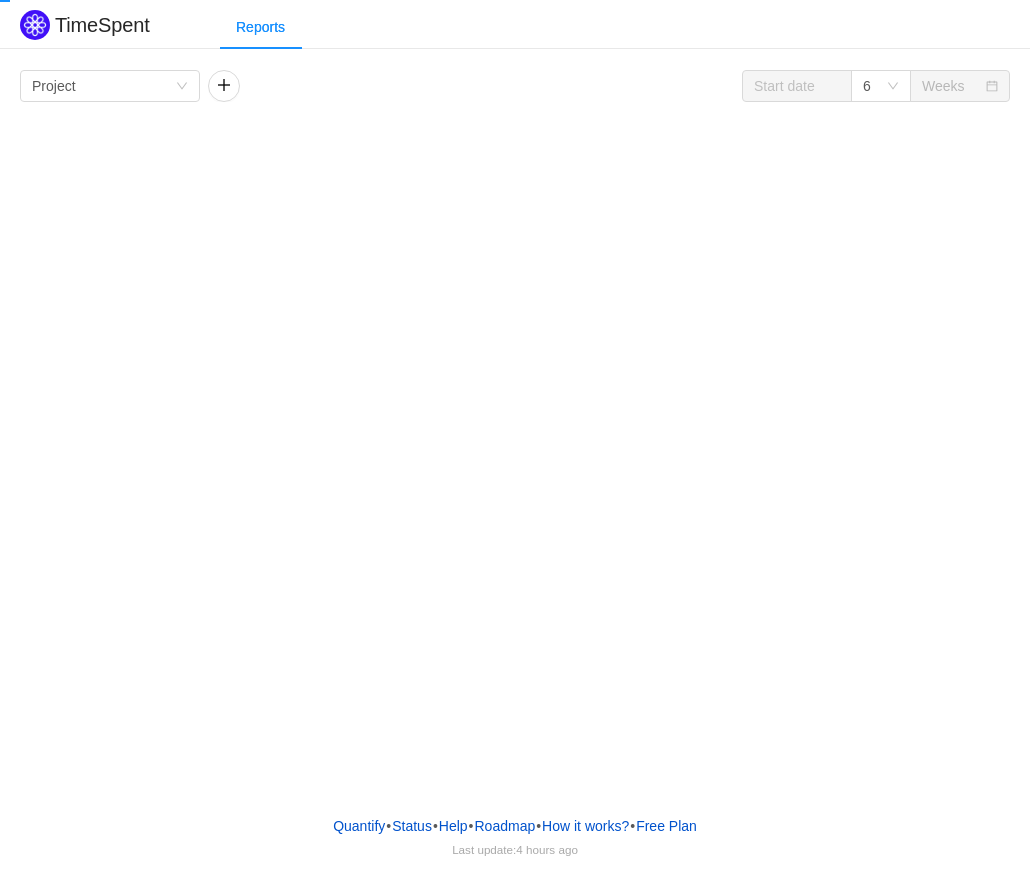 scroll, scrollTop: 0, scrollLeft: 0, axis: both 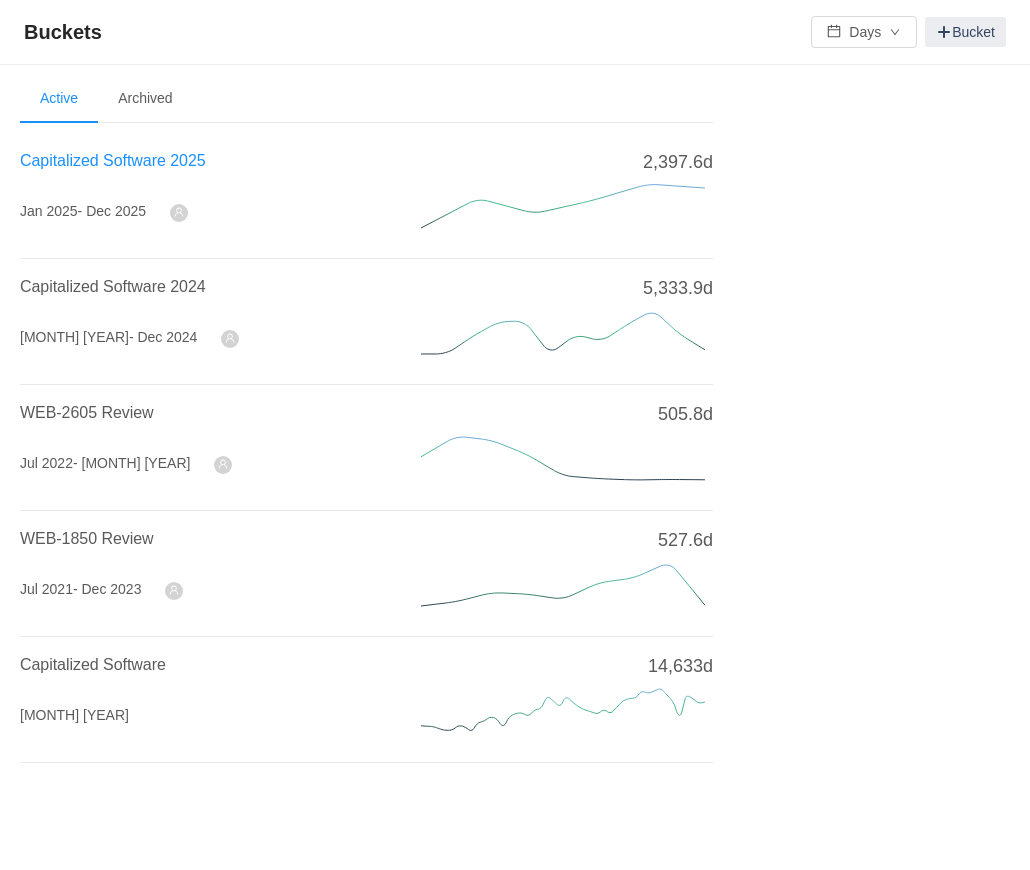 click on "Capitalized Software 2025" at bounding box center [113, 160] 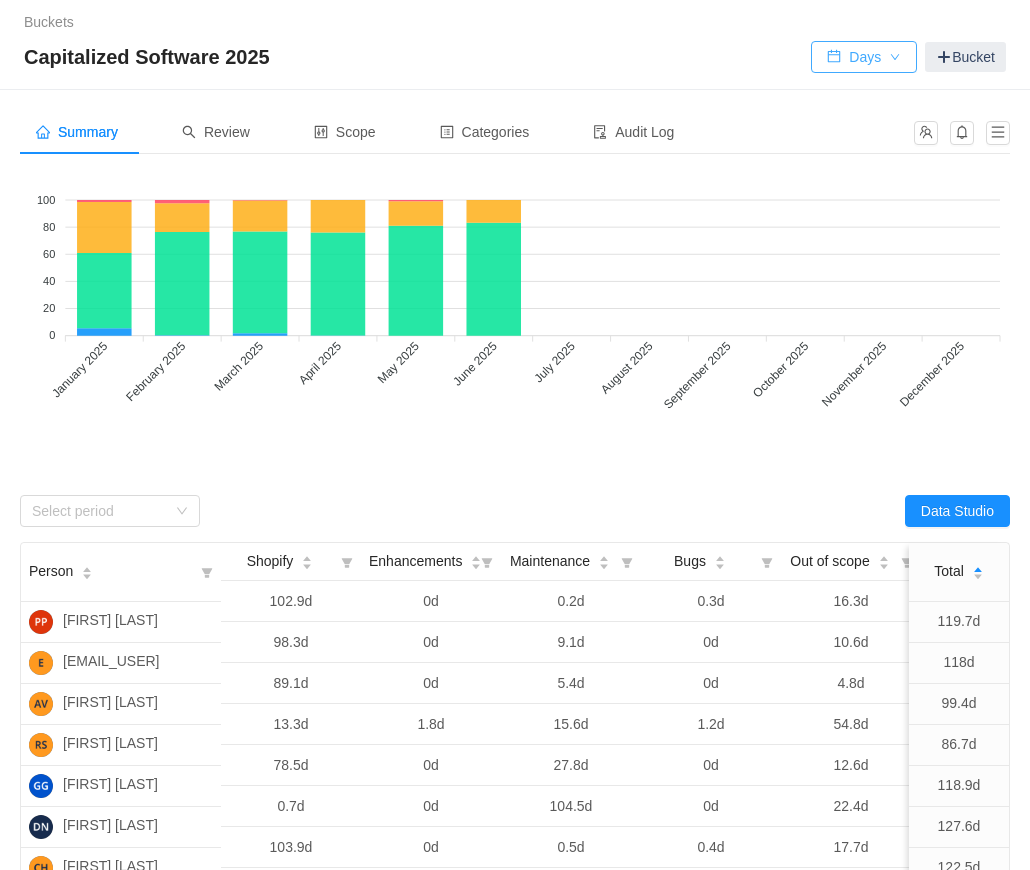 click on "Days" at bounding box center (864, 57) 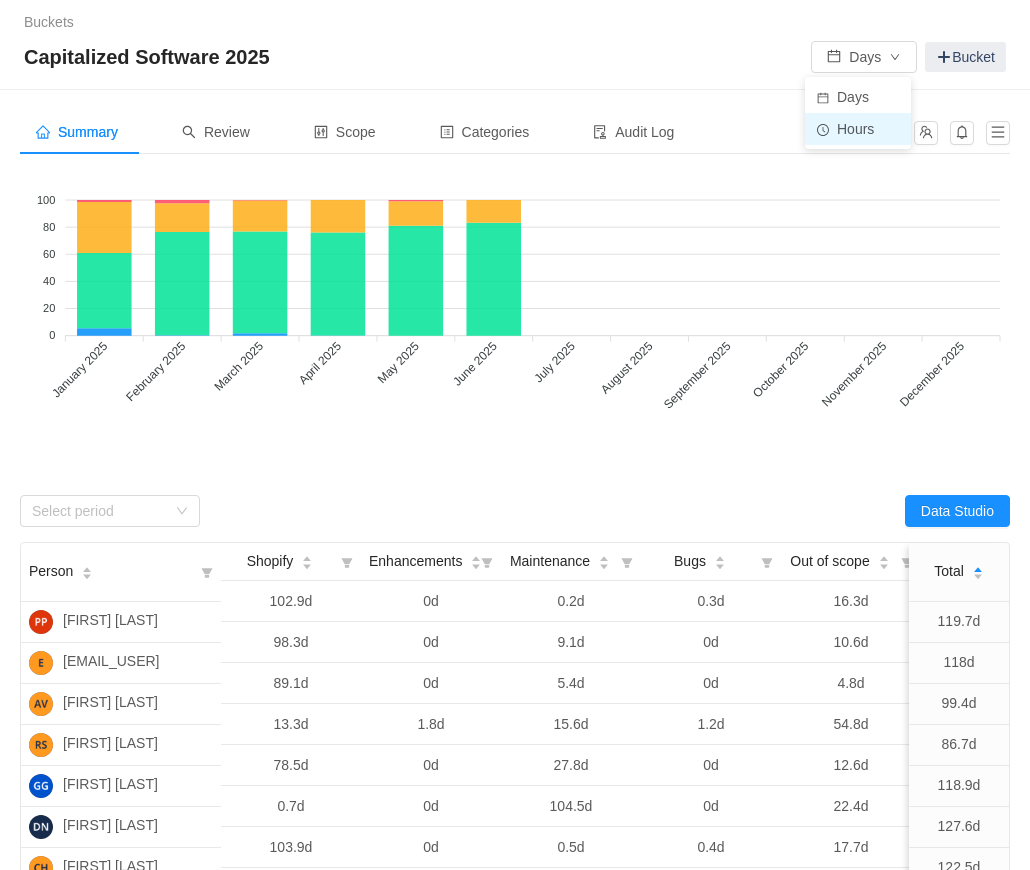 click on "Hours" at bounding box center [858, 129] 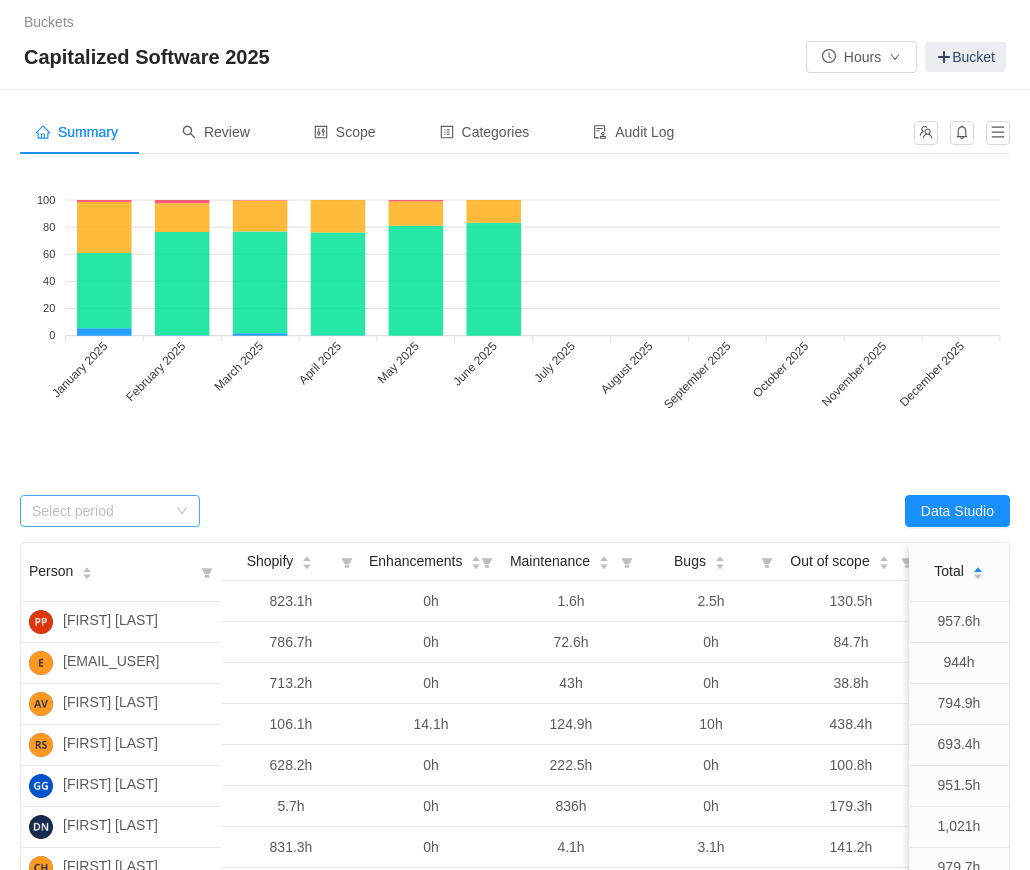 click on "Select period" at bounding box center [99, 511] 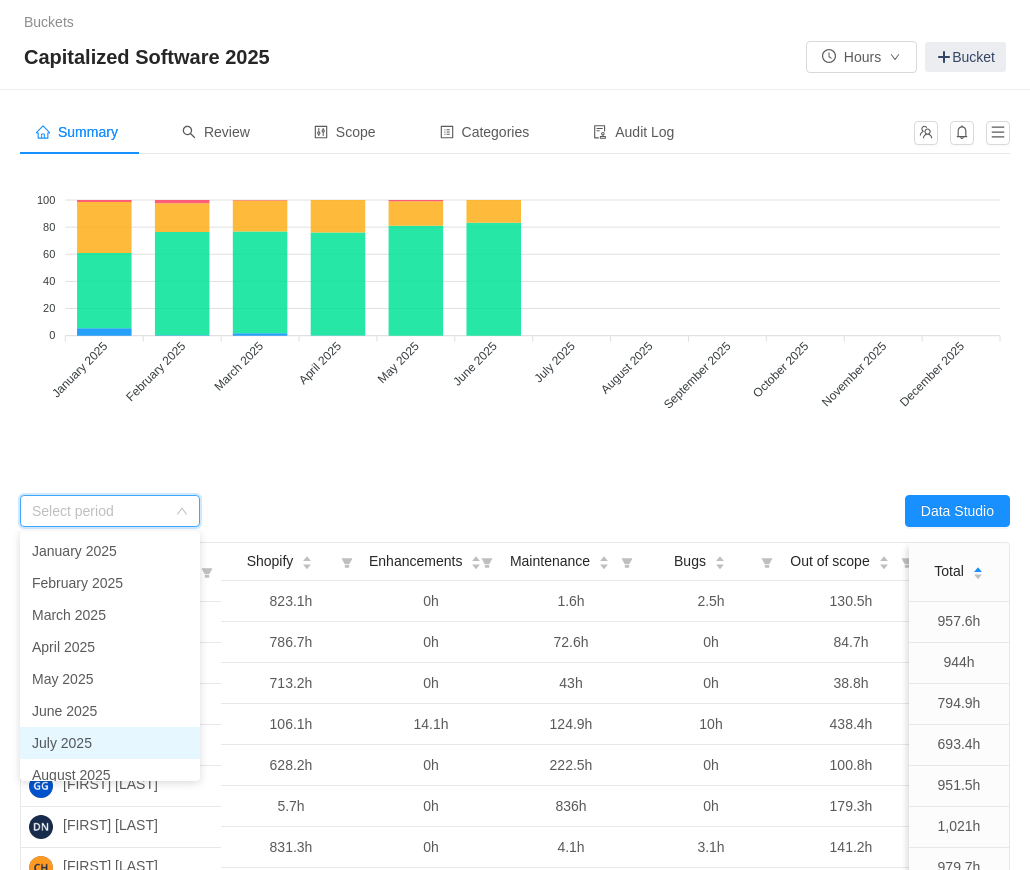 click on "July 2025" at bounding box center (110, 743) 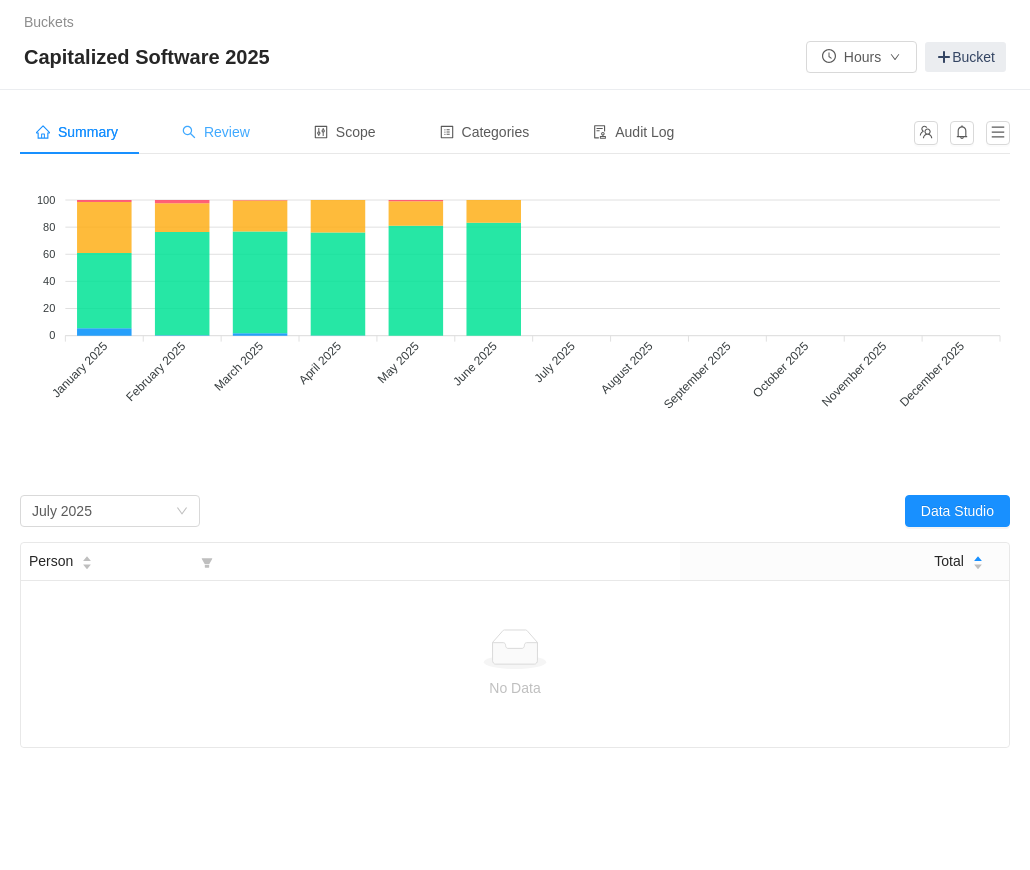 click on "Review" at bounding box center [216, 132] 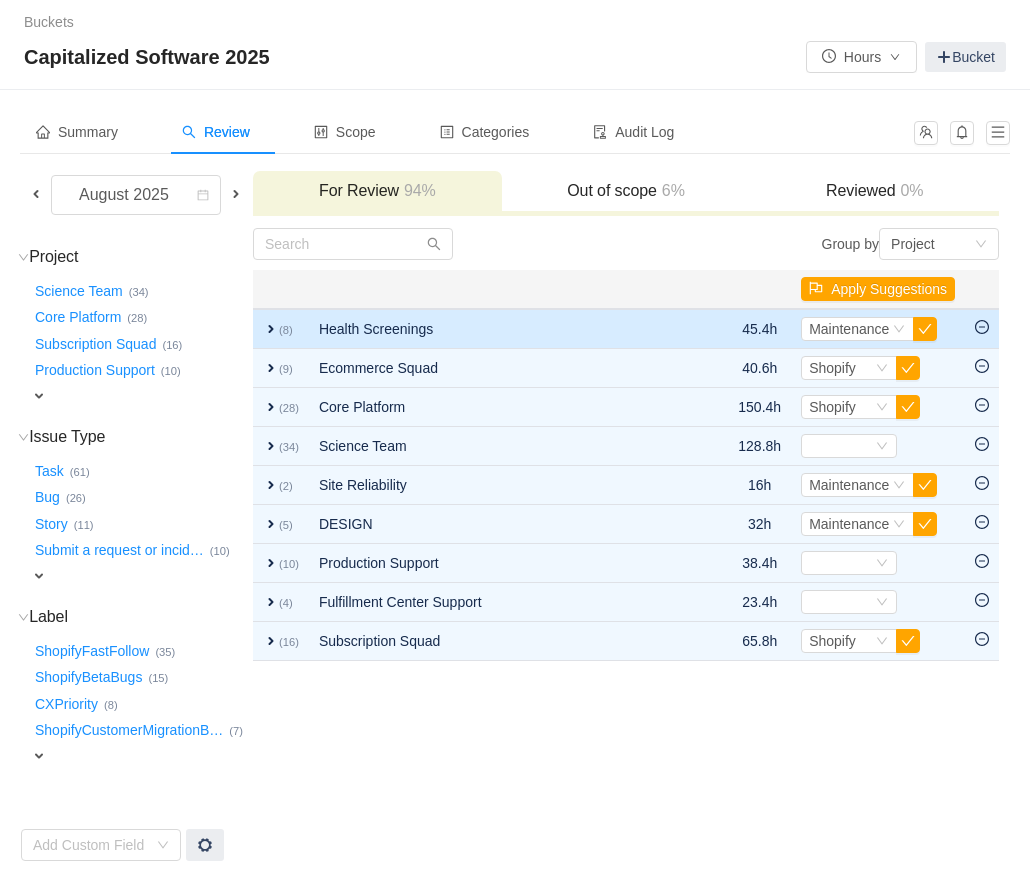 click on "expand (8)" at bounding box center (281, 329) 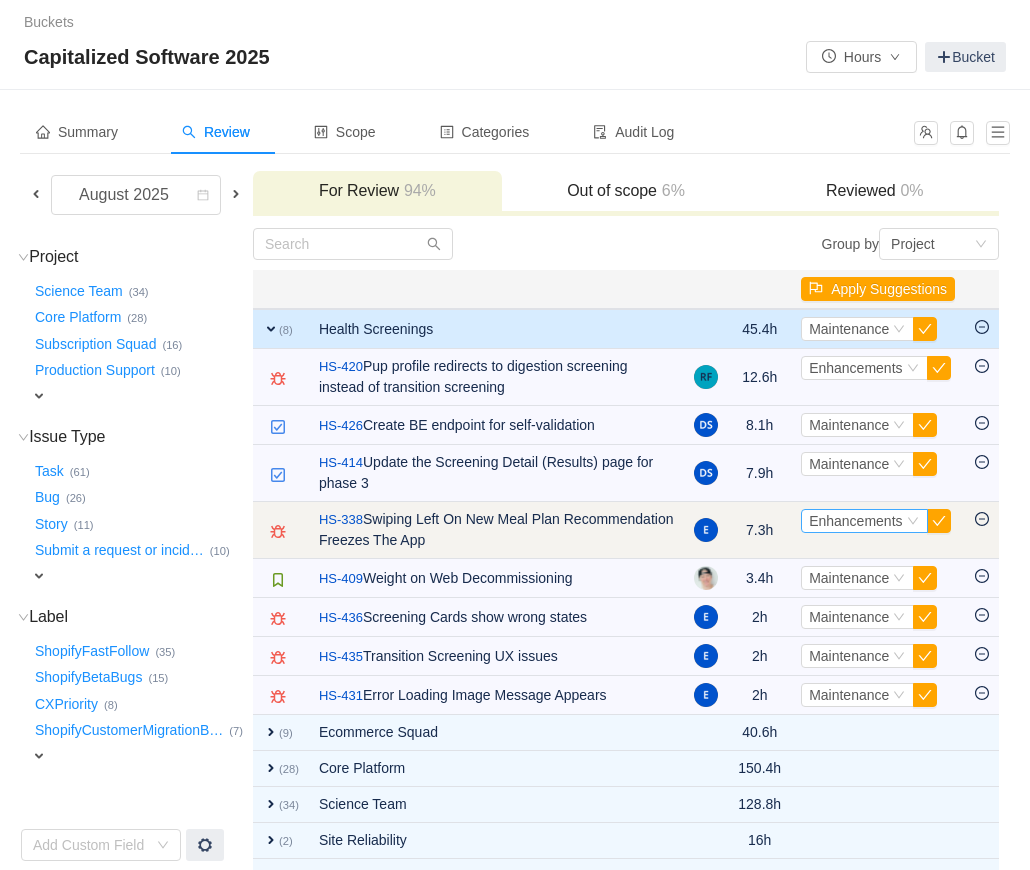 click on "Enhancements" at bounding box center (855, 521) 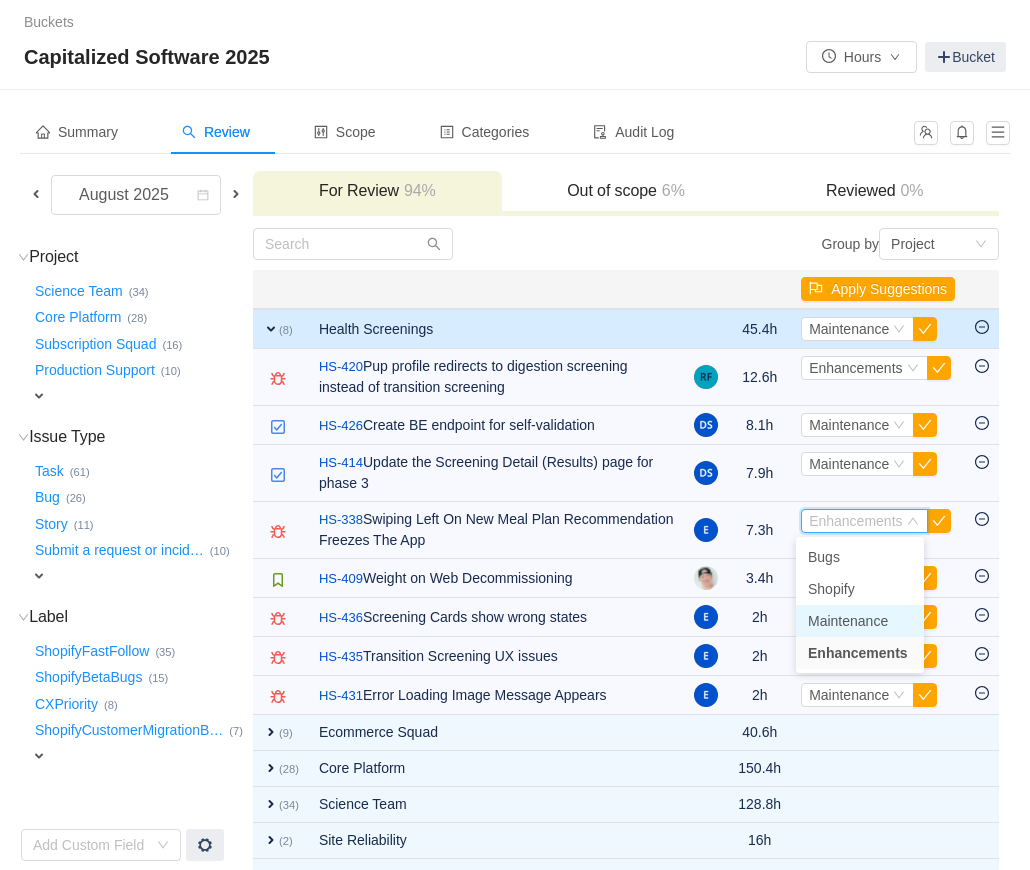 click on "Maintenance" at bounding box center (848, 621) 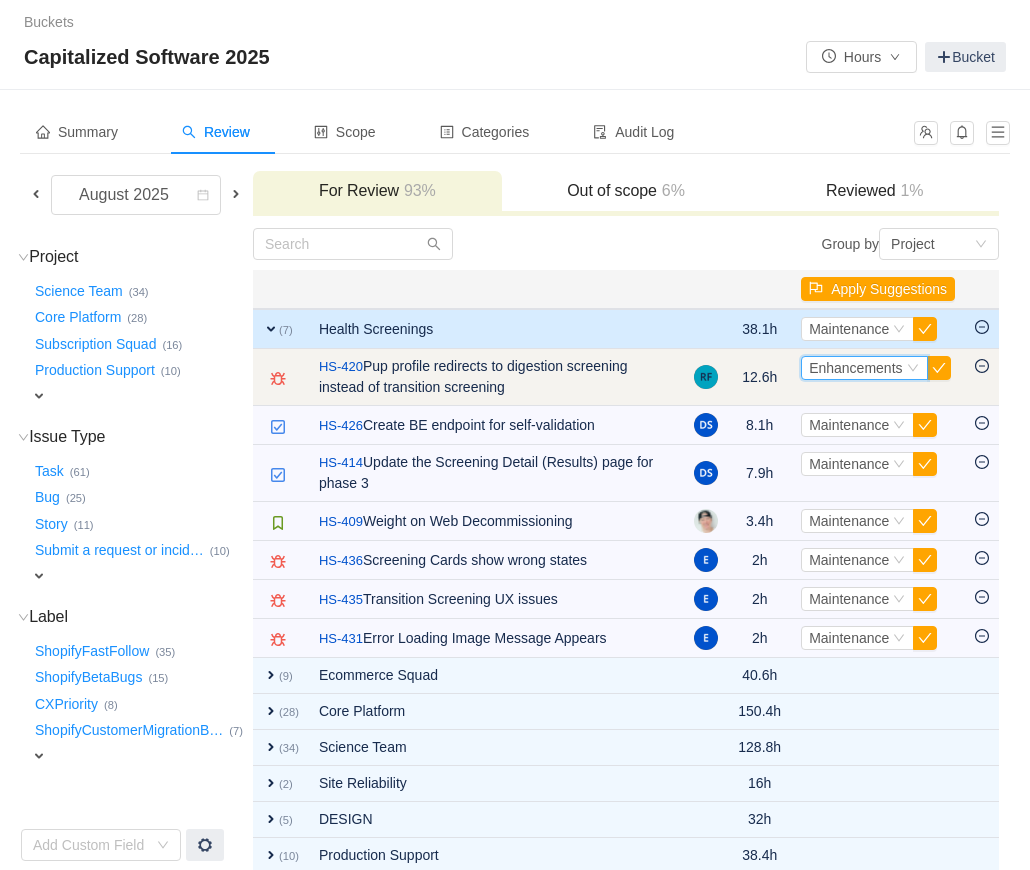 click on "Enhancements" at bounding box center [855, 368] 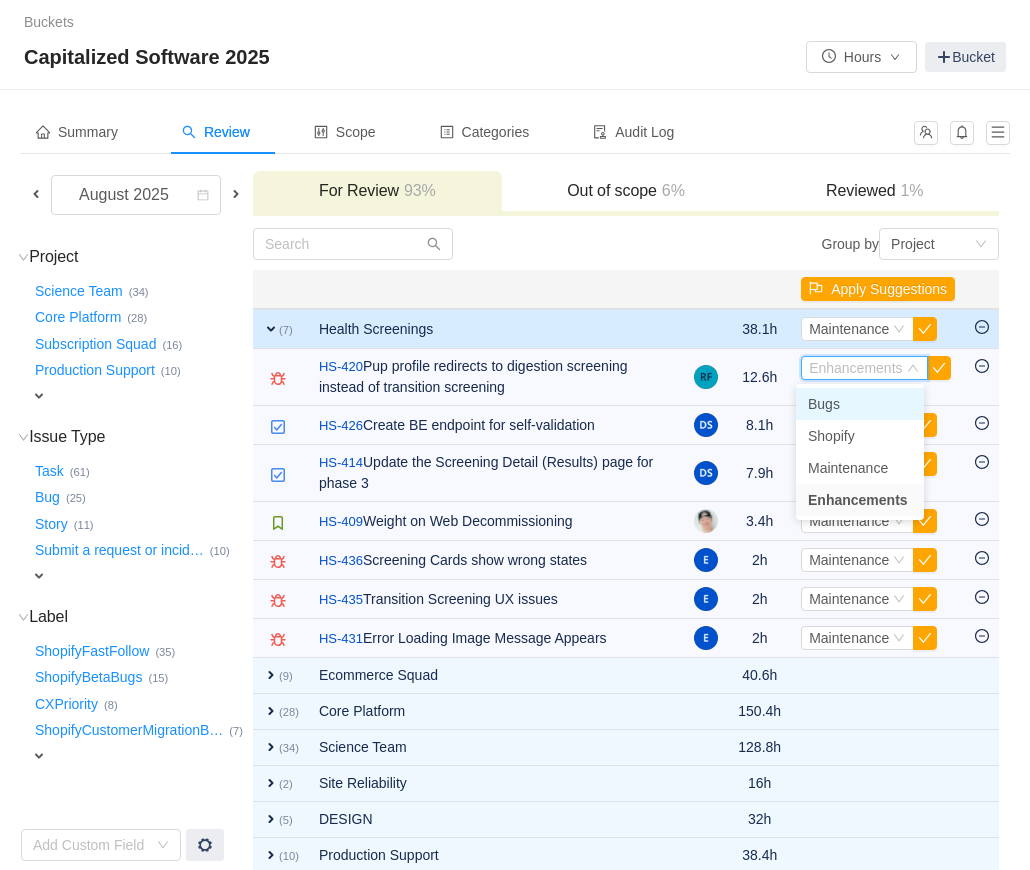 click on "Bugs" at bounding box center [824, 404] 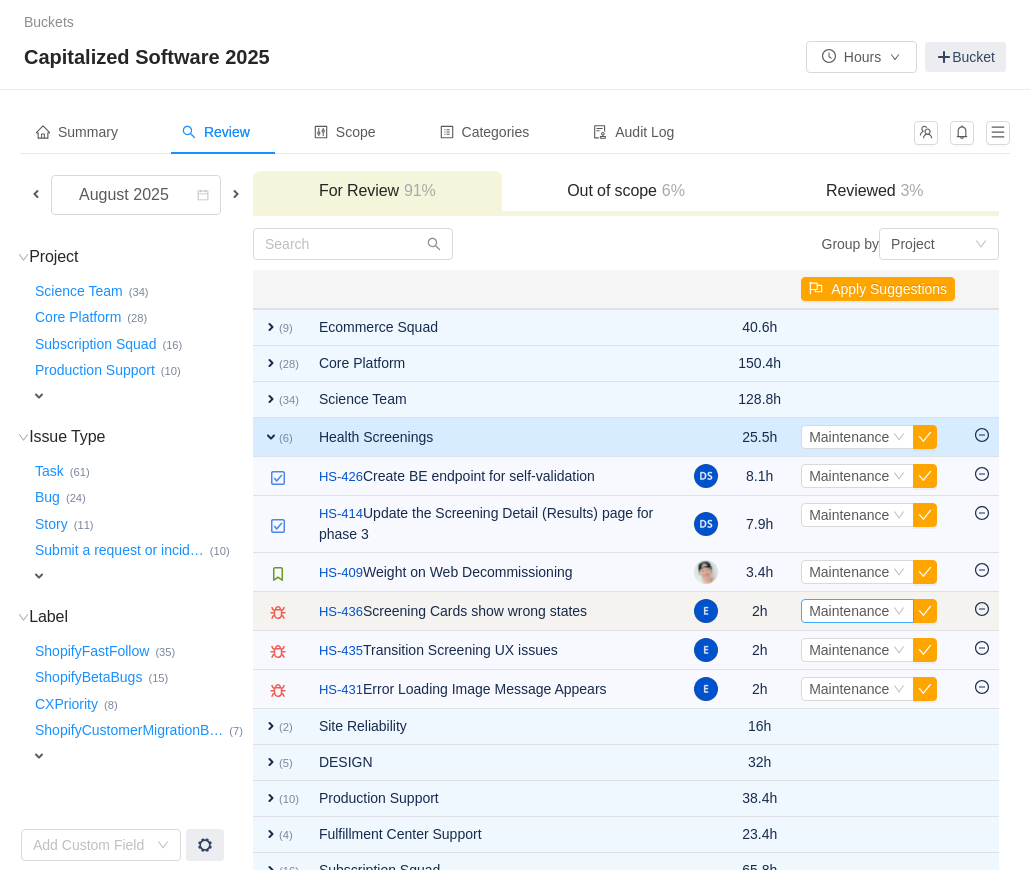 click on "Maintenance" at bounding box center [849, 611] 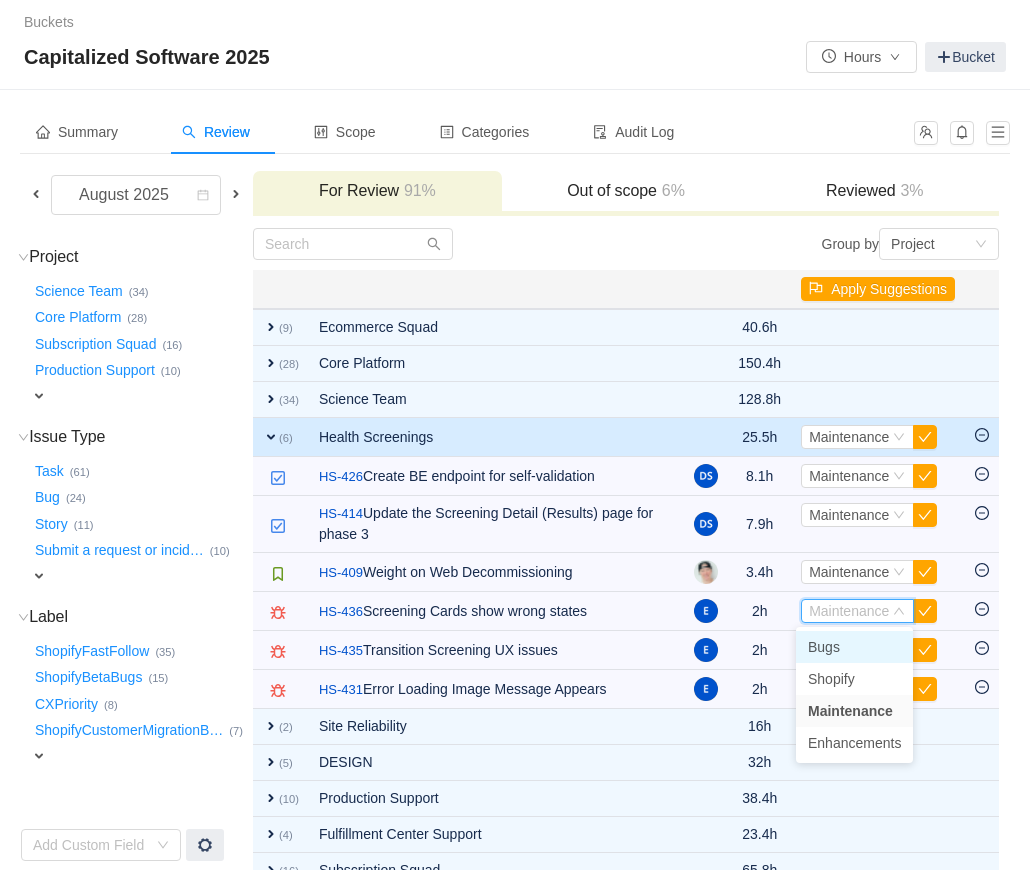 click on "Bugs" at bounding box center (824, 647) 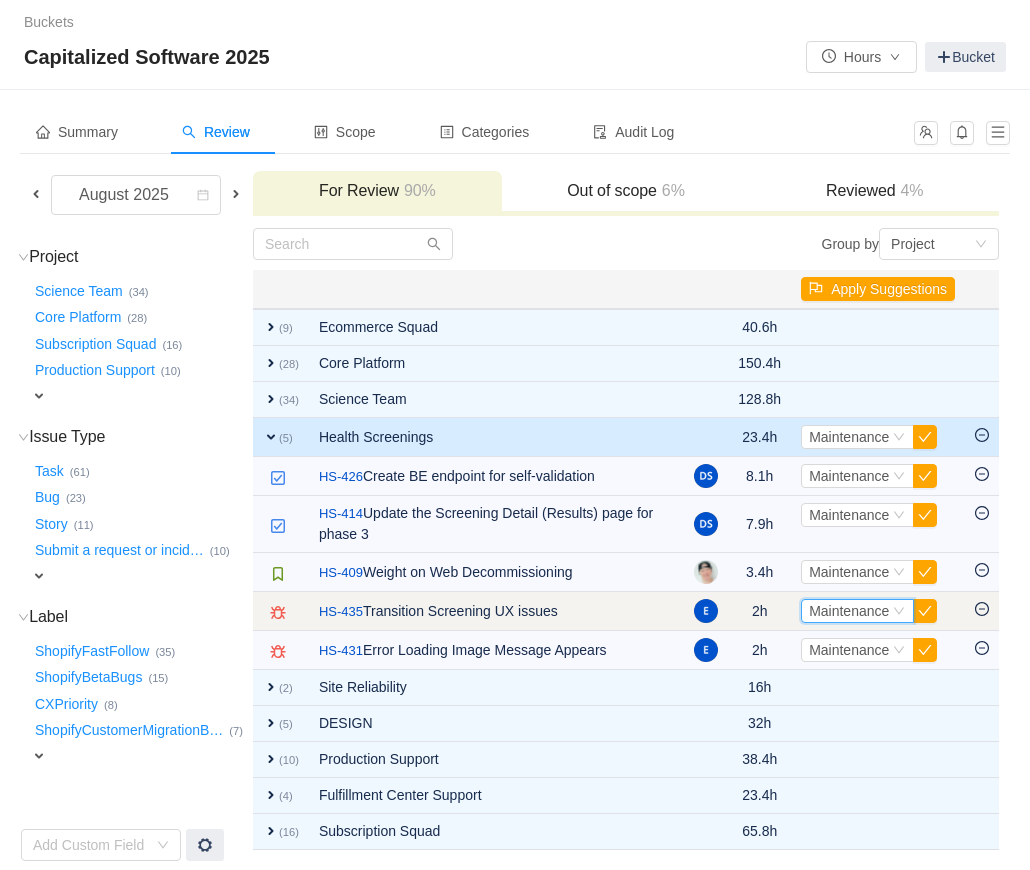 click on "Maintenance" at bounding box center (849, 611) 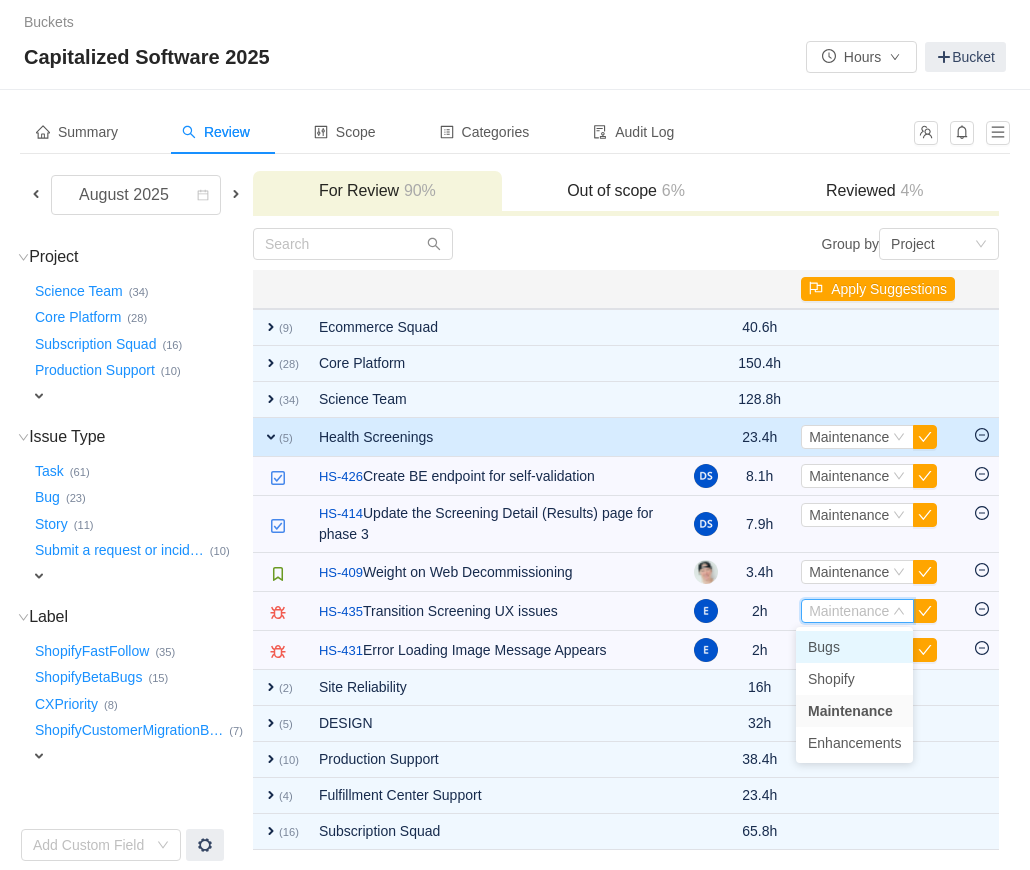 click on "Bugs" at bounding box center [824, 647] 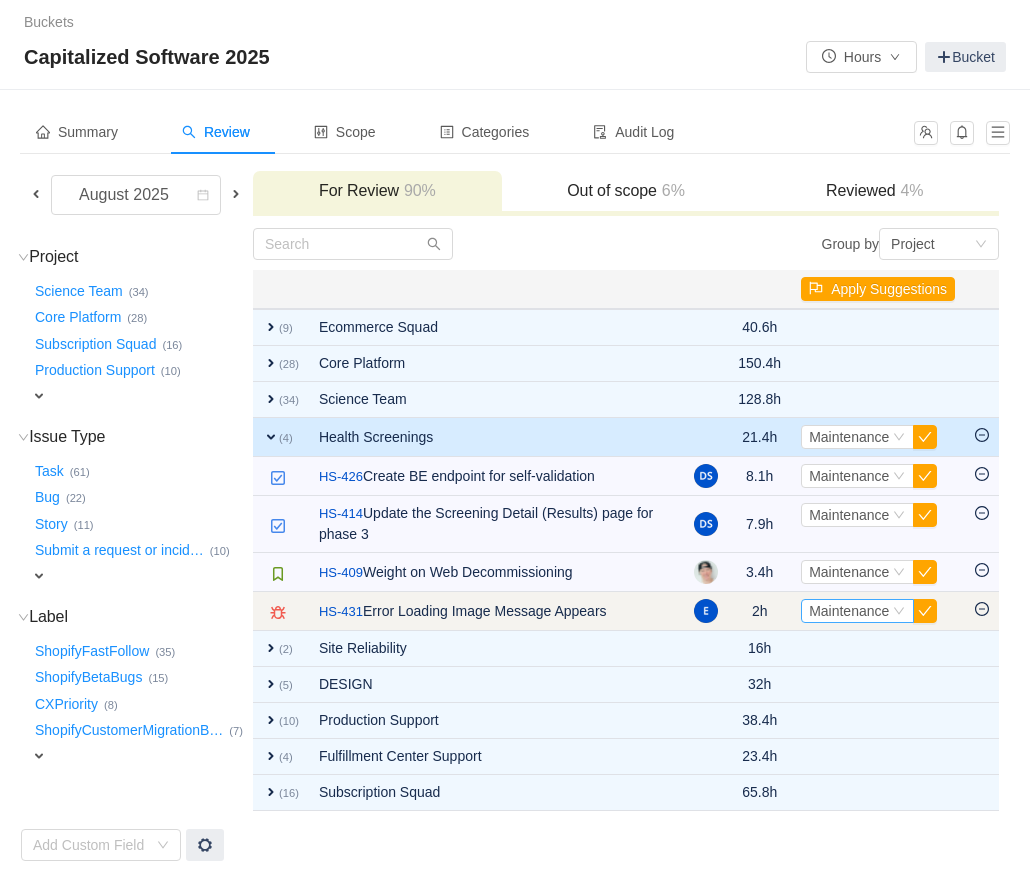 click on "Maintenance" at bounding box center [849, 611] 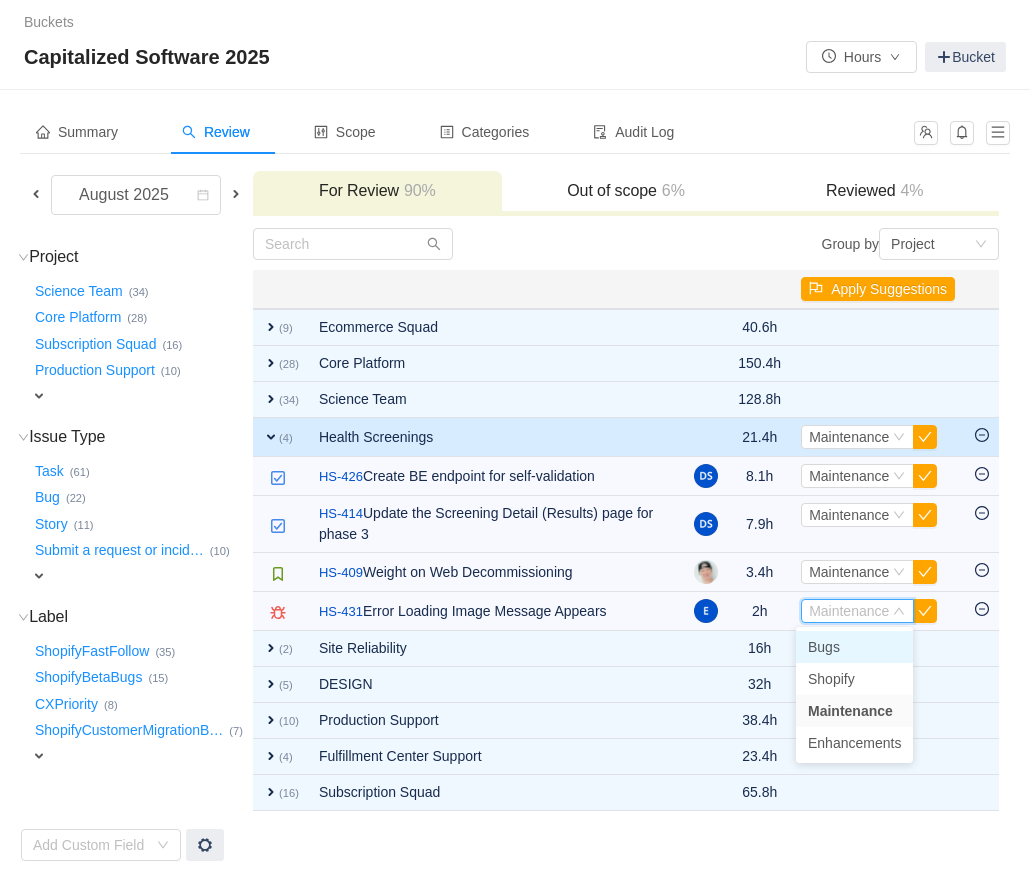 click on "Bugs" at bounding box center [824, 647] 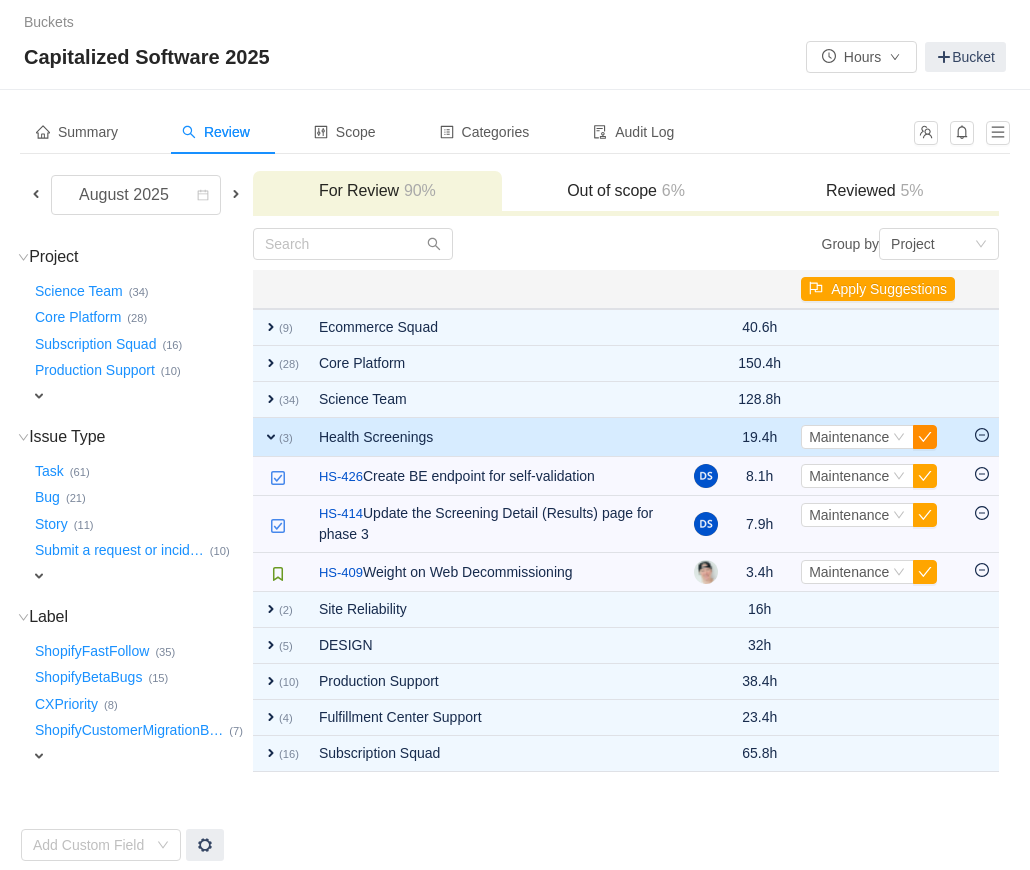 click at bounding box center [925, 437] 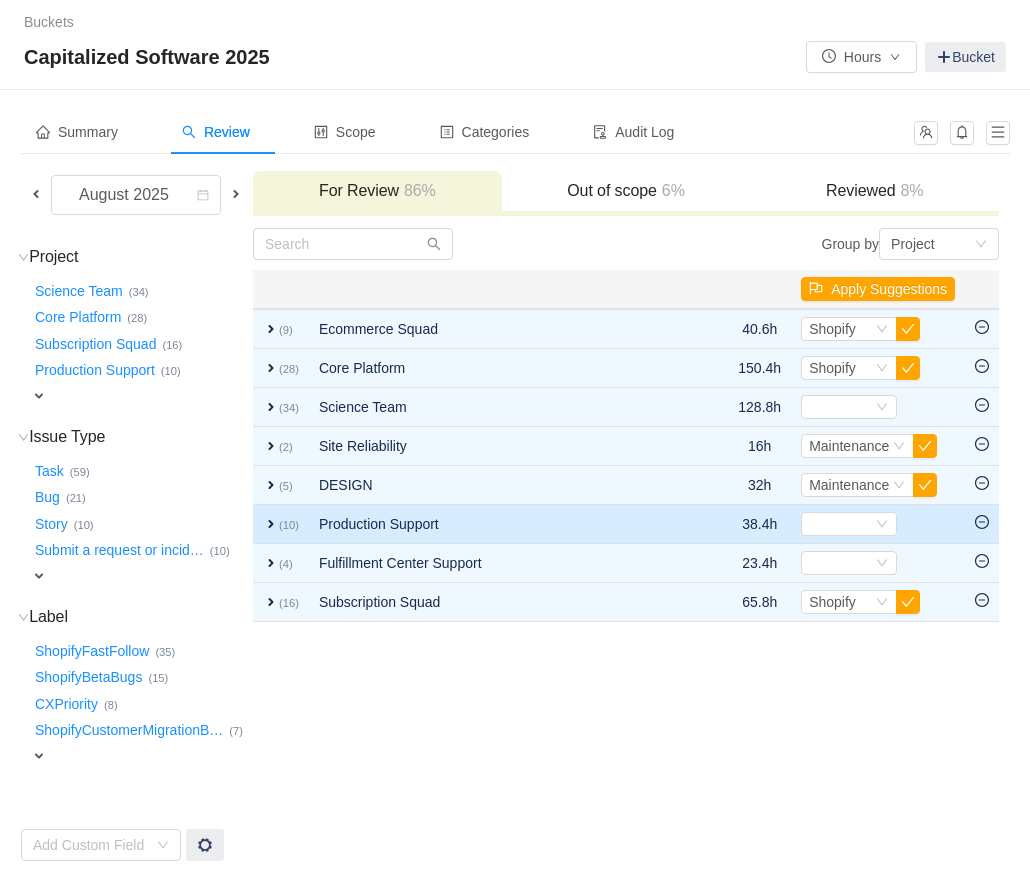 click on "expand" at bounding box center [271, 524] 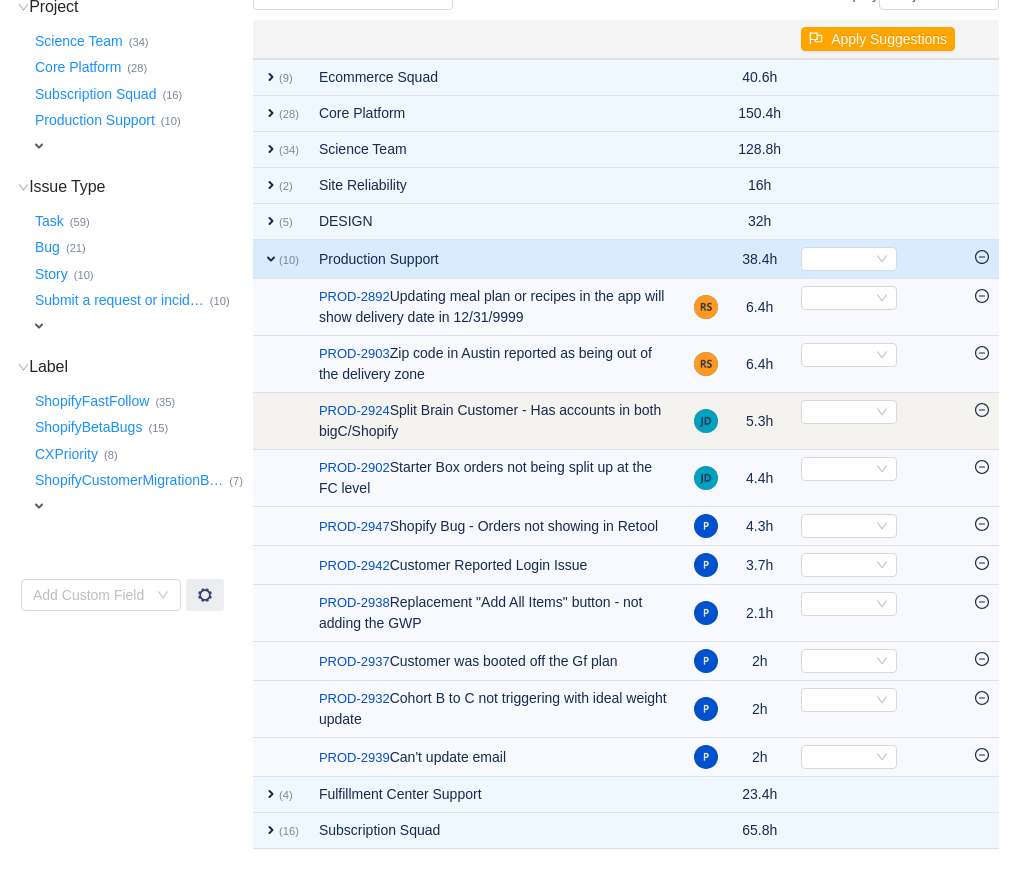 scroll, scrollTop: 268, scrollLeft: 0, axis: vertical 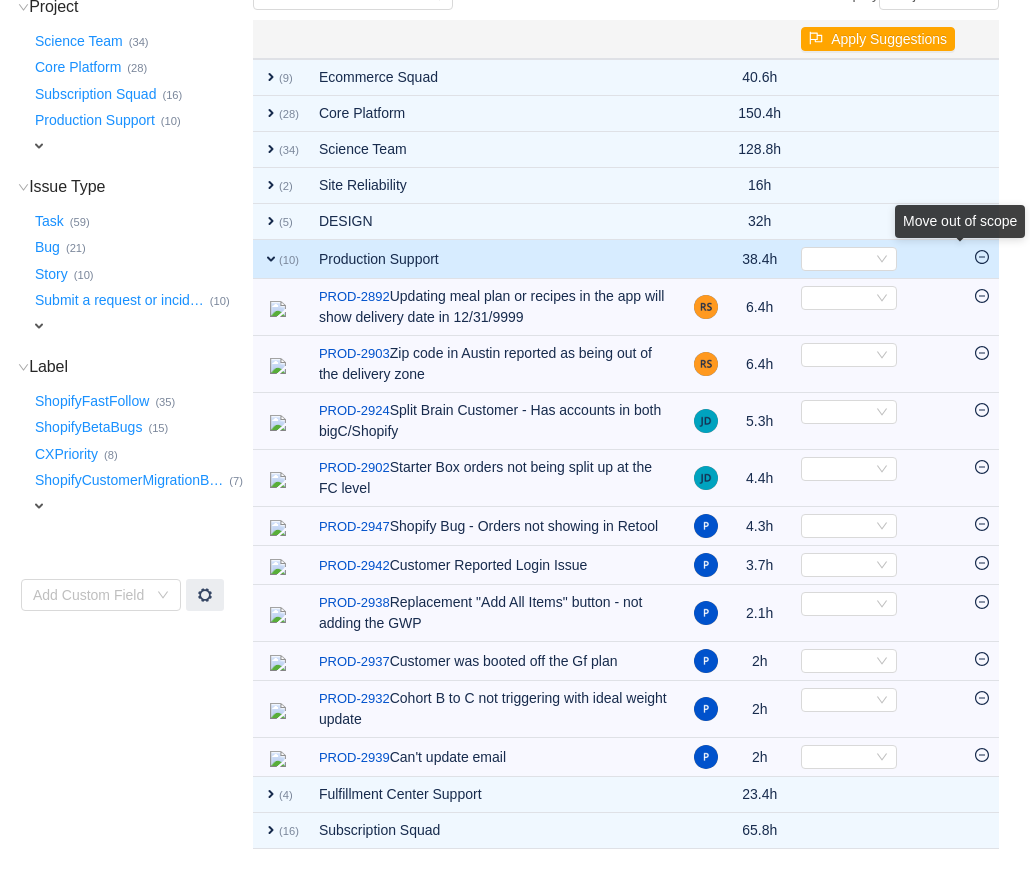 click on "Move out of scope" at bounding box center [960, 225] 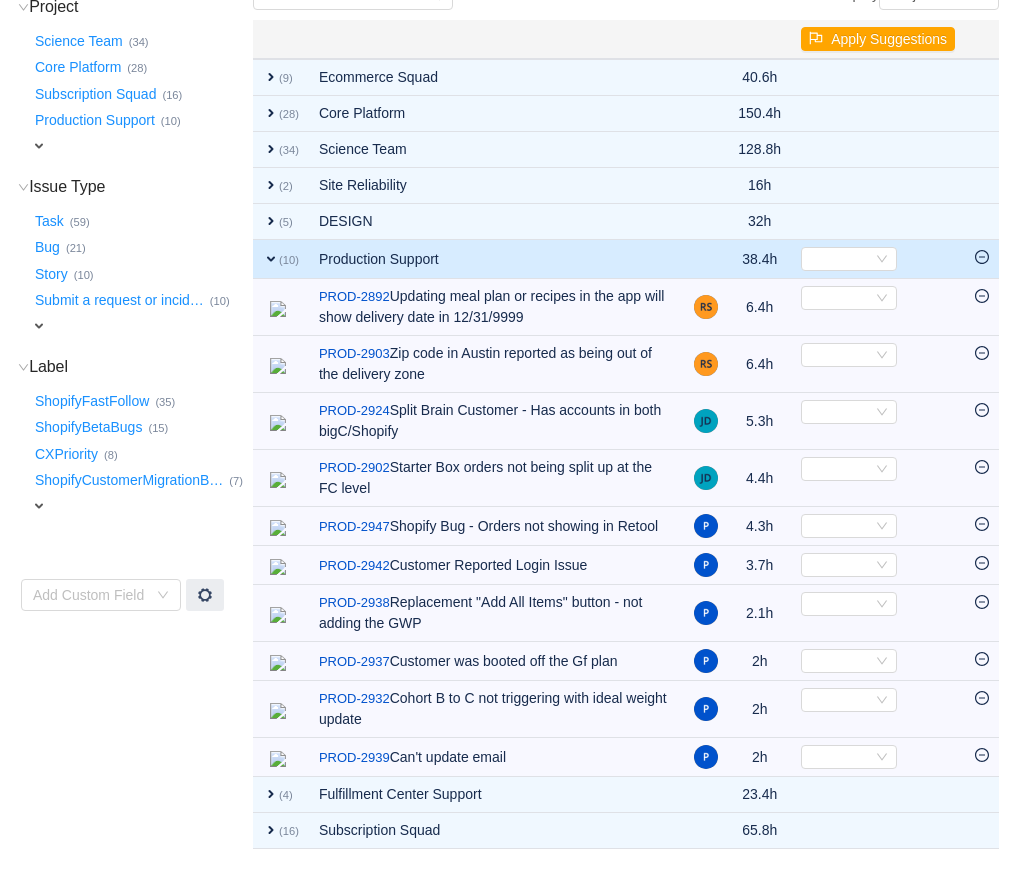 click 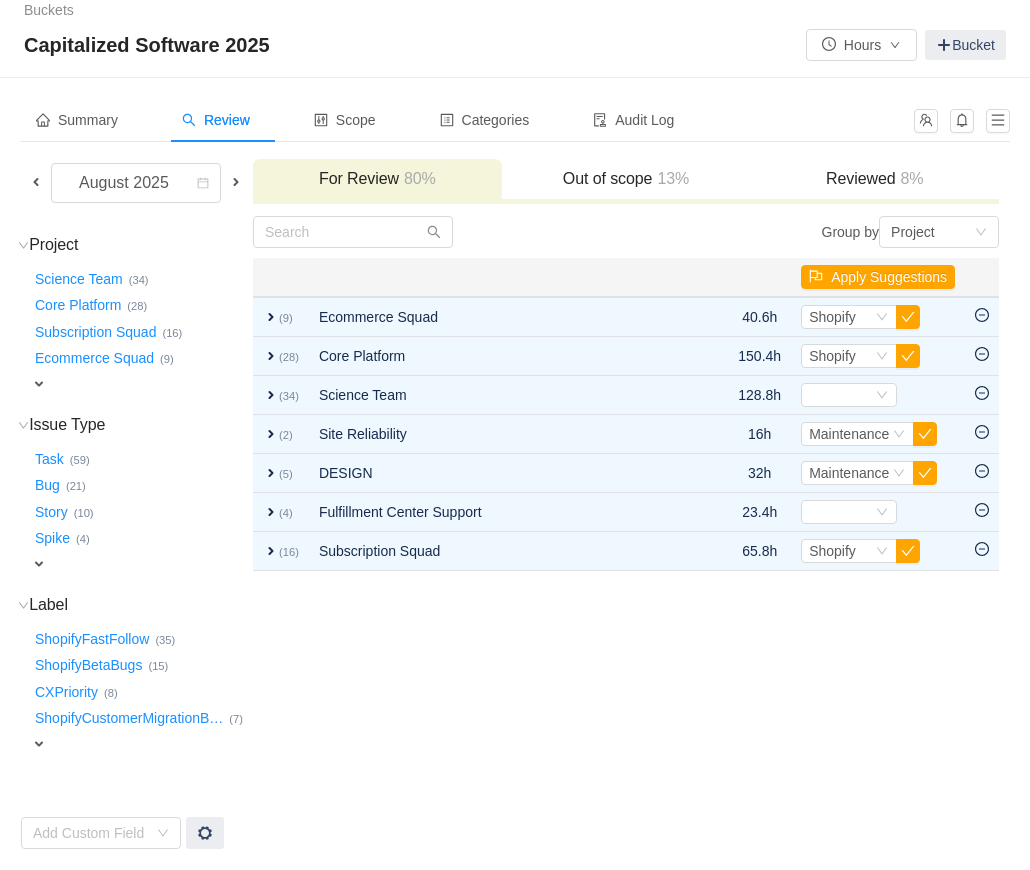 scroll, scrollTop: 6, scrollLeft: 0, axis: vertical 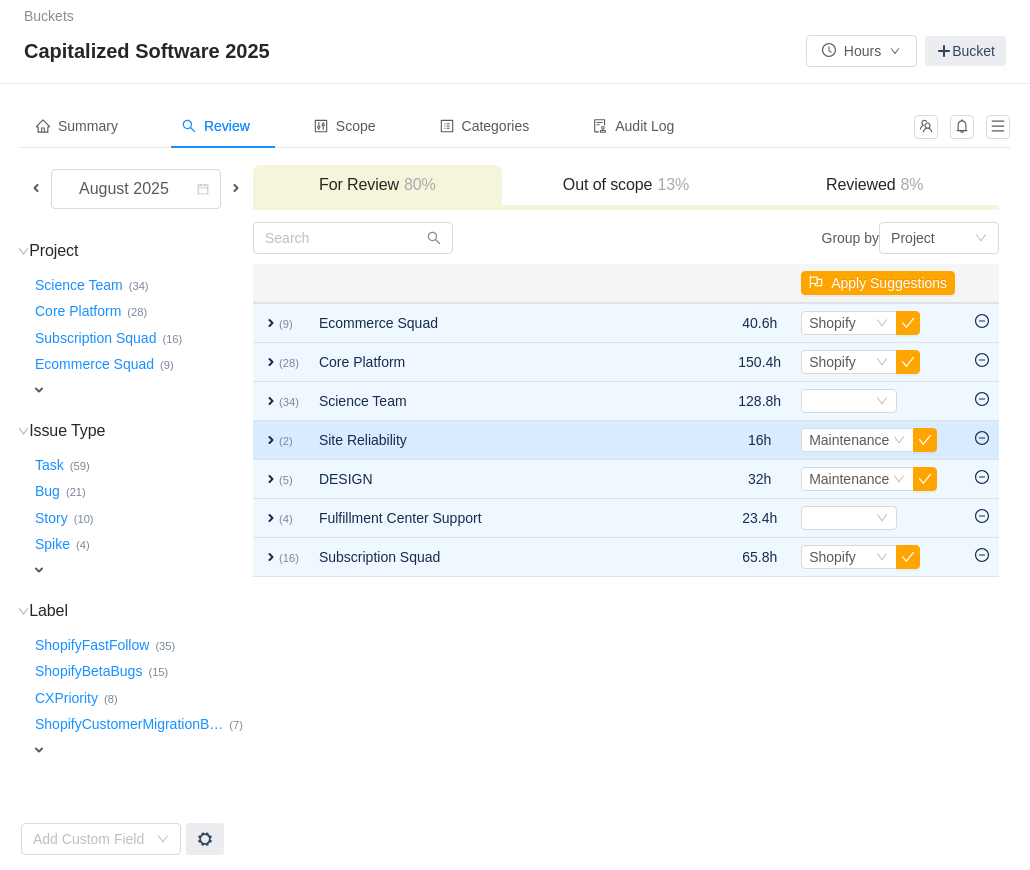 click on "expand" at bounding box center [271, 440] 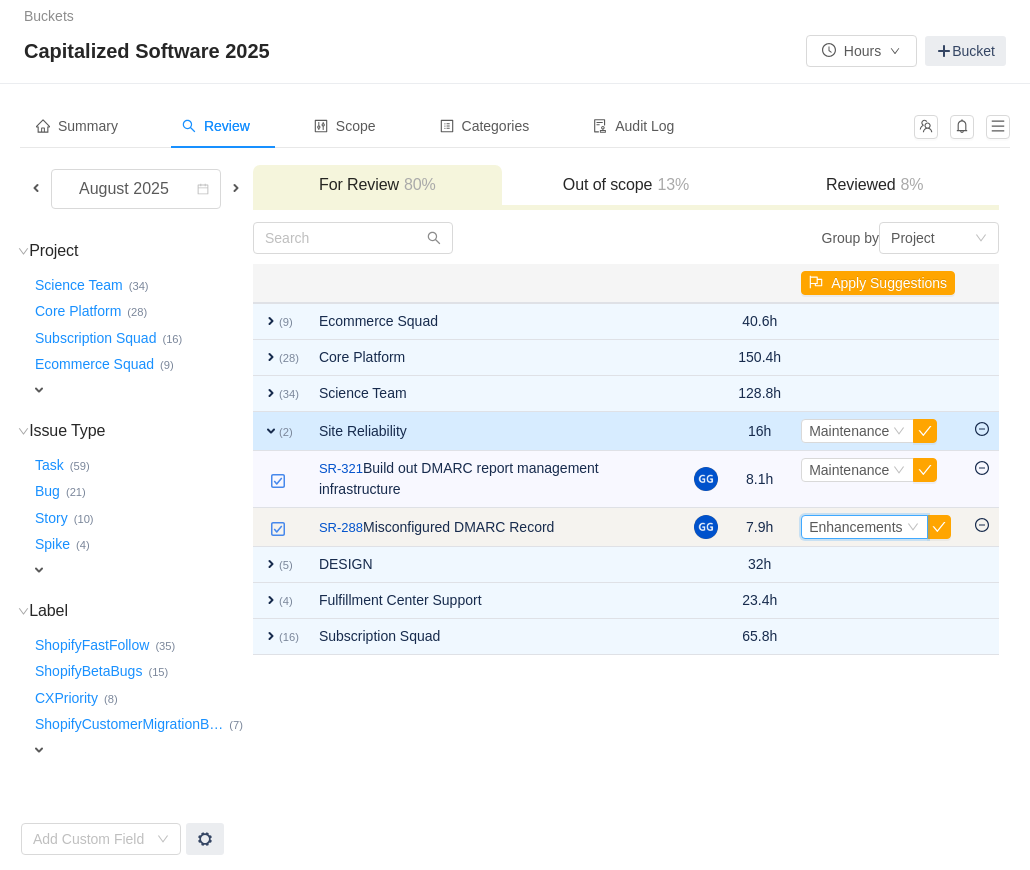 click on "Enhancements" at bounding box center [855, 527] 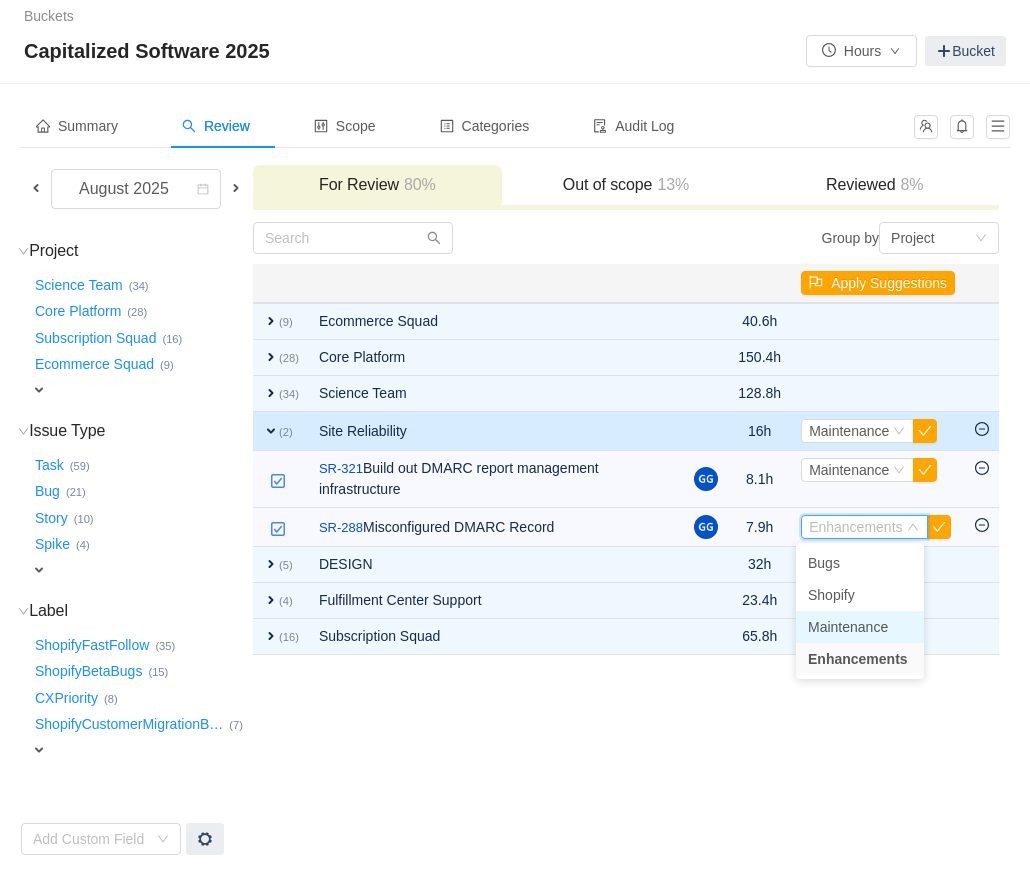click on "Maintenance" at bounding box center (848, 627) 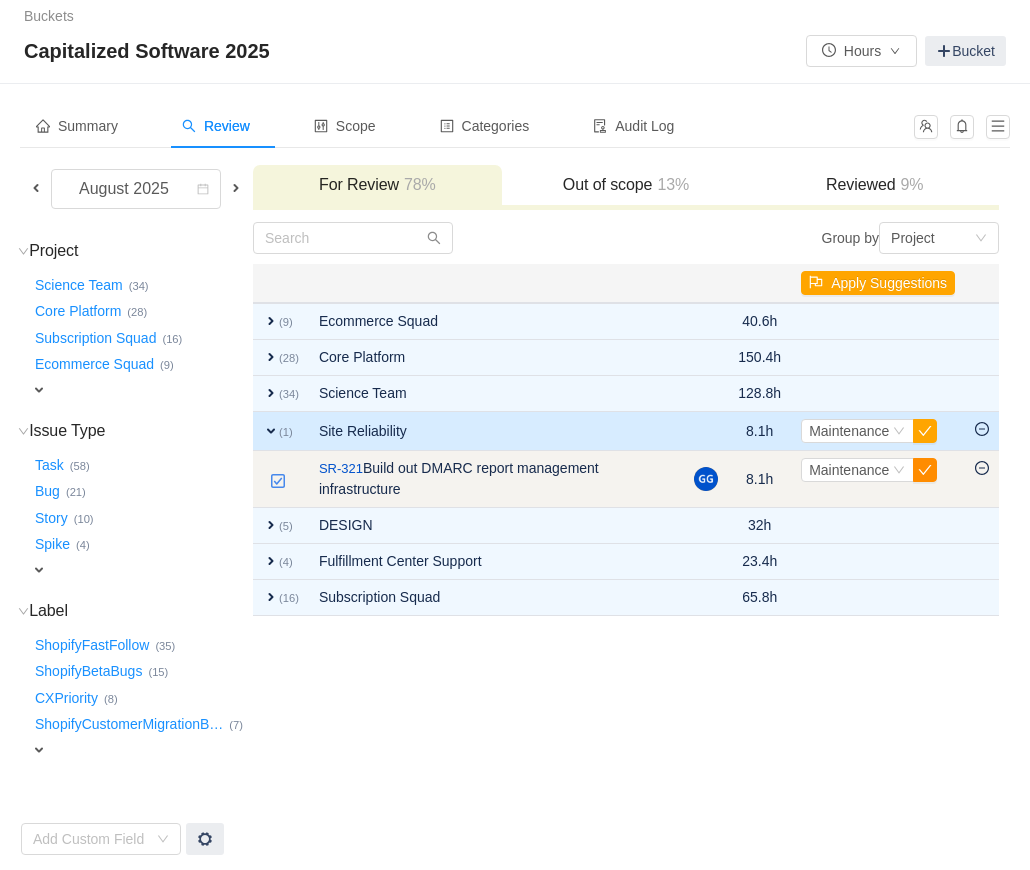 click at bounding box center [925, 470] 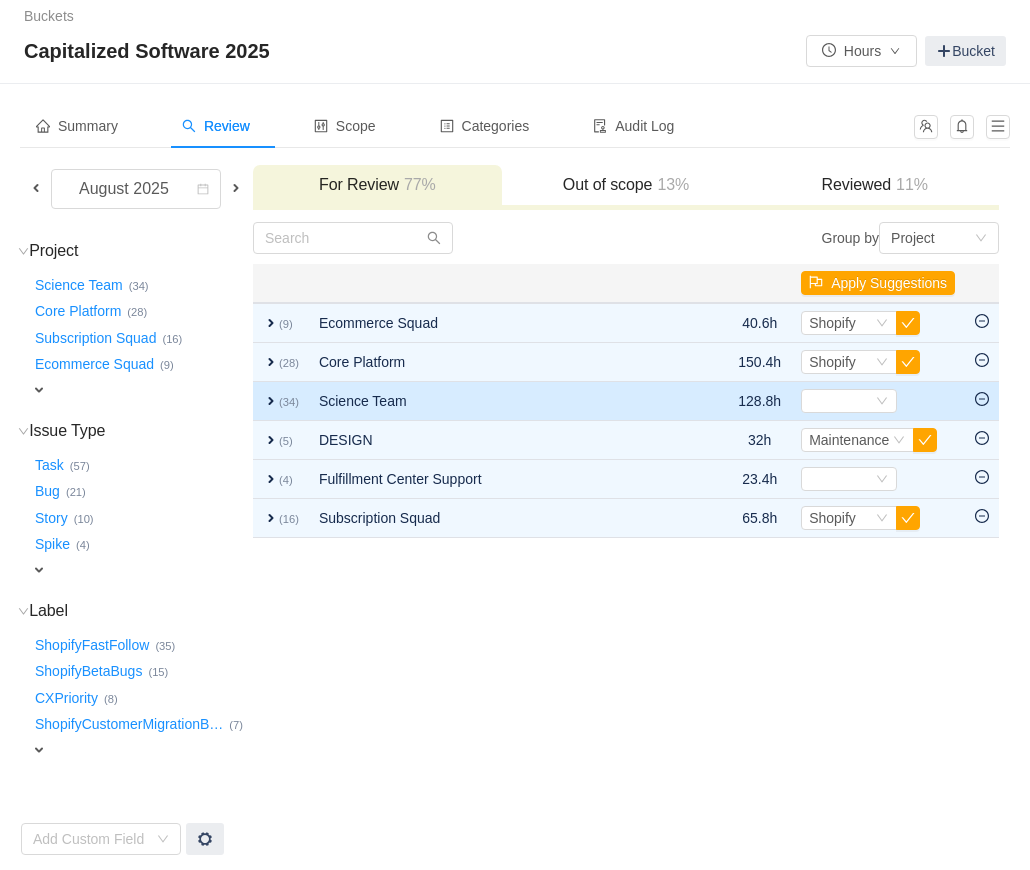 click on "Buckets / / Capitalized Software [YEAR] Hours  Bucket   Summary   Review   Scope   Categories   Audit Log   [MONTH]  For Review  77%  Out of scope  13%  Reviewed  11%  Project   (6)  hide Science Team … (34) Core Platform … (28) Subscription Squad … (16) Ecommerce Squad … (9) expand Select value    Issue Type   (6)  hide Task … (57) Bug … (21) Story … (10) Spike … (4) expand Select value    Label   (14)  hide ShopifyFastFollow … (35) ShopifyBetaBugs … (15) CXPriority … (8) ShopifyCustomerMigrationB … (7) expand Select value   Add Custom Field    Group by   Project  You will see tickets here after they were marked as out of scope  You will see tickets here after they were categorized  Well done, nothing left for review! Check the summary or select another period for review Close Open Summary Apply Suggestions expand (9)  Ecommerce Squad    40.6h  Select  Shopify    Out of scope expand (28)  Core Platform   150.4h  Select  Shopify    Out of scope expand (34)  Science Team" at bounding box center [515, 429] 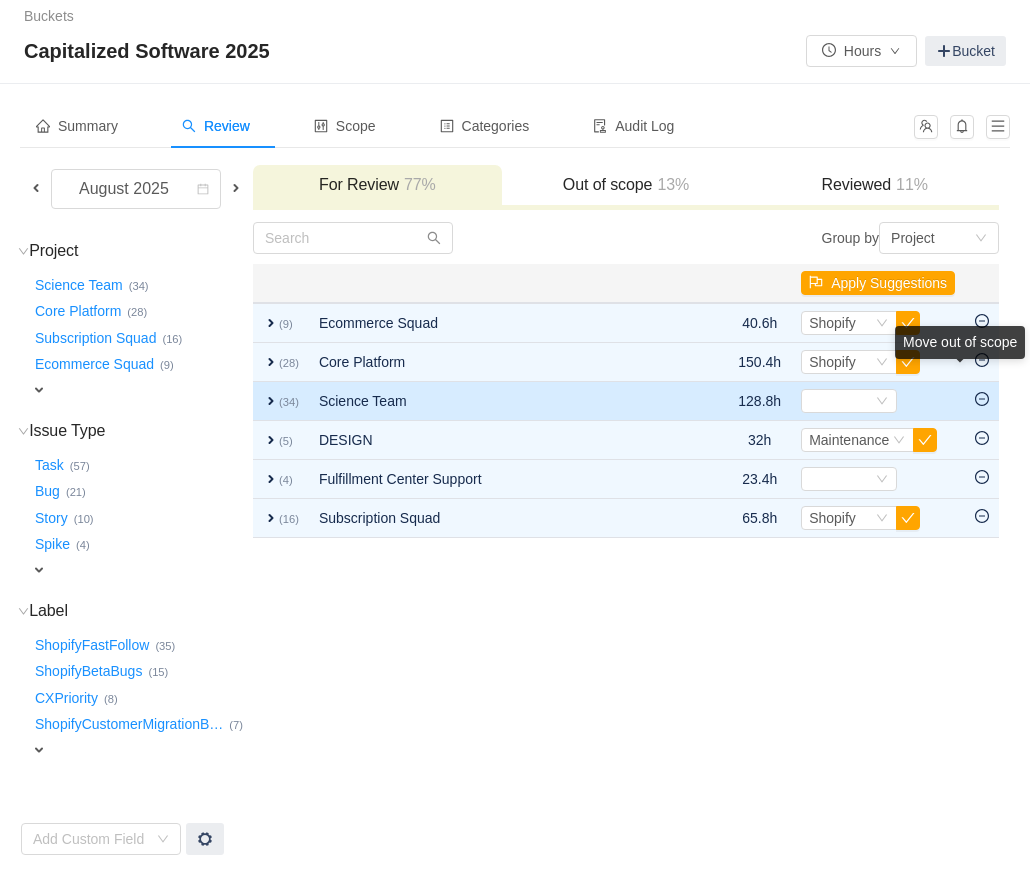 click 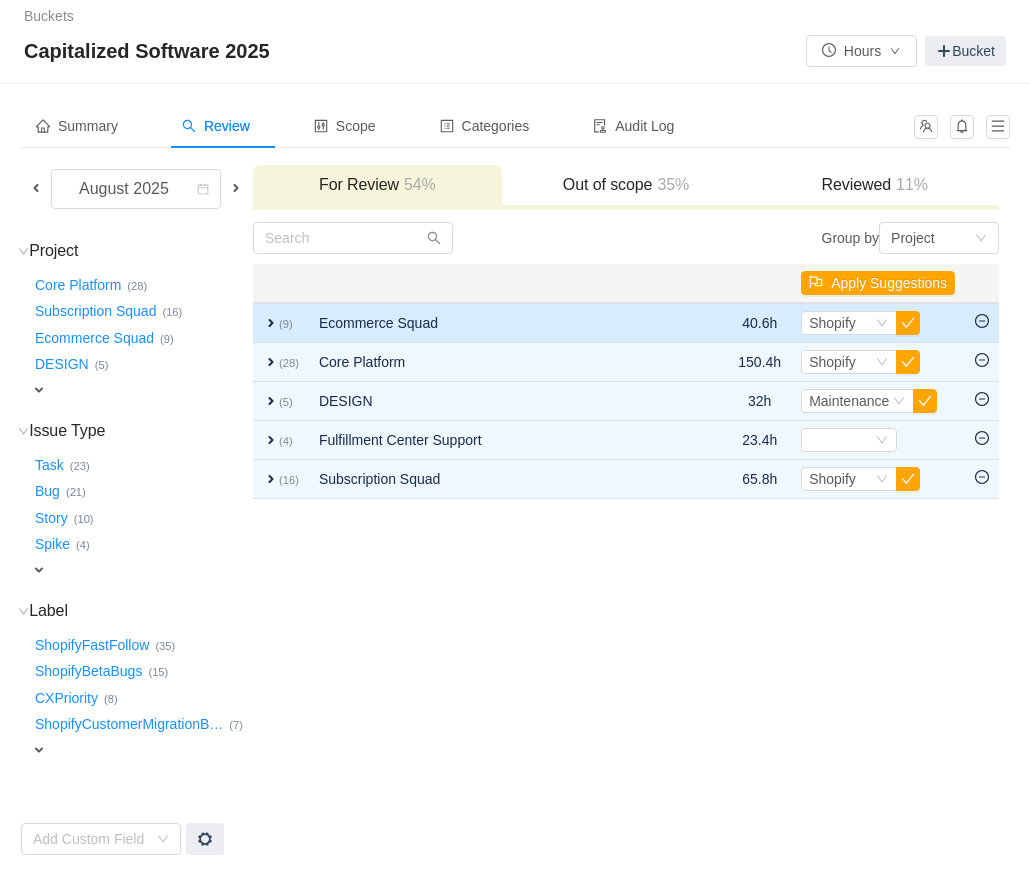 click on "expand" at bounding box center (271, 323) 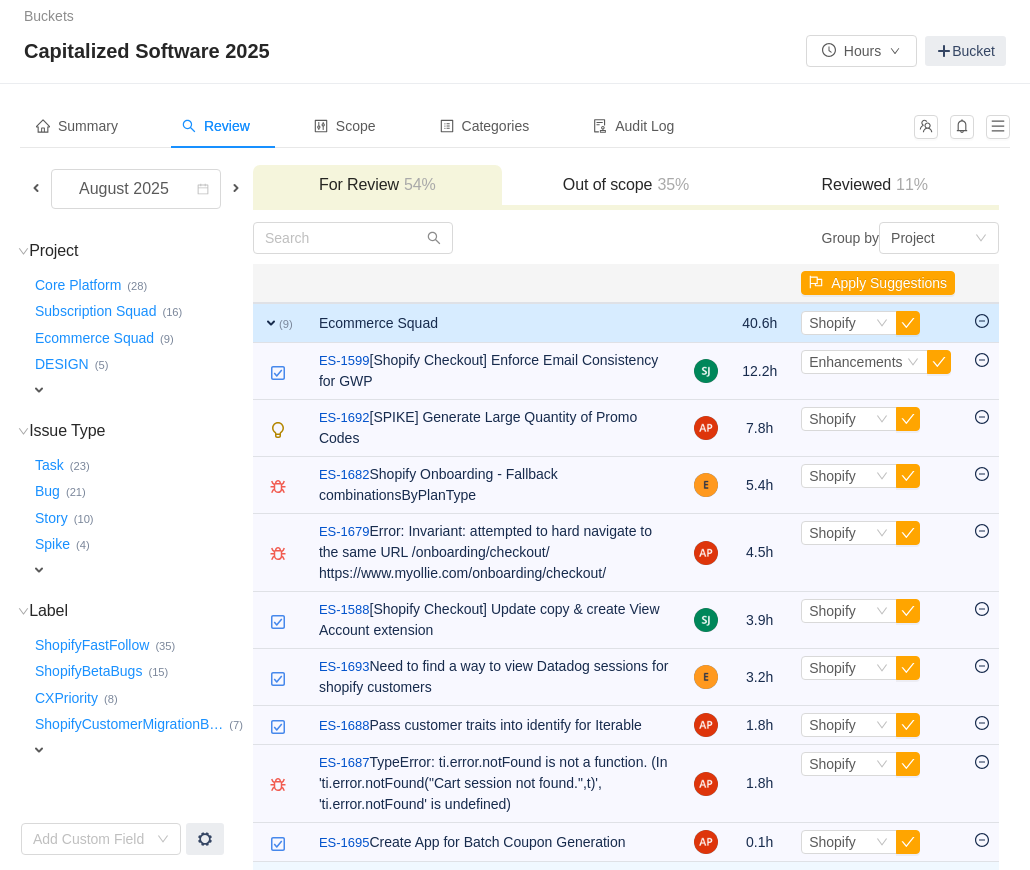 click on "expand" at bounding box center (271, 323) 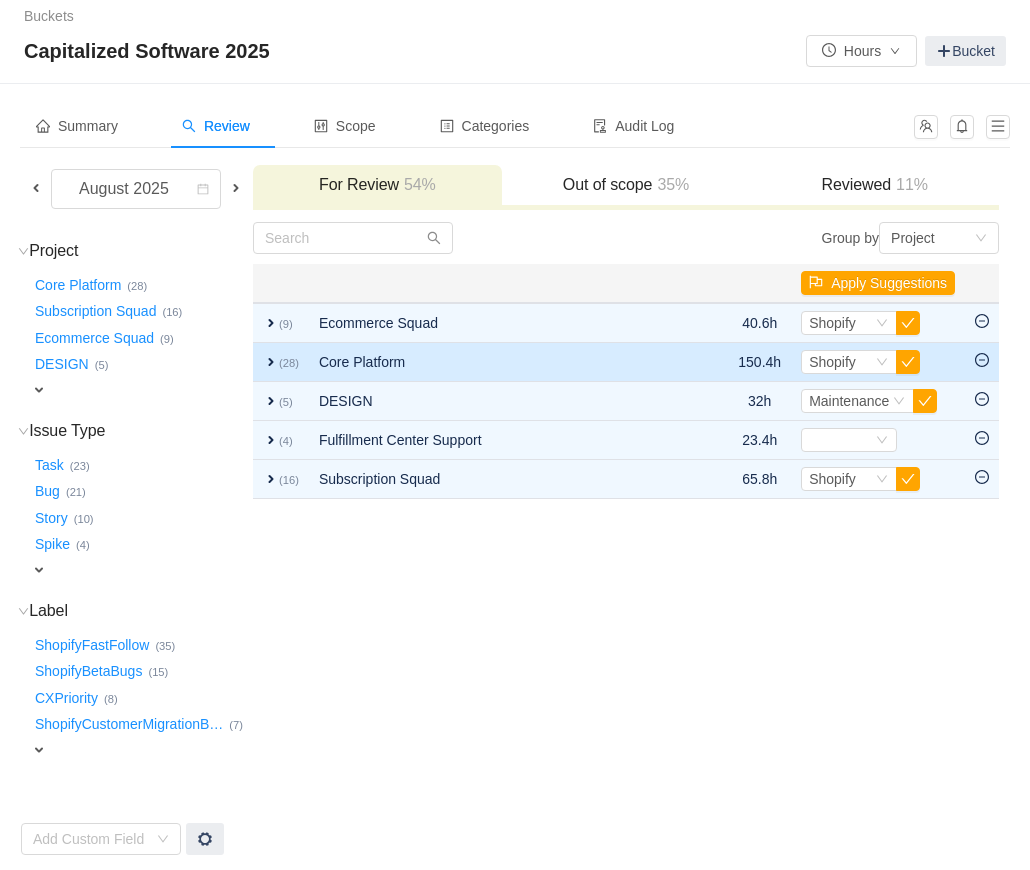 click on "expand" at bounding box center [271, 362] 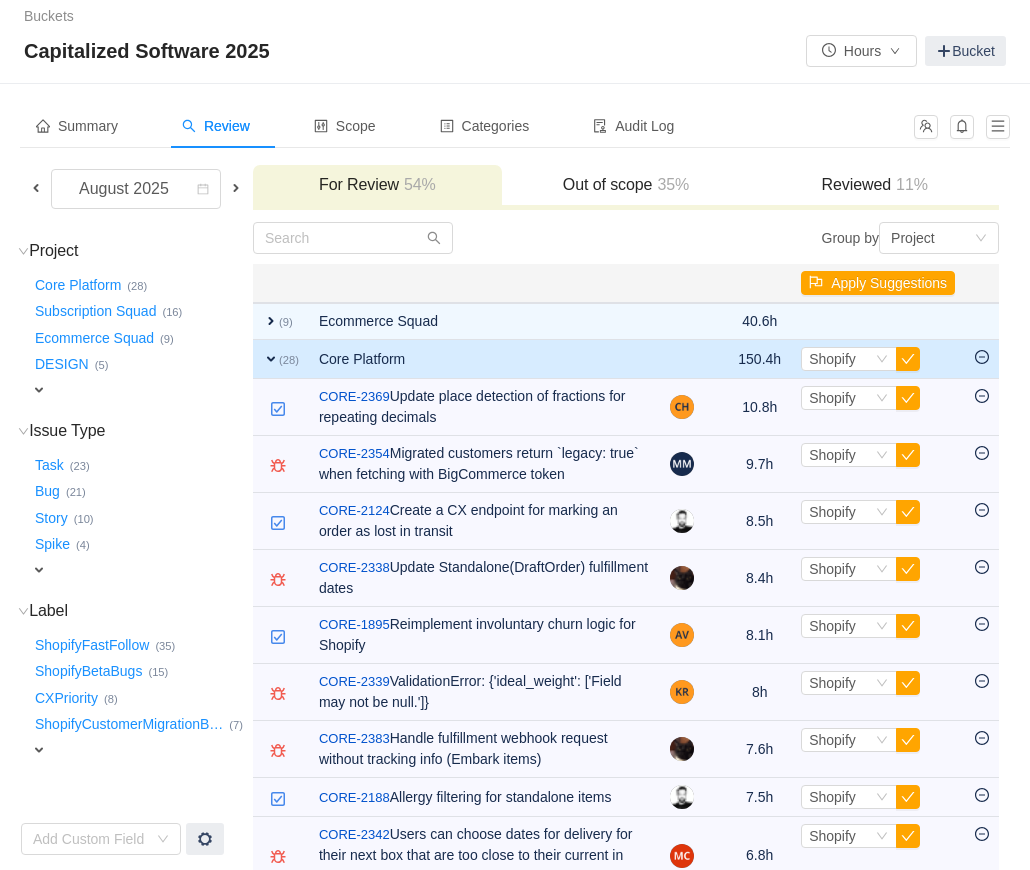 click on "expand" at bounding box center (271, 359) 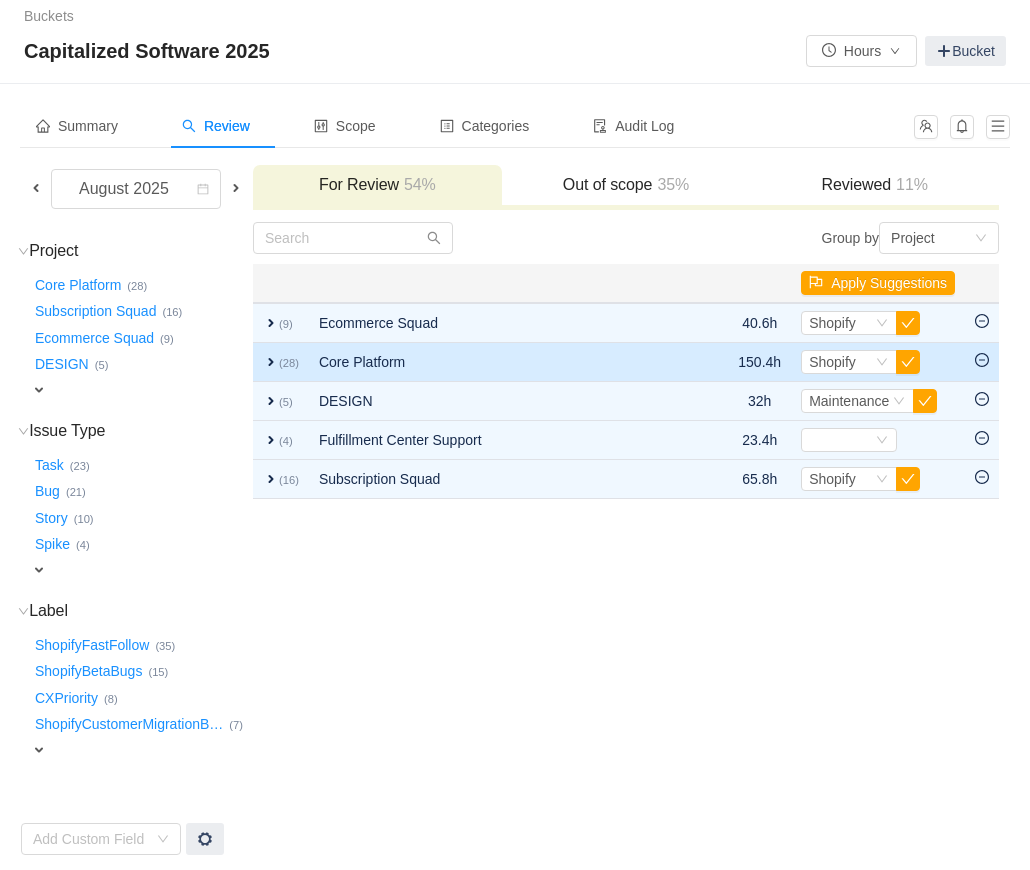 click on "expand" at bounding box center (271, 362) 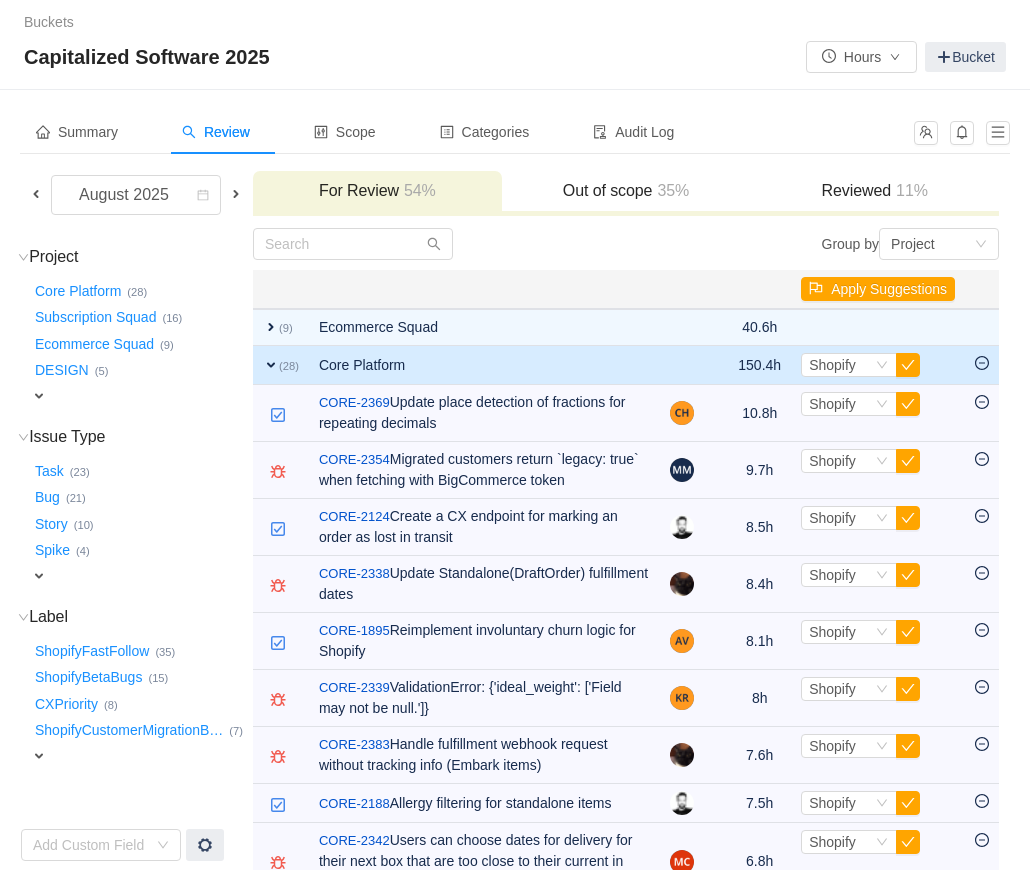 scroll, scrollTop: 0, scrollLeft: 0, axis: both 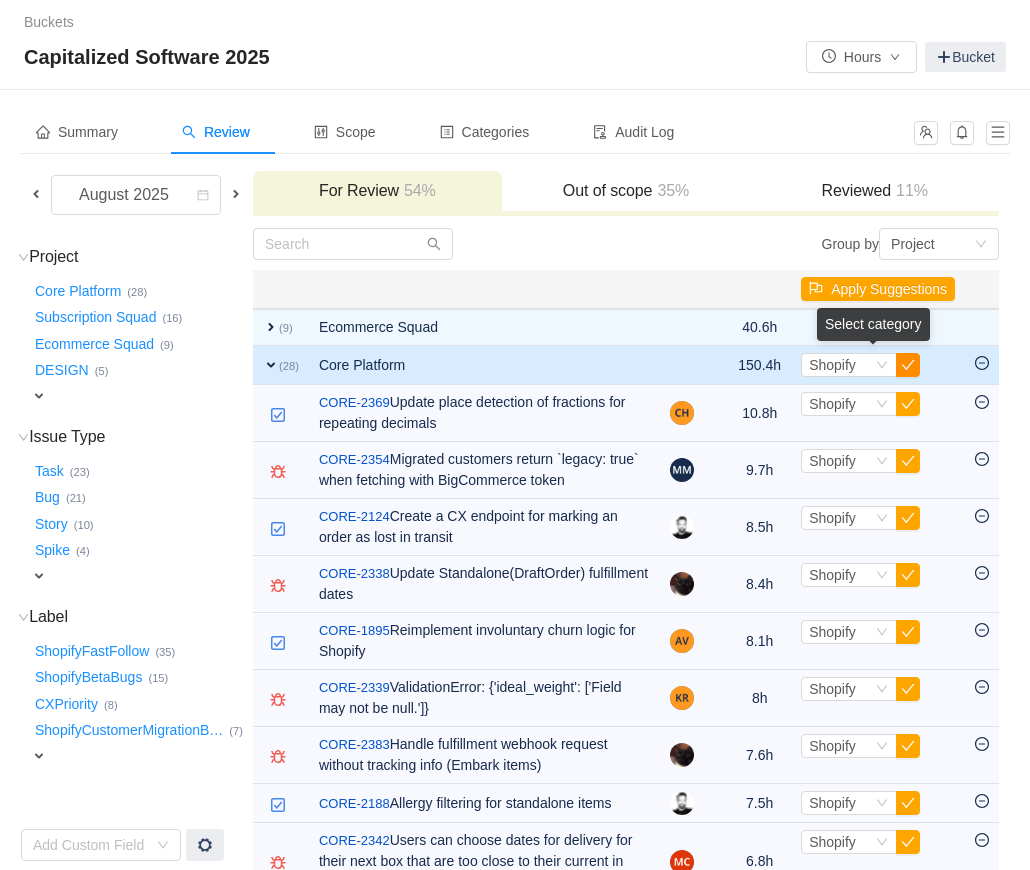 click at bounding box center [908, 365] 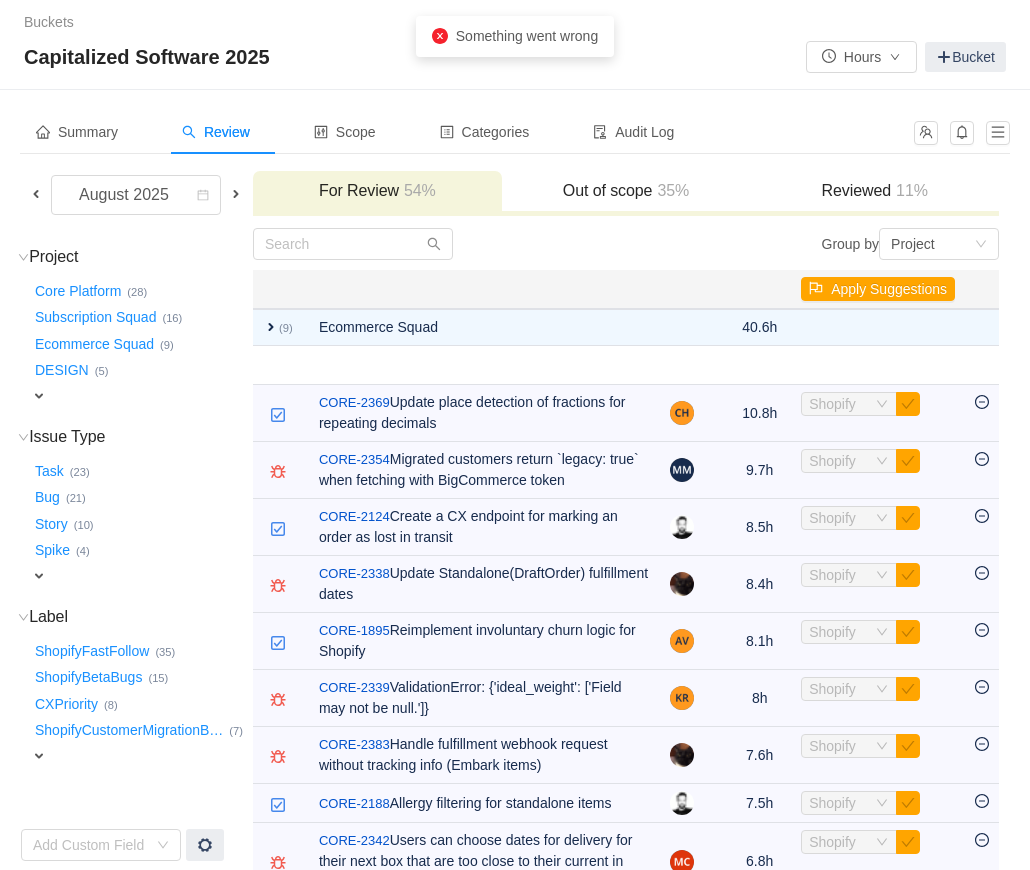 click on "Reviewed  11%" at bounding box center [874, 192] 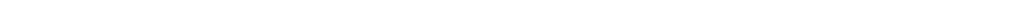 scroll, scrollTop: 0, scrollLeft: 0, axis: both 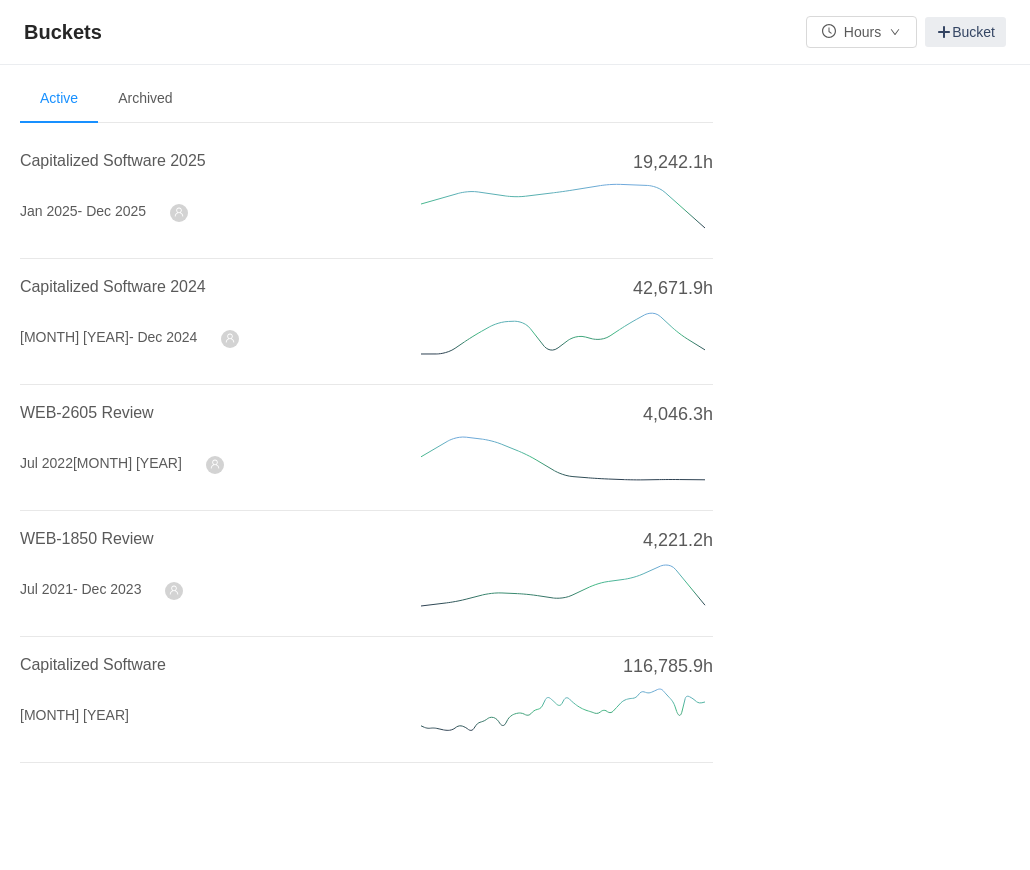 click on "Capitalized Software 2025" at bounding box center [196, 161] 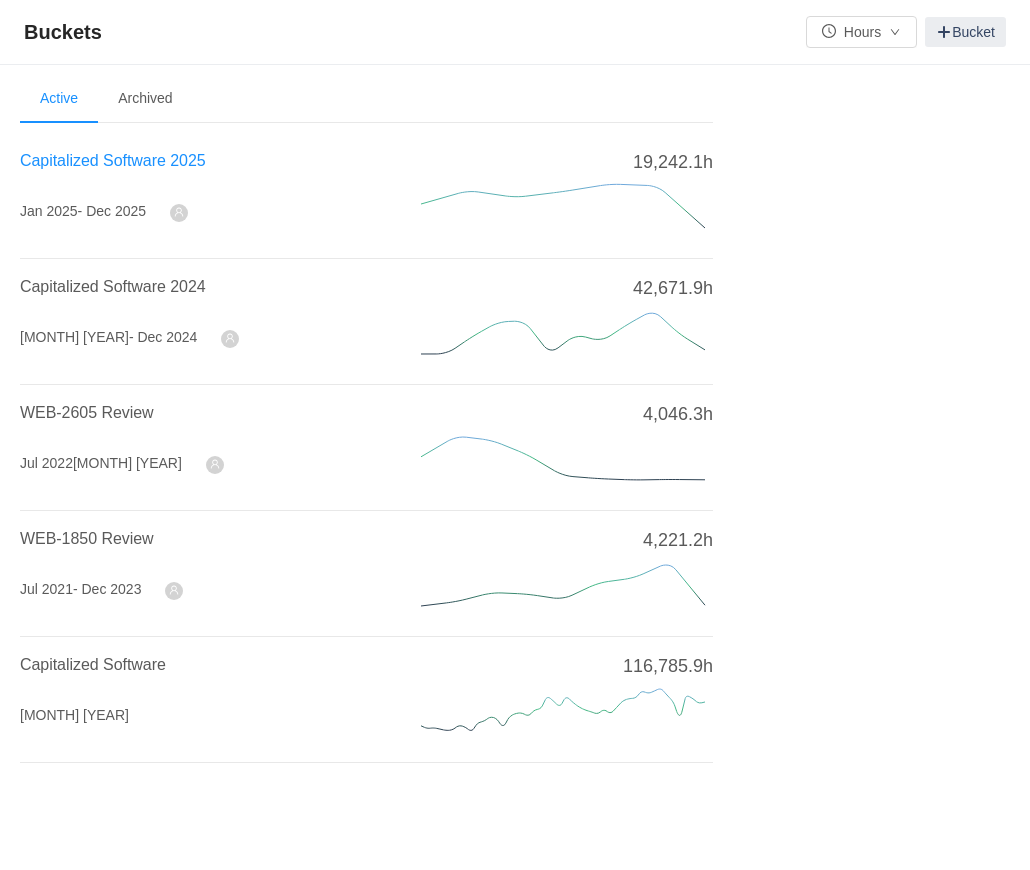 click on "Capitalized Software 2025" at bounding box center (113, 160) 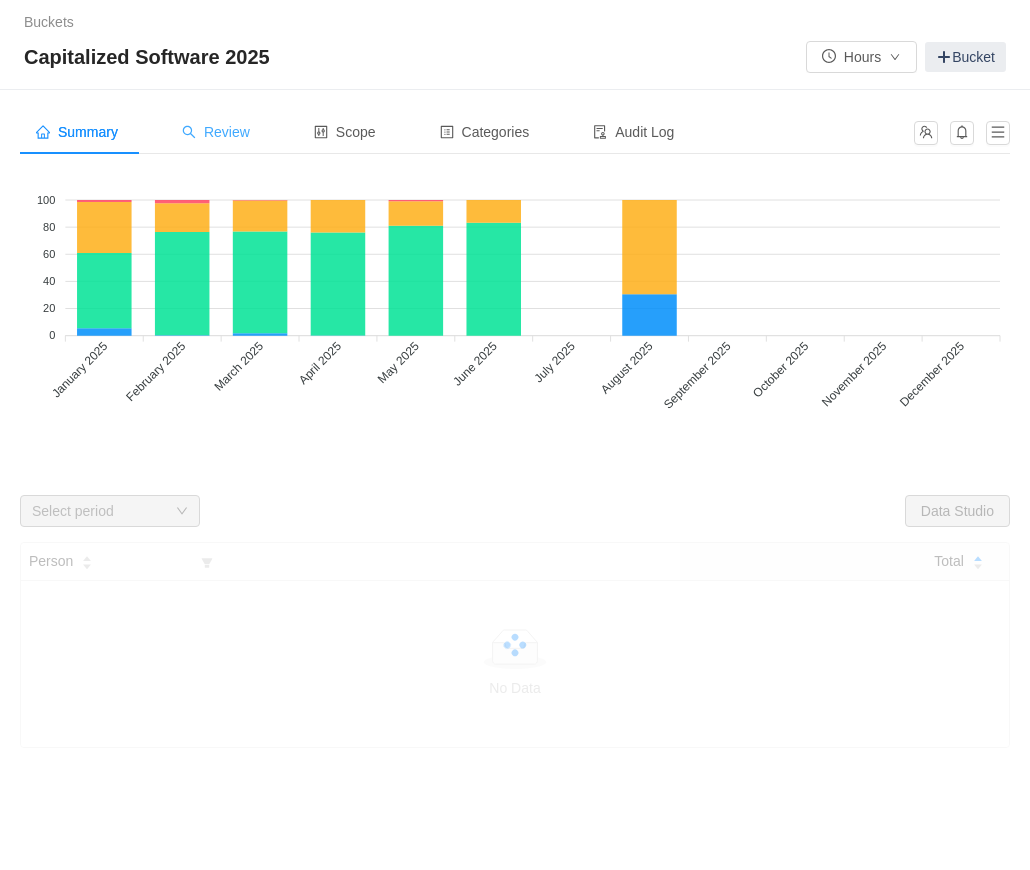 click on "Review" at bounding box center (216, 132) 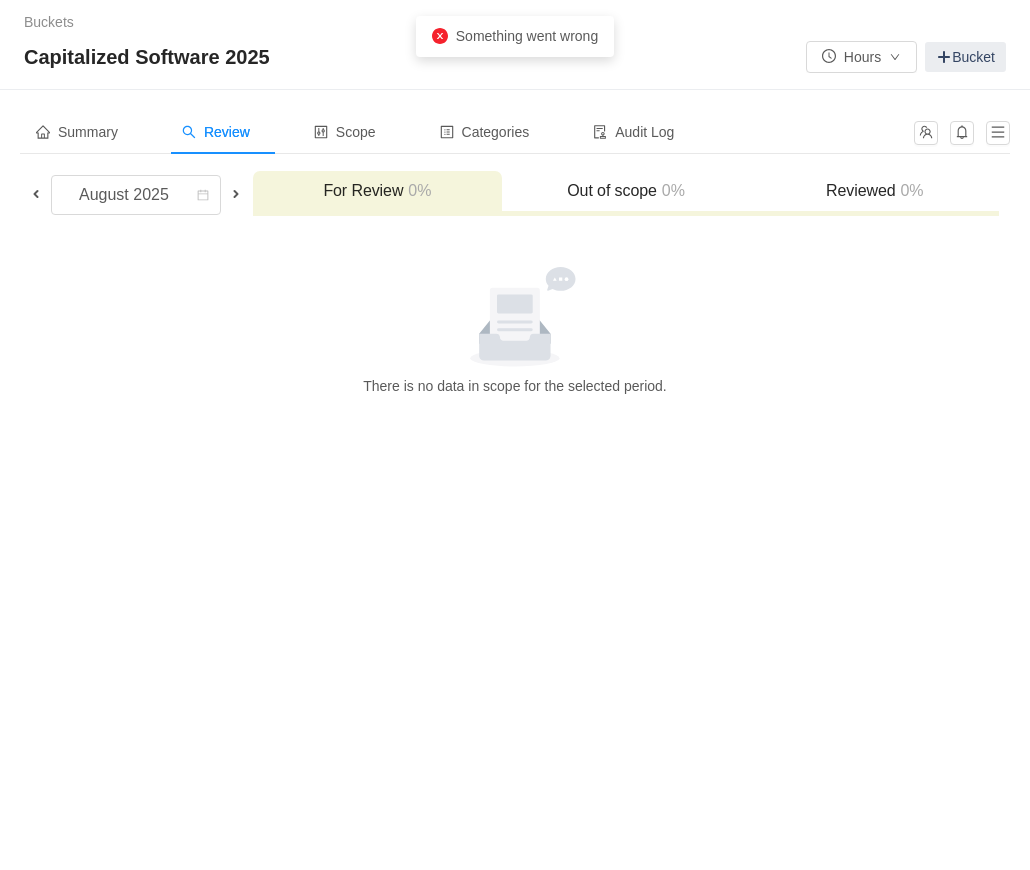 click on "Reviewed  0%" at bounding box center [874, 191] 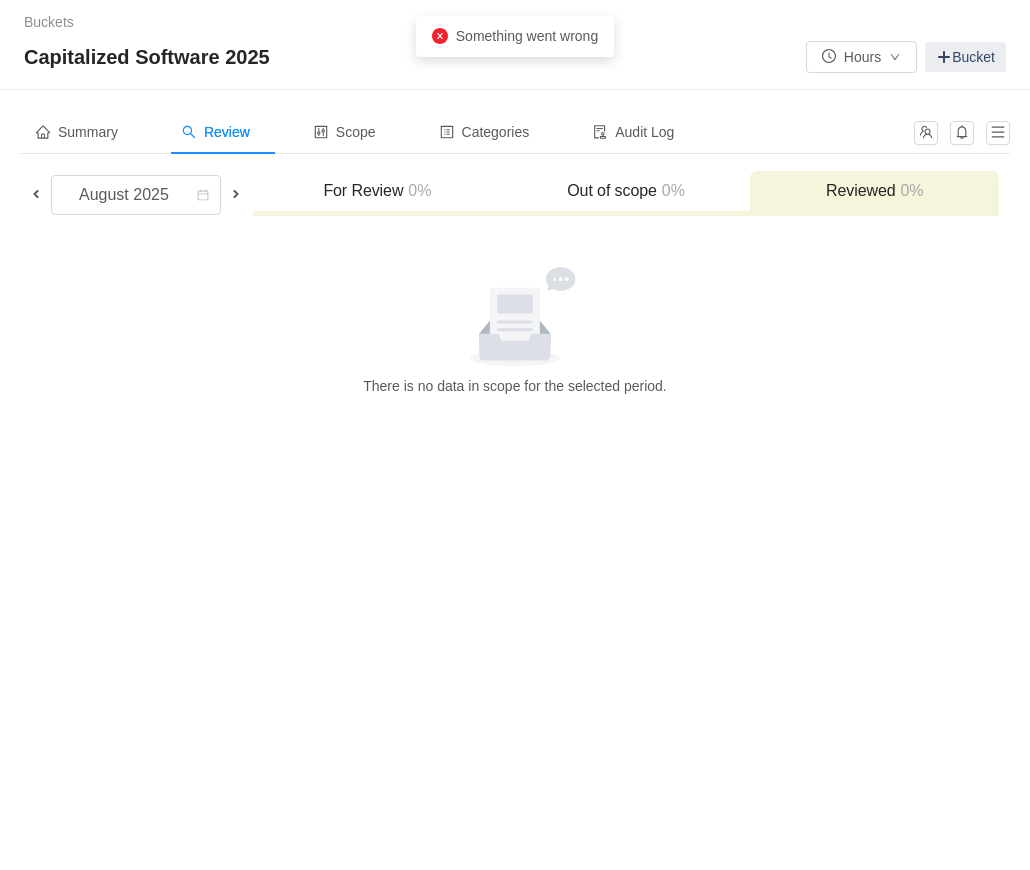 click on "Something went wrong" at bounding box center [515, 36] 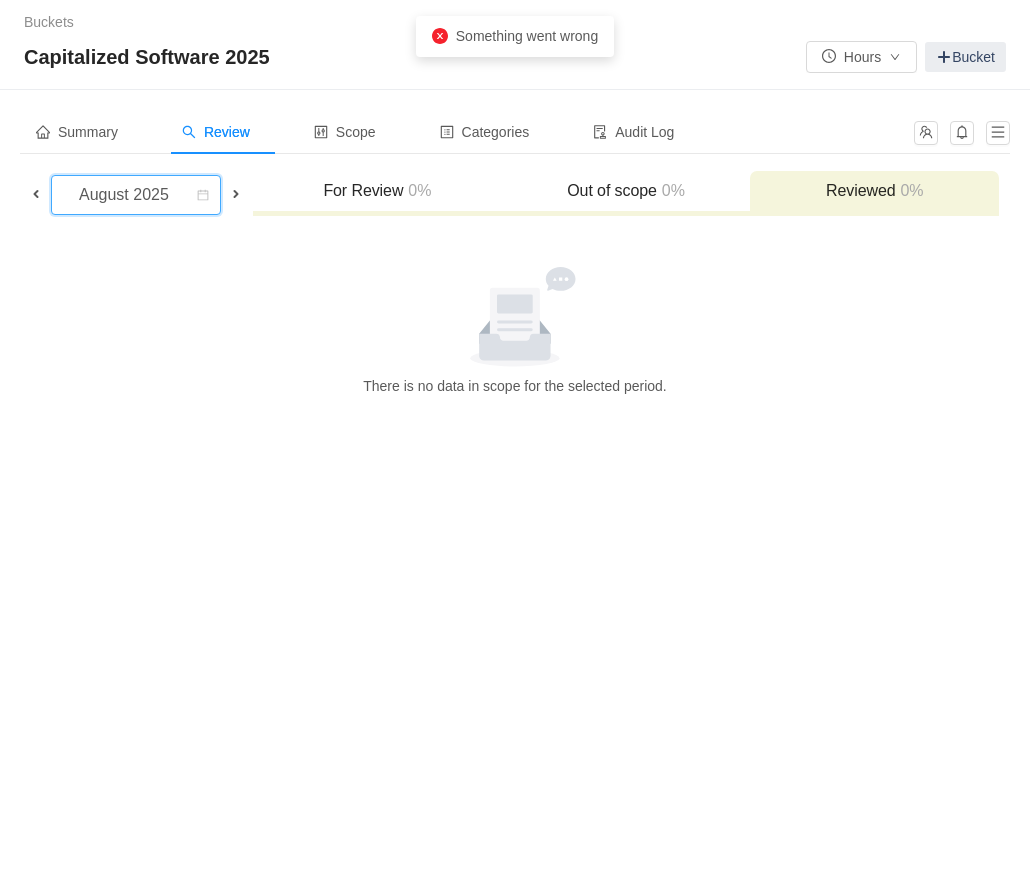 click on "August 2025" at bounding box center (126, 195) 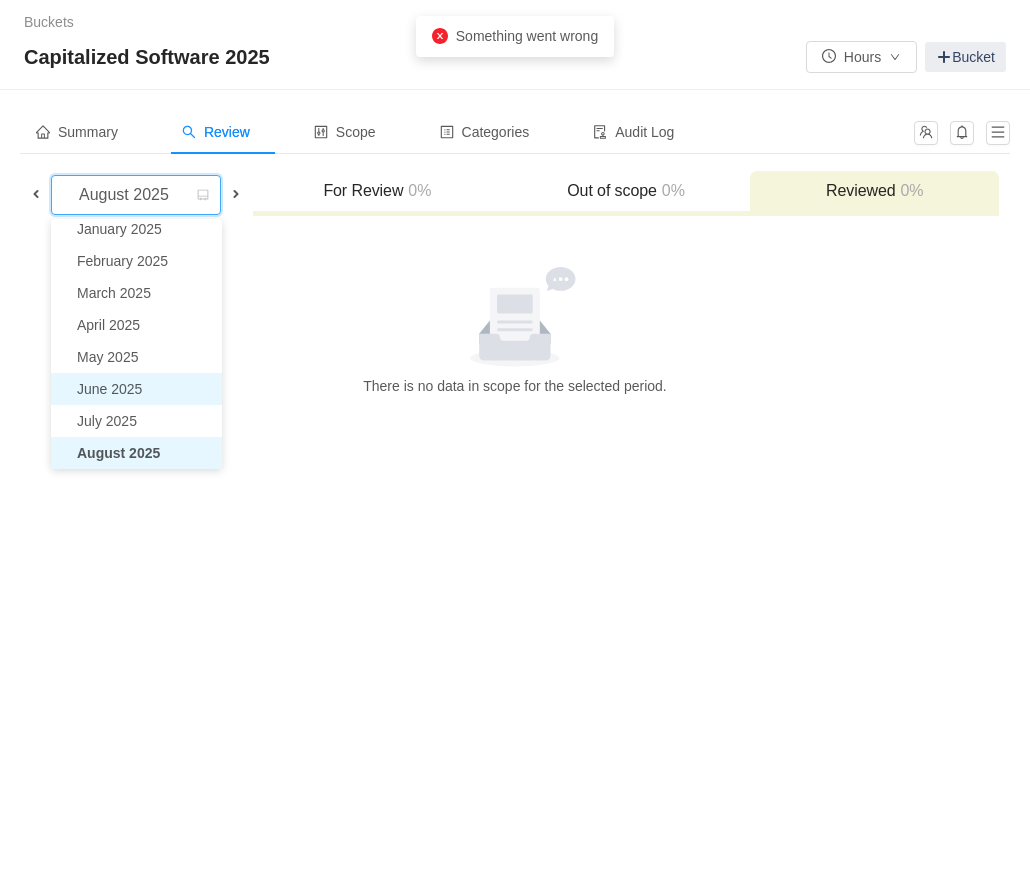 scroll, scrollTop: 4, scrollLeft: 0, axis: vertical 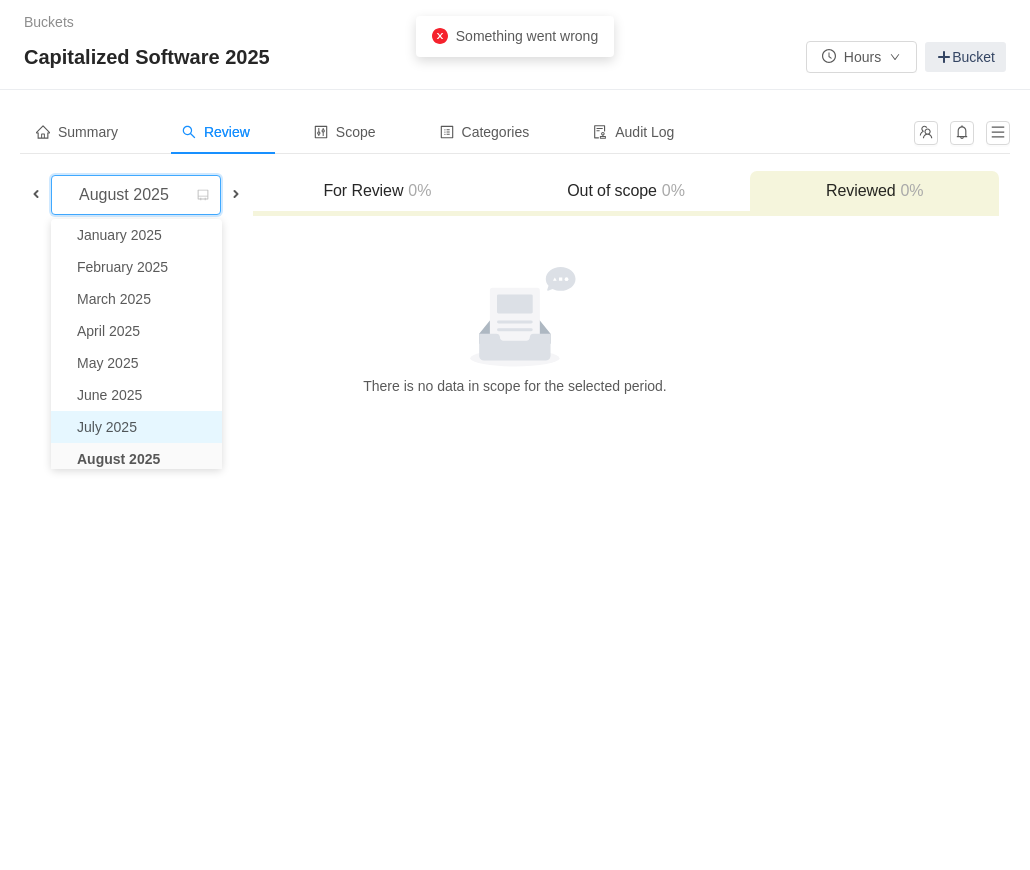 click on "July 2025" at bounding box center [136, 427] 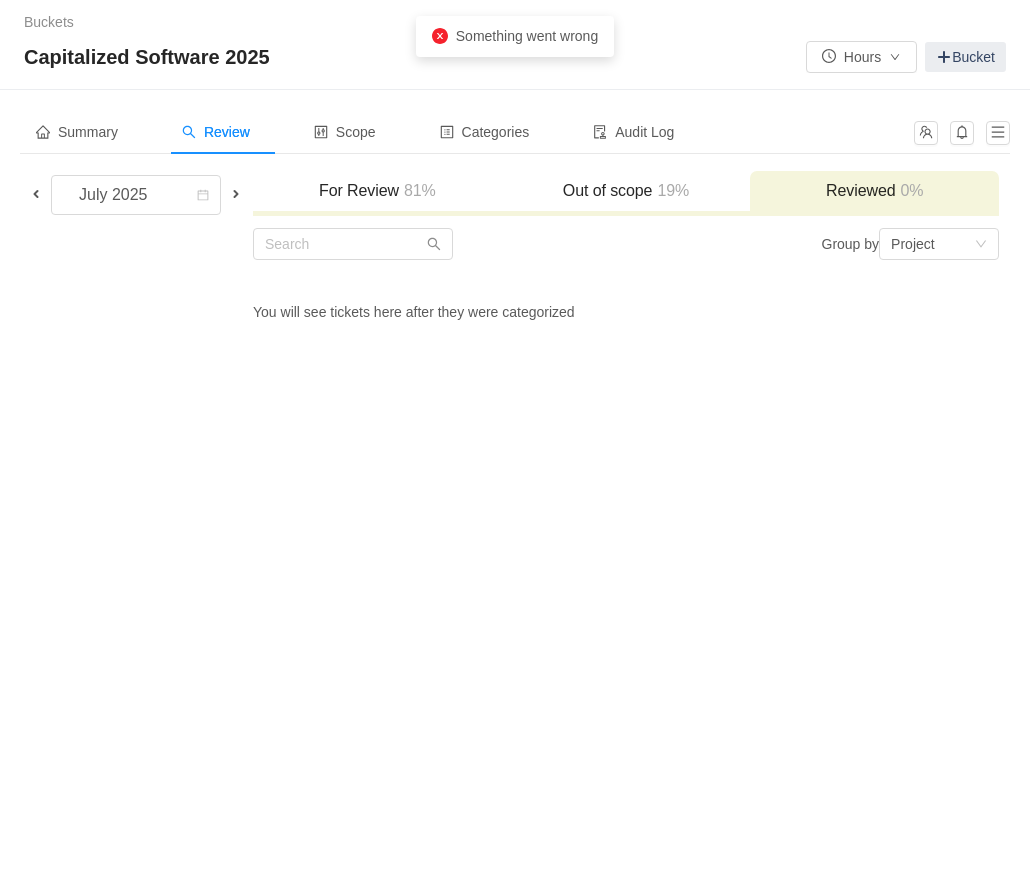 click on "For Review  81%" at bounding box center [377, 191] 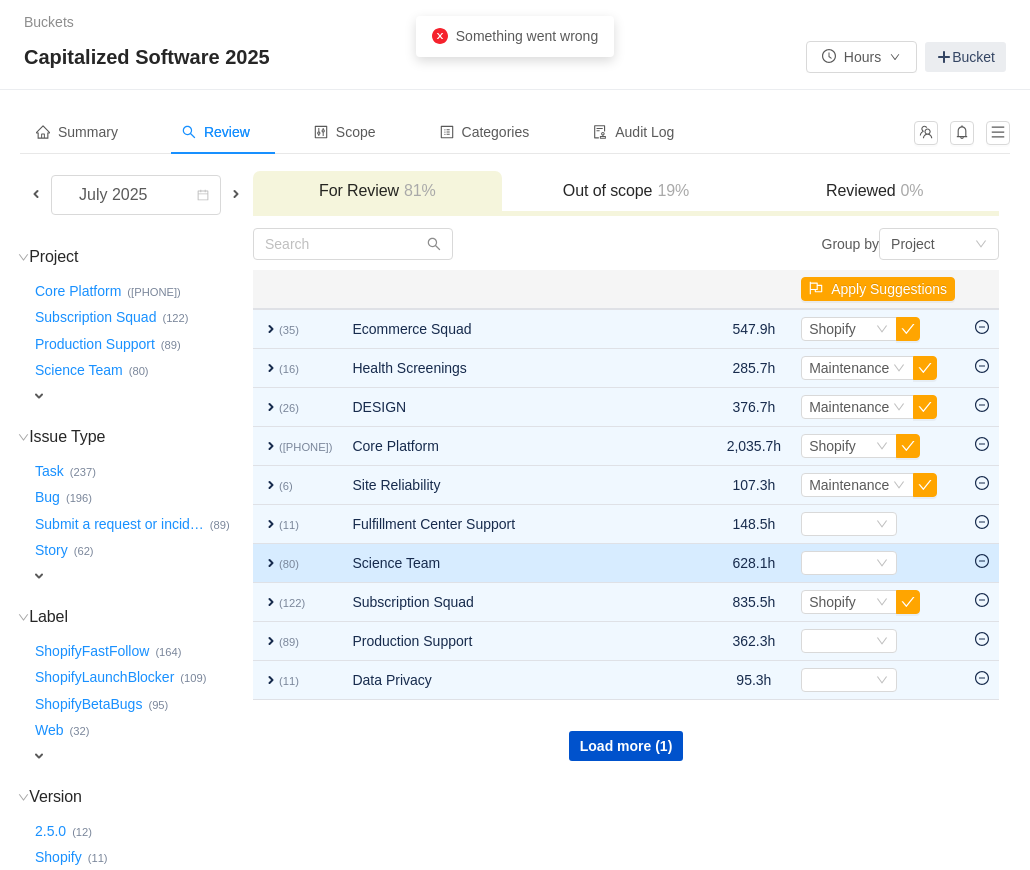 click on "expand" at bounding box center [271, 563] 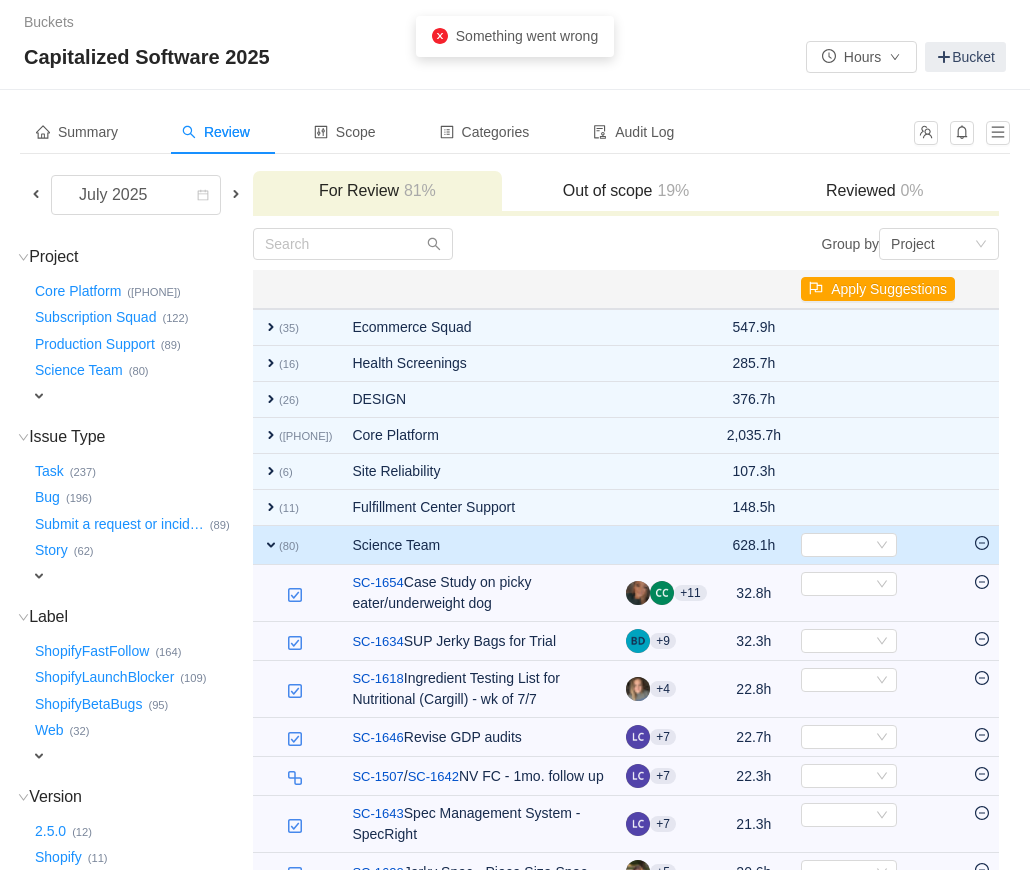 scroll, scrollTop: 0, scrollLeft: 0, axis: both 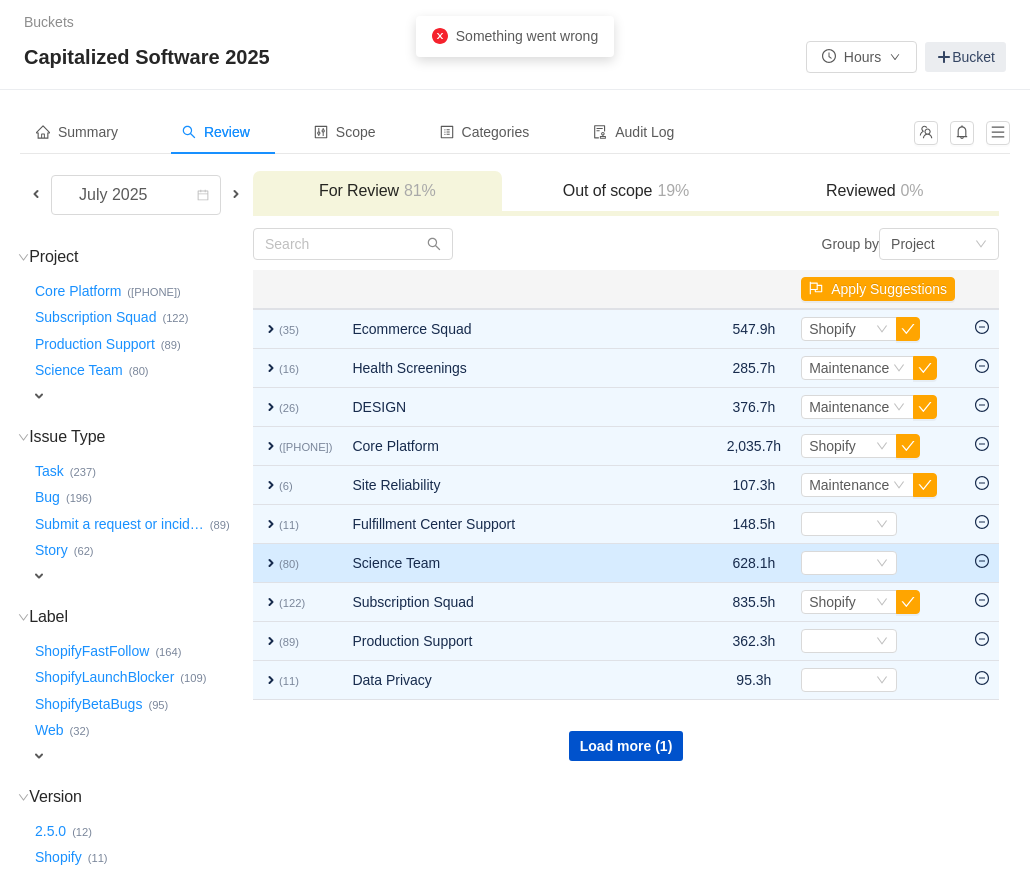 click 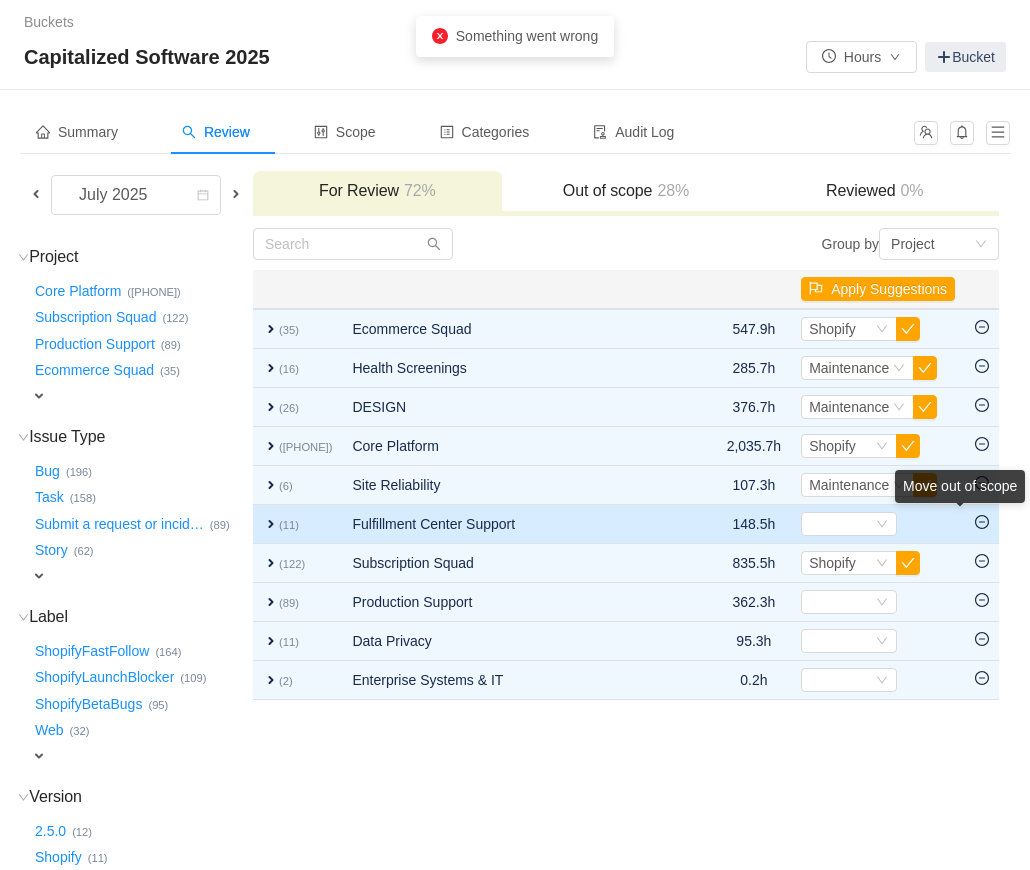 click on "Move out of scope" at bounding box center [960, 486] 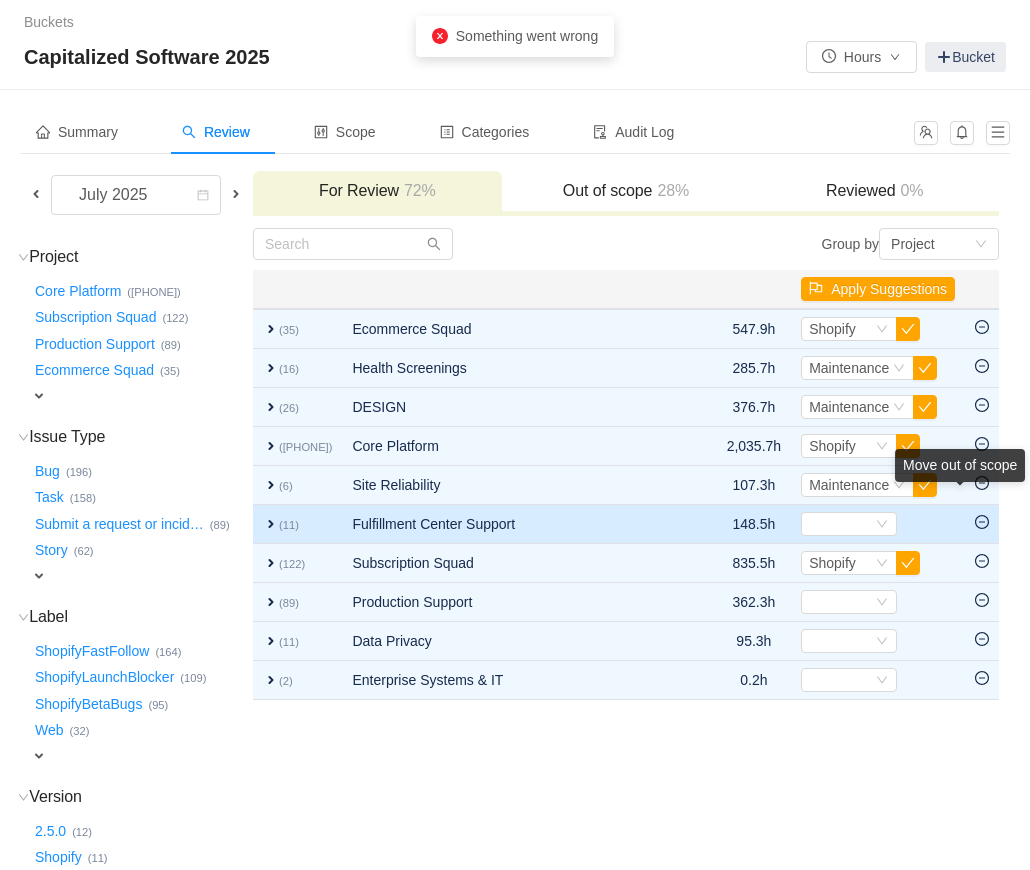 click 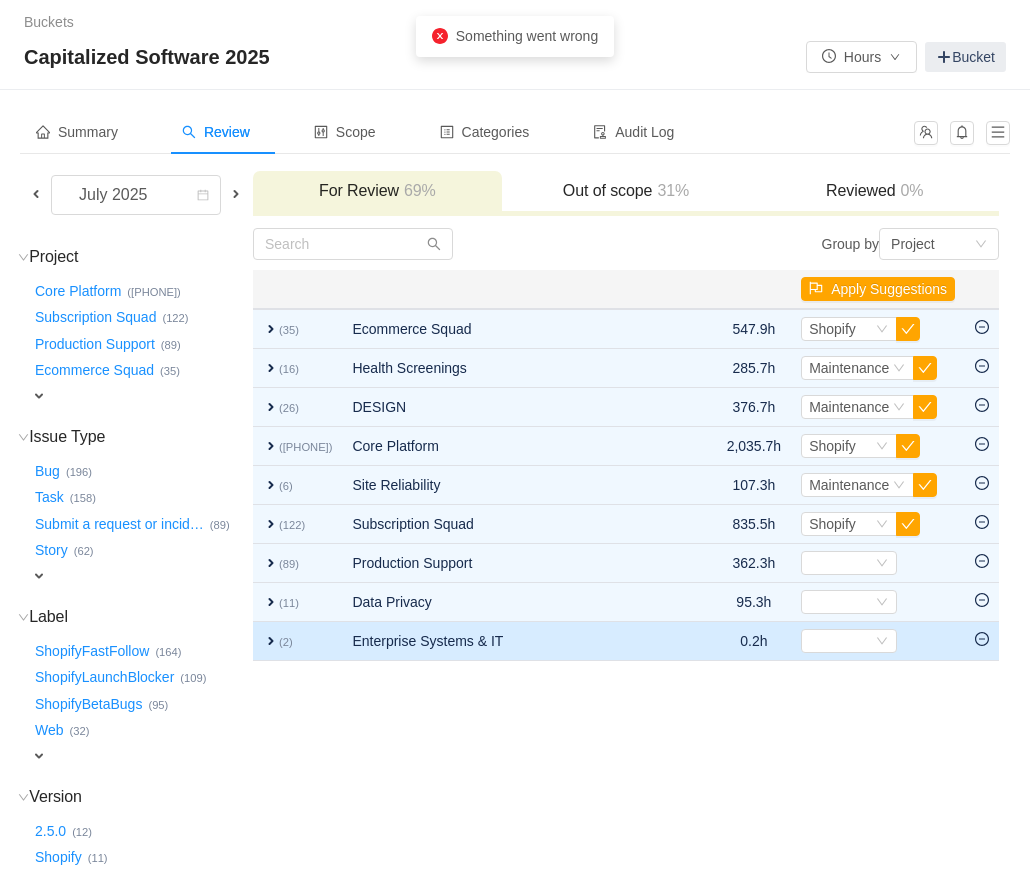 click 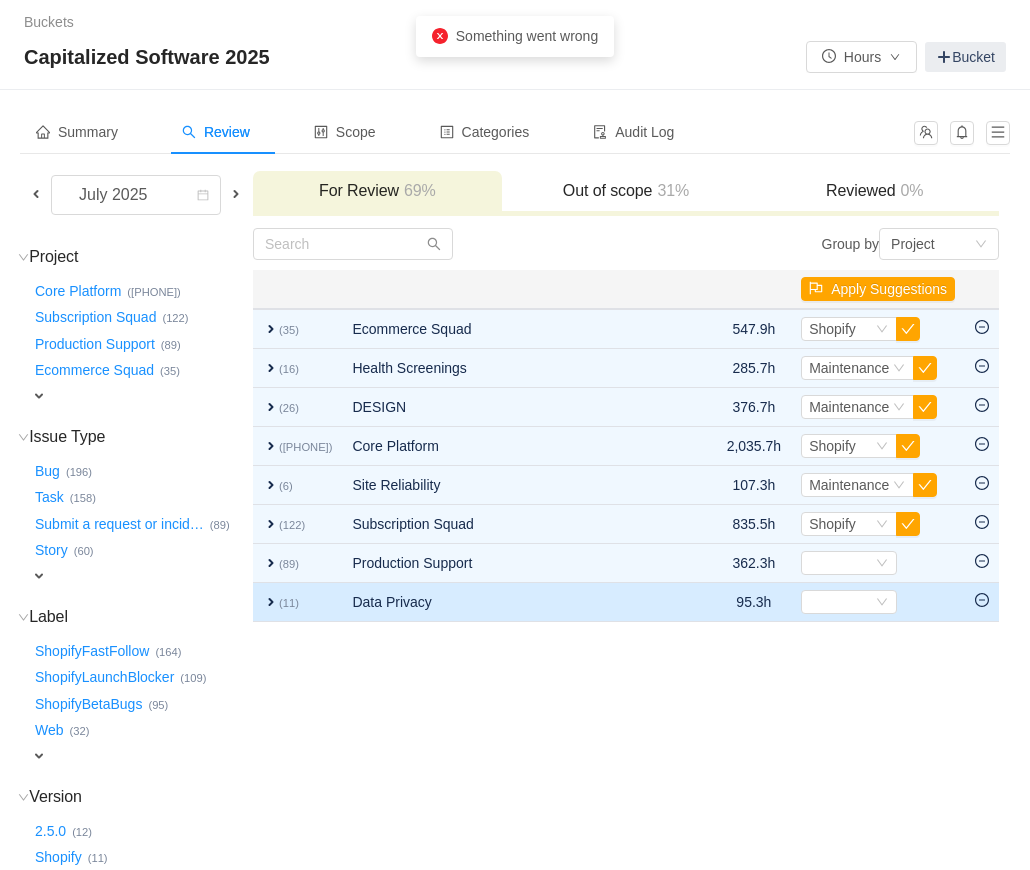 click 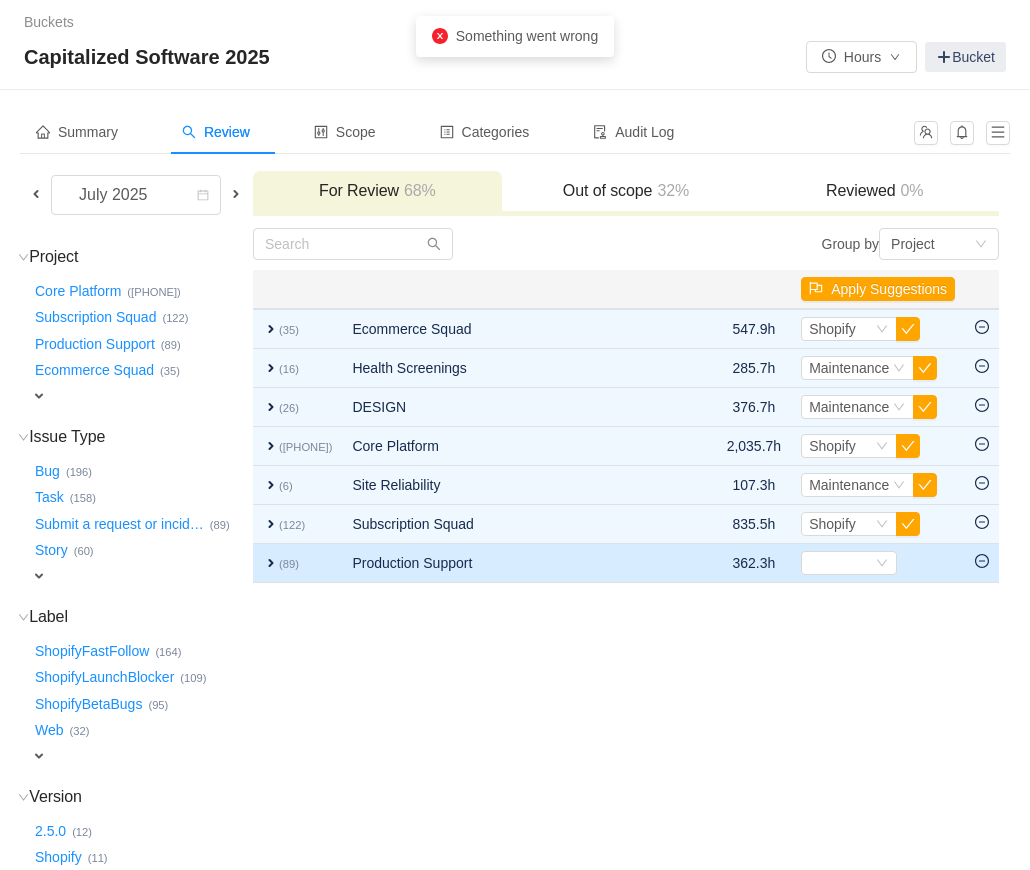 click on "expand" at bounding box center (271, 563) 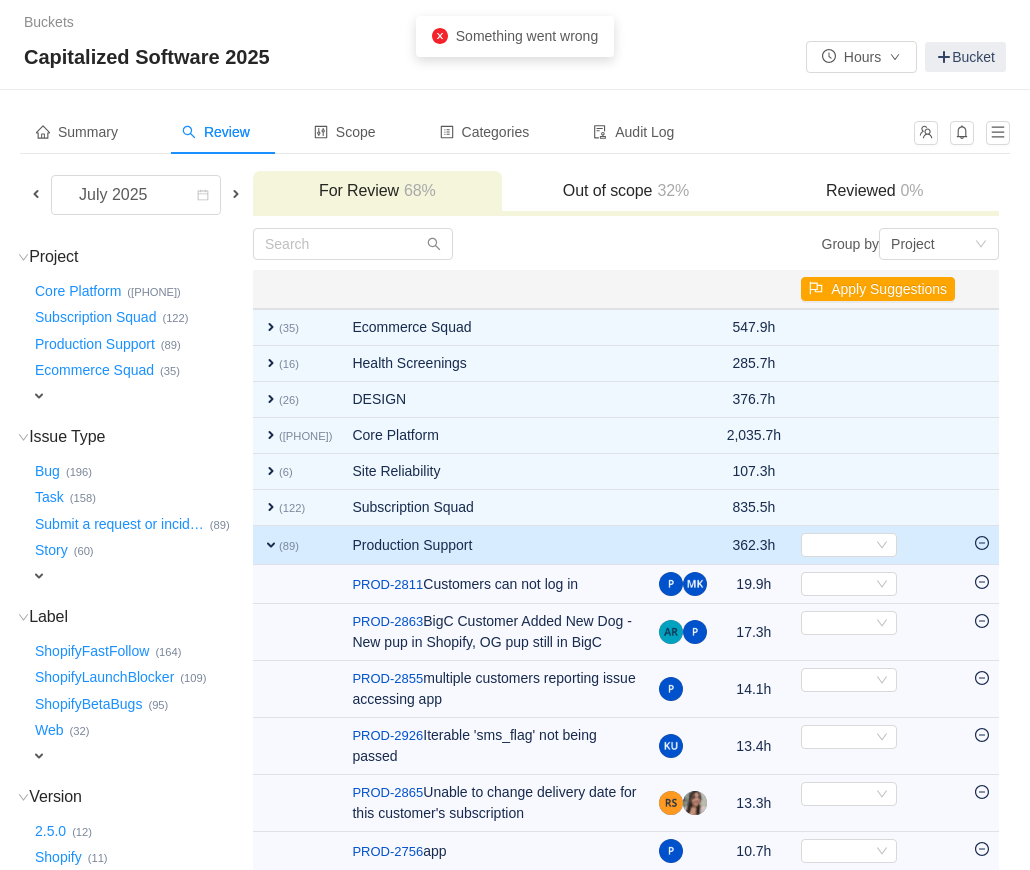 click on "expand (89)" at bounding box center (297, 545) 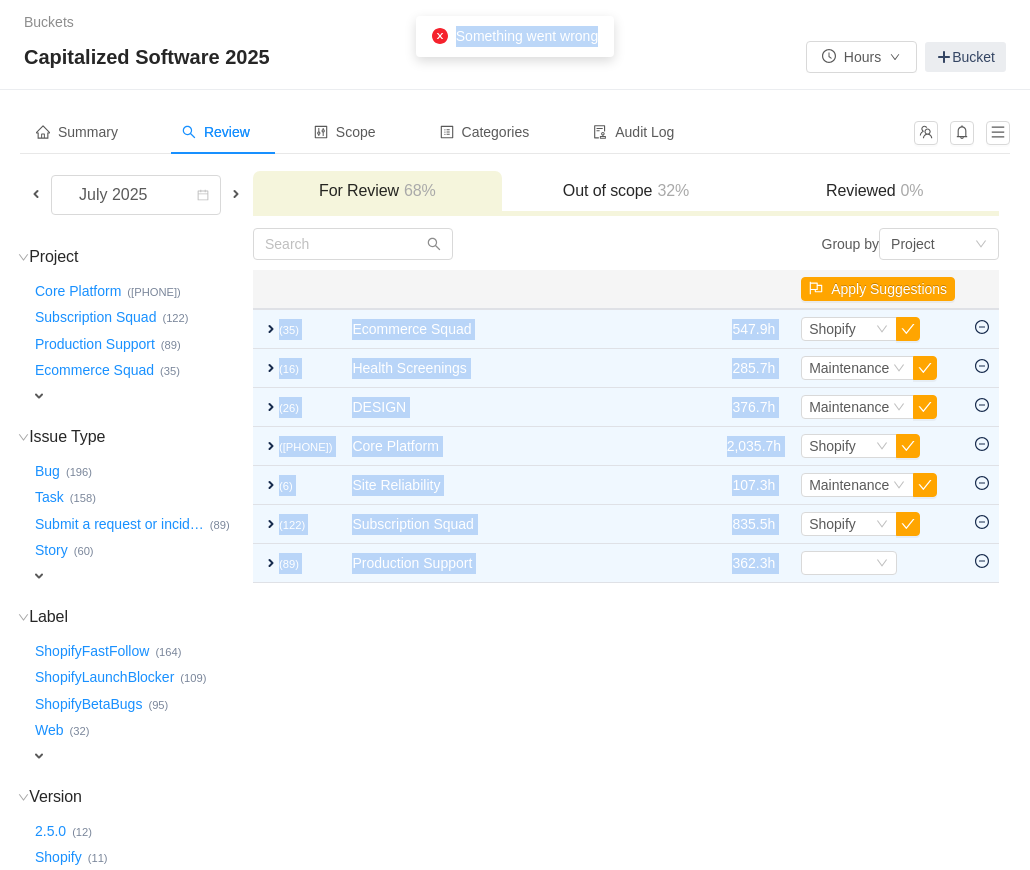 drag, startPoint x: 985, startPoint y: 559, endPoint x: 805, endPoint y: 641, distance: 197.79788 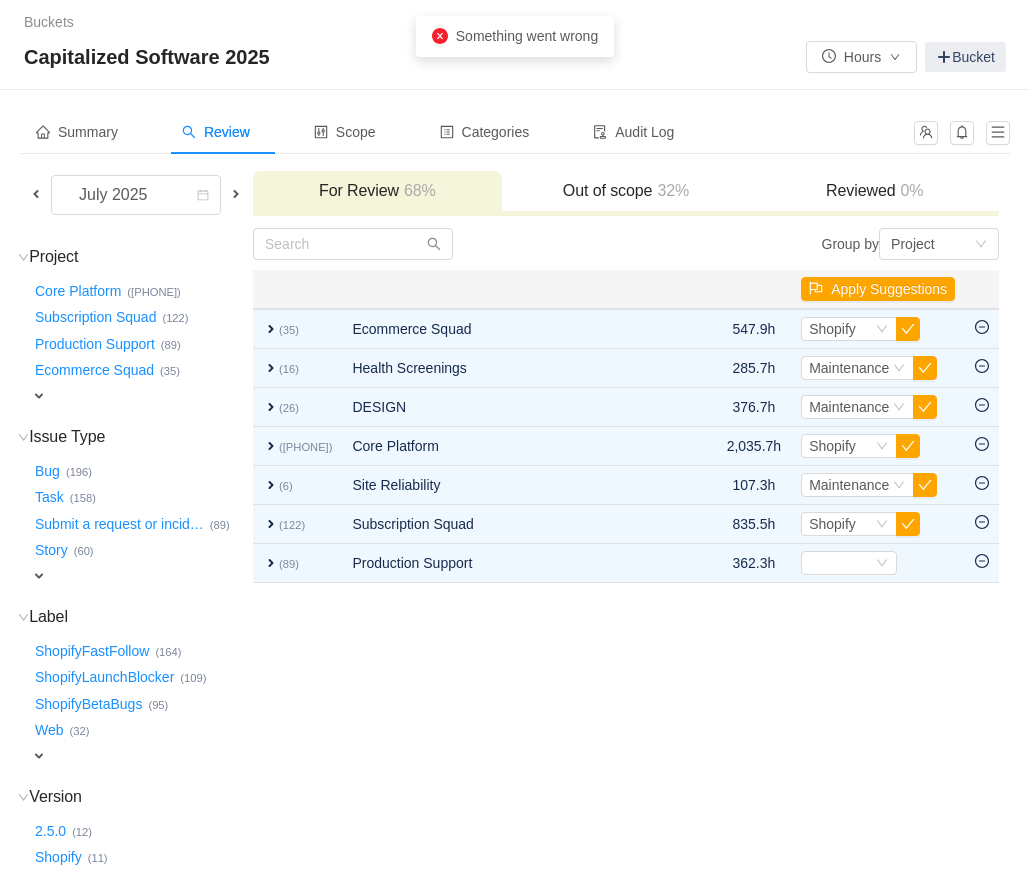 click on "Summary   Review   Scope   Categories   Audit Log   July 2025   For Review  68%  Out of scope  32%  Reviewed  0%  Project   (7)  hide Core Platform … (213) Subscription Squad … (122) Production Support … (89) Ecommerce Squad … (35) expand Select value    Issue Type   (6)  hide Bug … (196) Task … (158) Submit a request or incid … (89) Story … (60) expand Select value    Label   (27)  hide ShopifyFastFollow … (164) ShopifyLaunchBlocker … (109) ShopifyBetaBugs … (95) Web … (32) expand Select value    Version   (5)  hide 2.5.0 … (12) Shopify … (11) 2.5.0-OTA3 … (4) 2.5.0-OTA2 … (2) expand Select value   Add Custom Field    Group by   Project  You will see tickets here after they were marked as out of scope  You will see tickets here after they were categorized  Well done, nothing left for review! Check the summary or select another period for review Close Open Summary Apply Suggestions expand (35)  Ecommerce Squad    547.9h  Select  Shopify    Out of scope expand (16) Select" at bounding box center (515, 576) 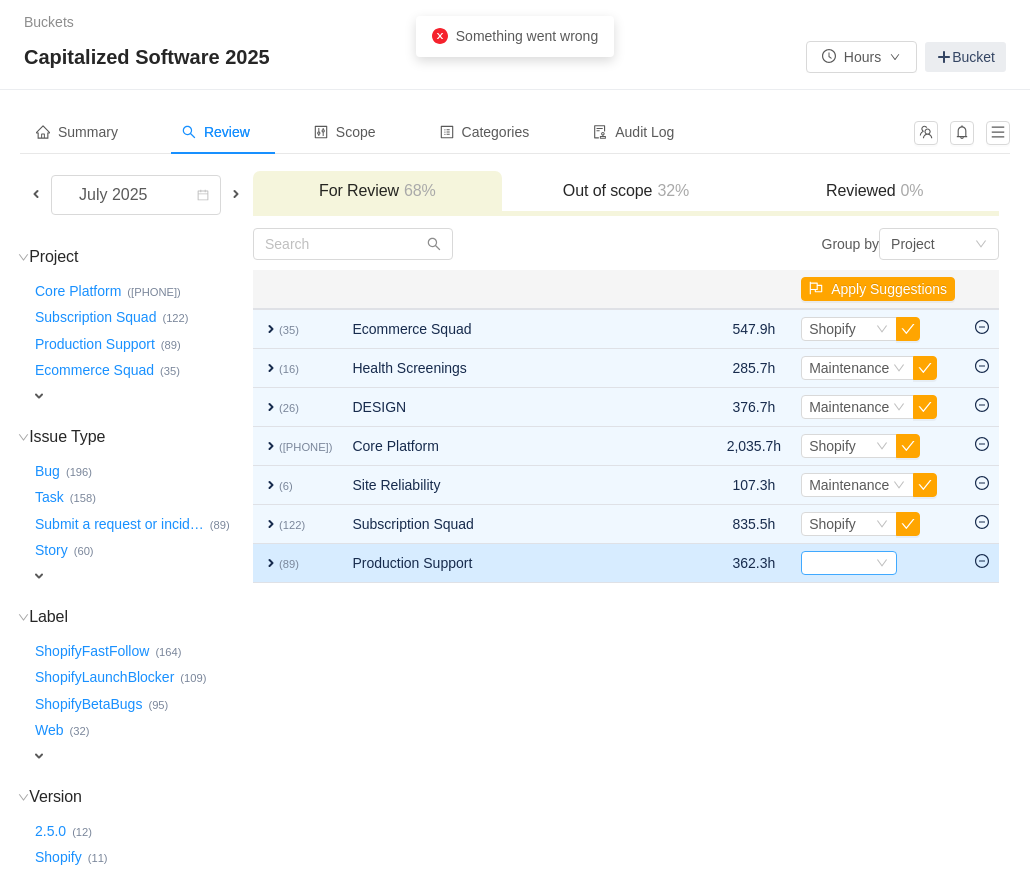 click on "Select" at bounding box center [840, 563] 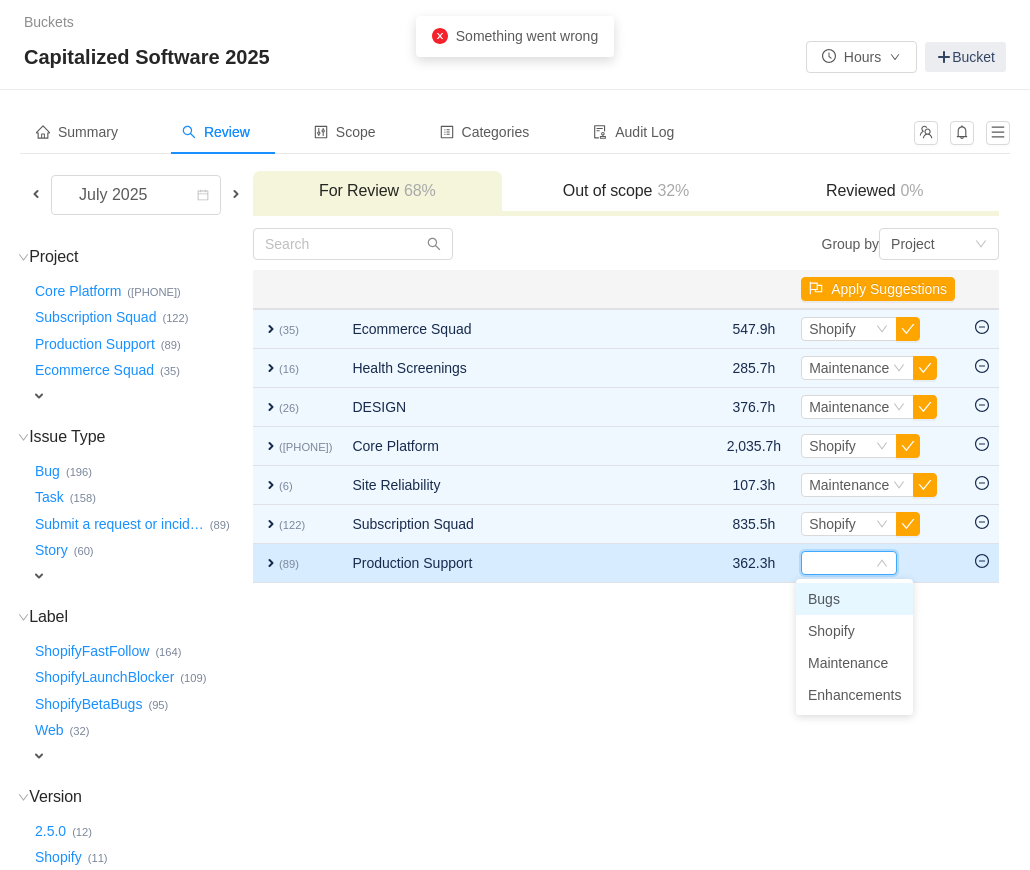 click on "expand" at bounding box center [271, 563] 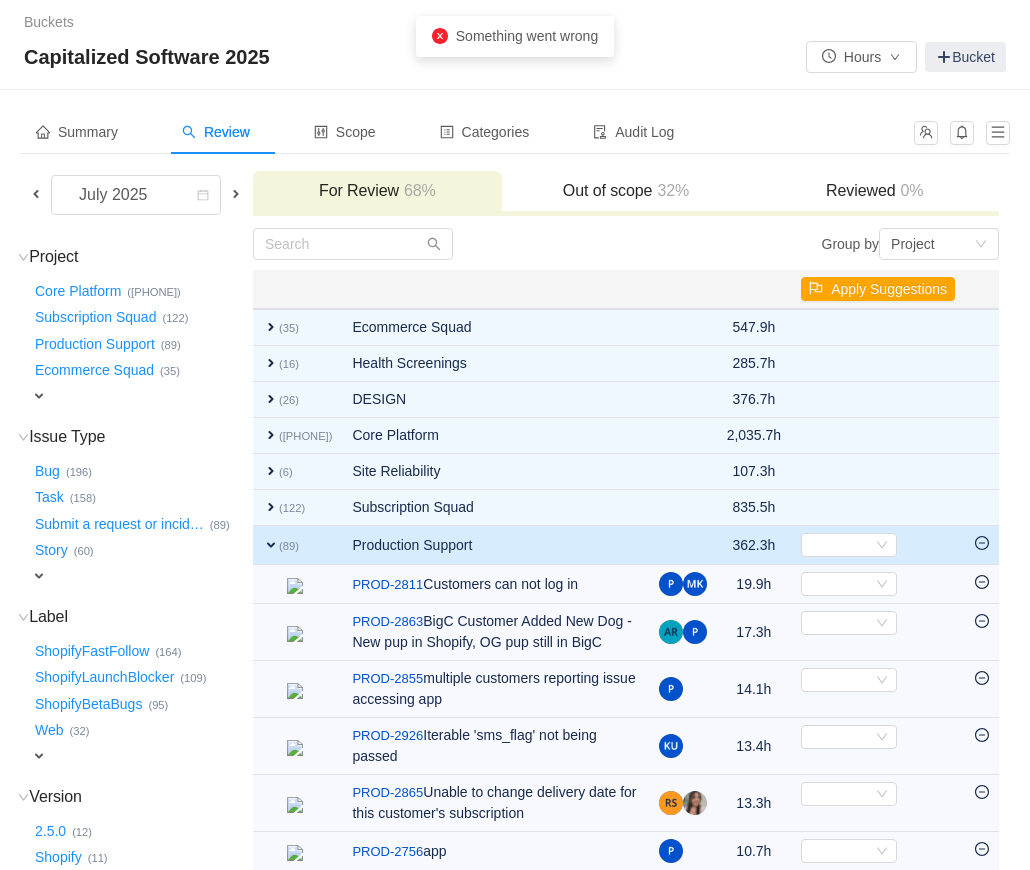 scroll, scrollTop: 0, scrollLeft: 0, axis: both 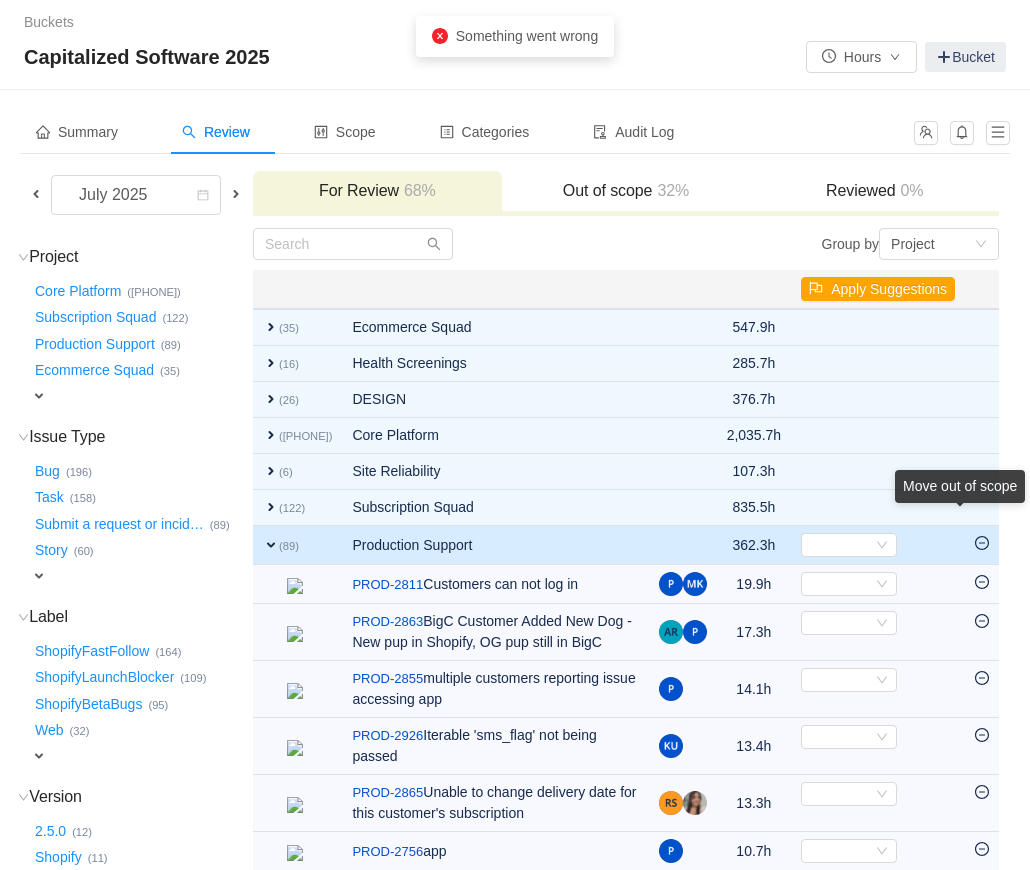click 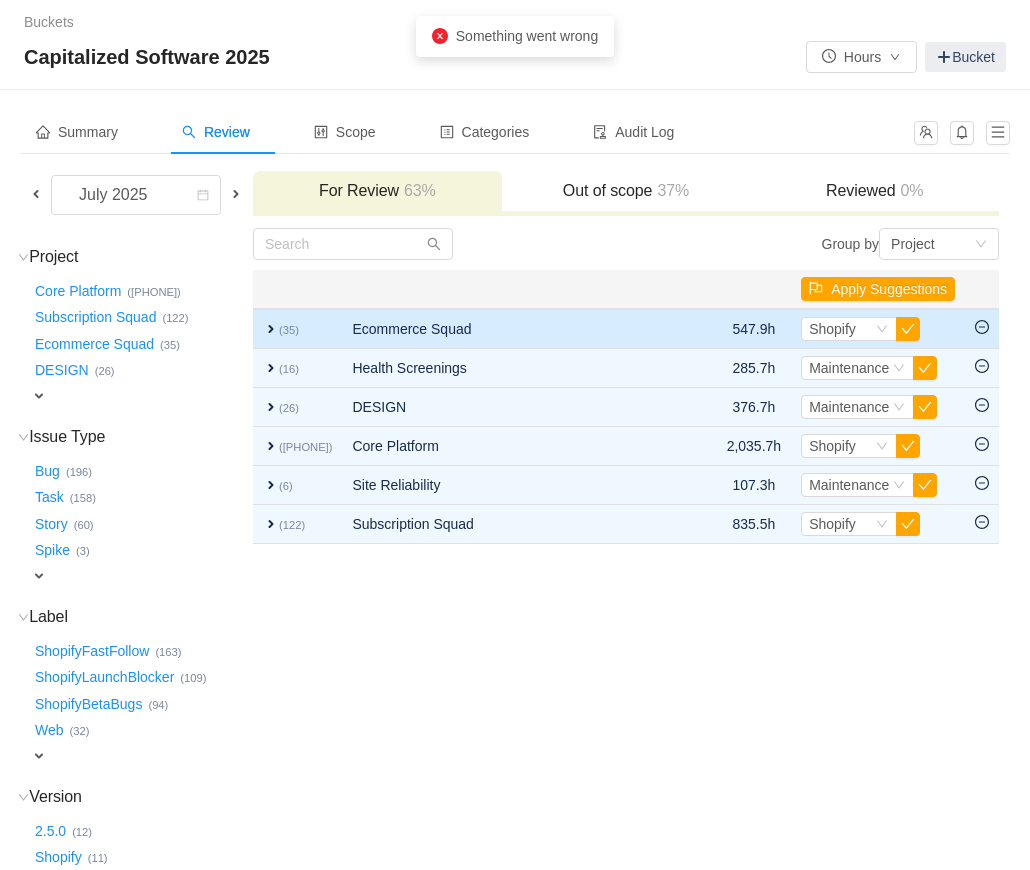 click on "expand" at bounding box center (271, 329) 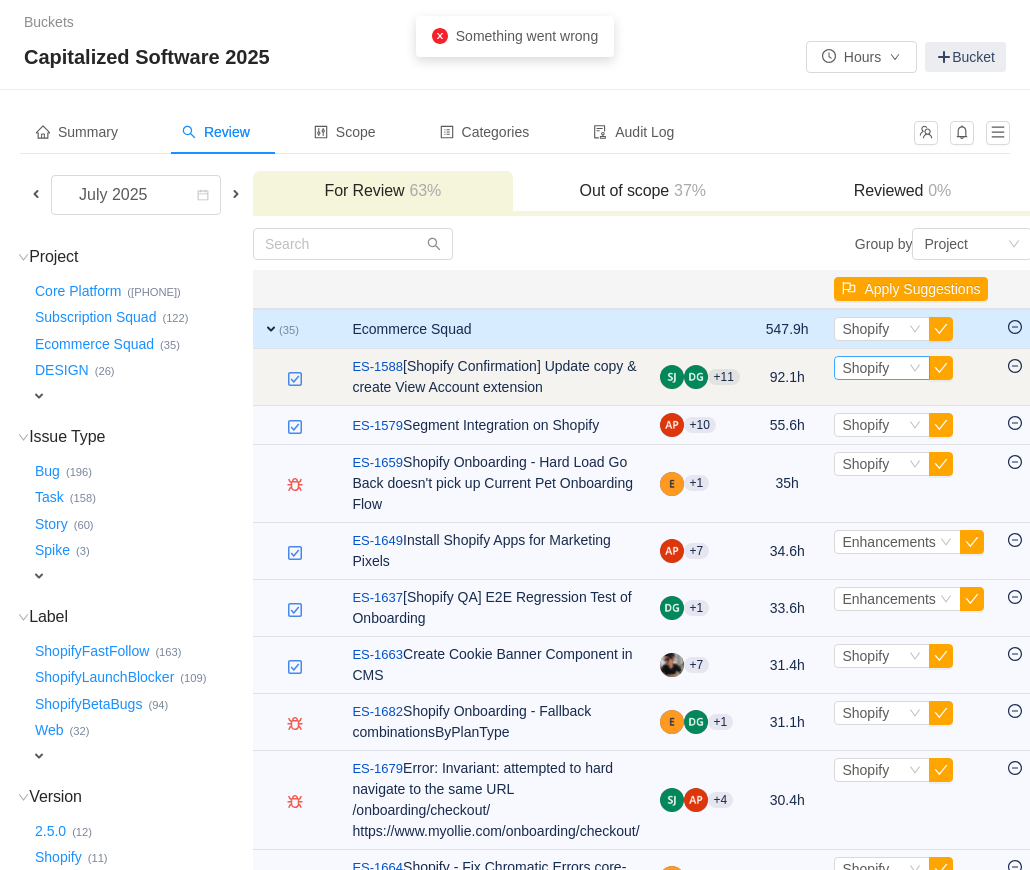 scroll, scrollTop: 0, scrollLeft: 0, axis: both 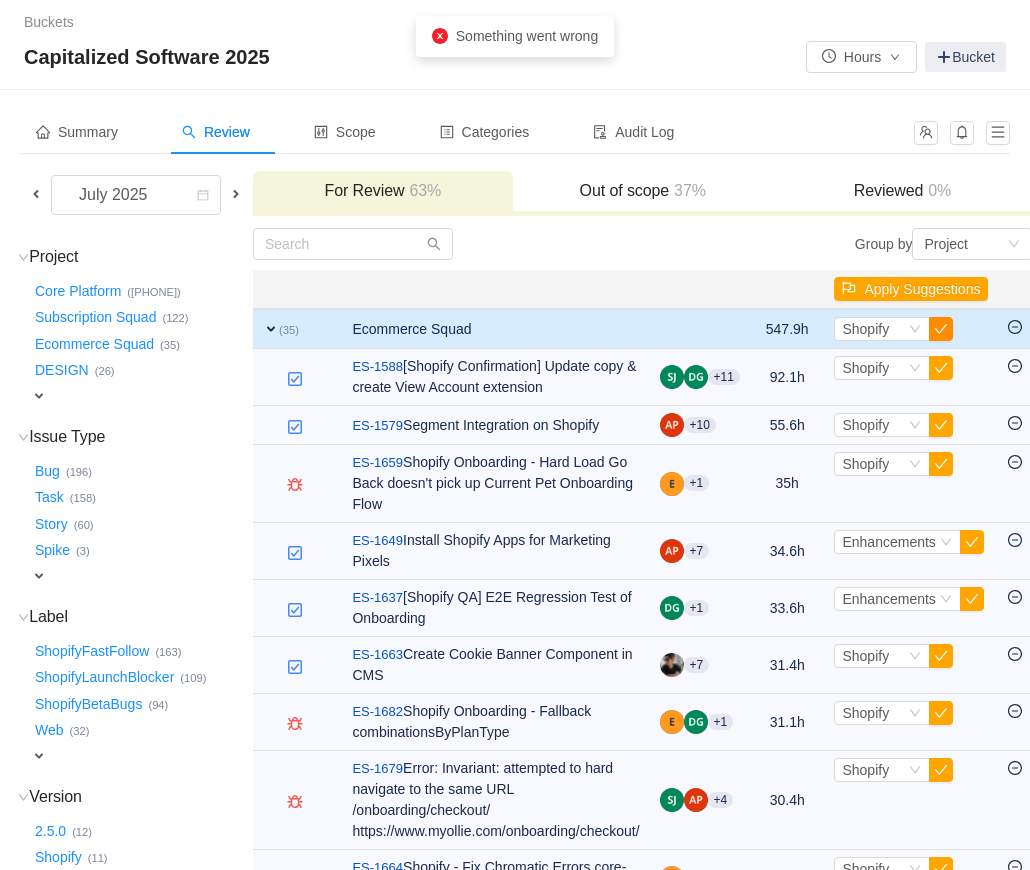 click at bounding box center (941, 329) 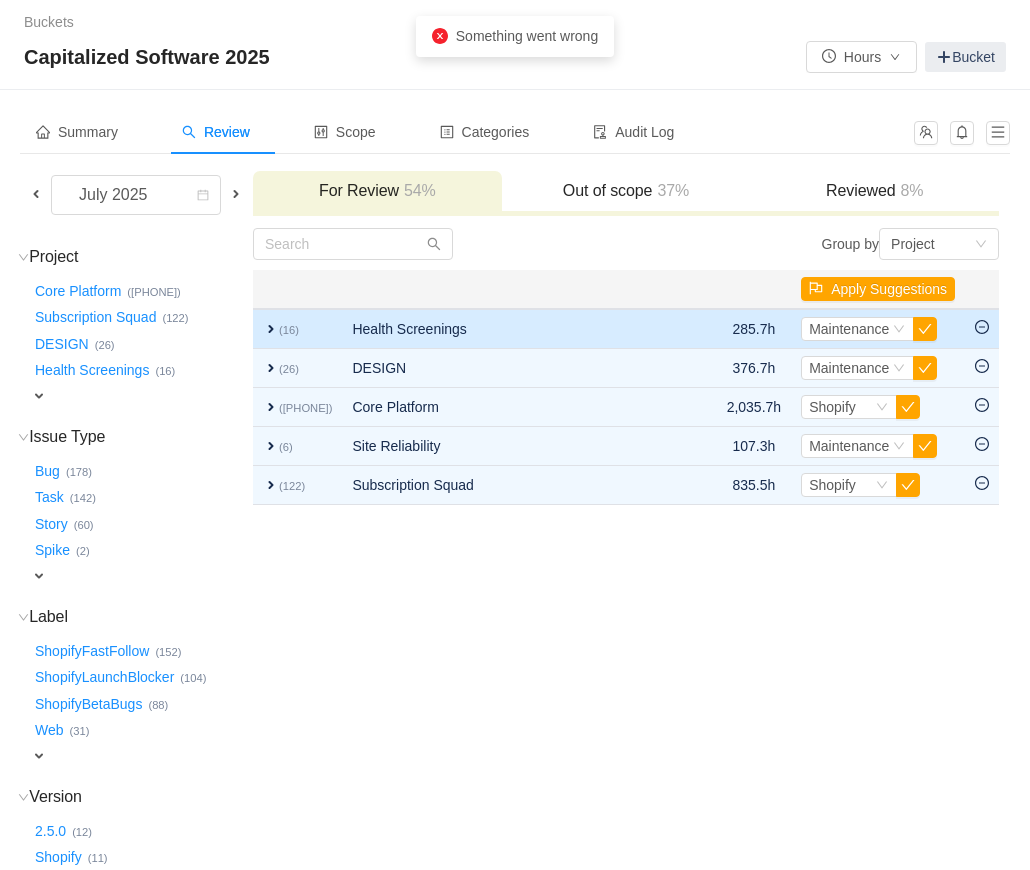 click on "expand" at bounding box center [271, 329] 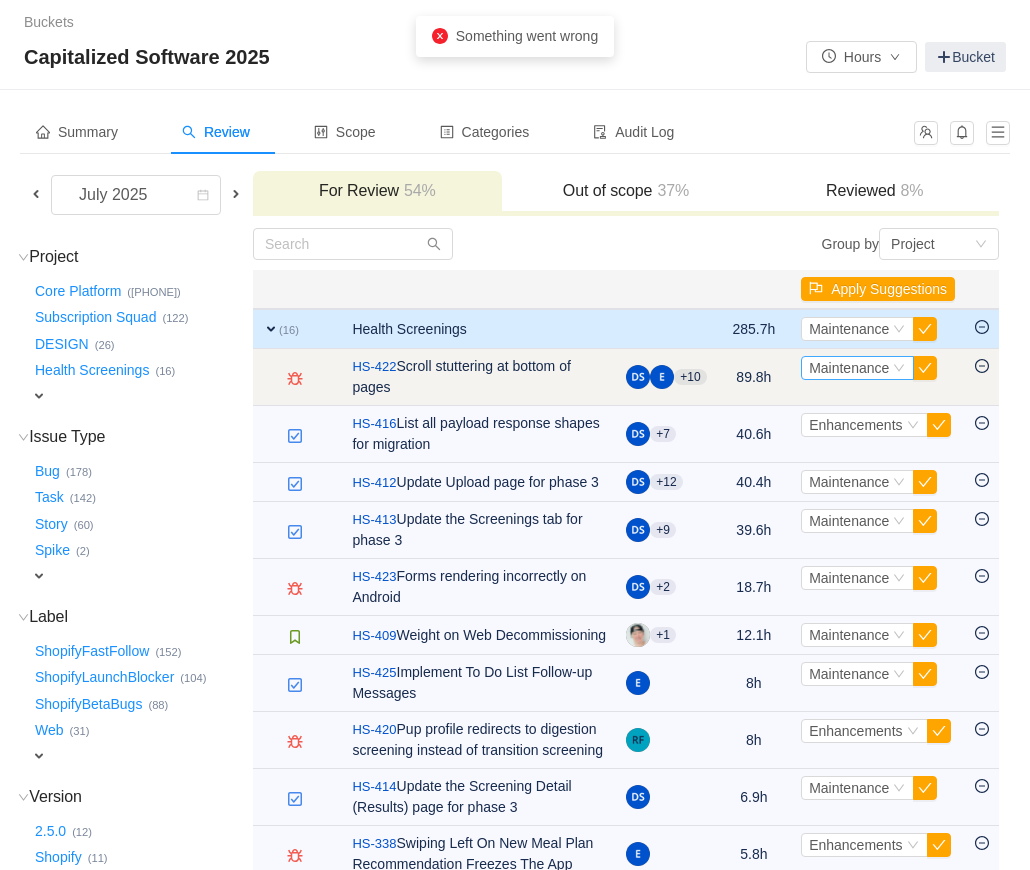 click on "Maintenance" at bounding box center (849, 368) 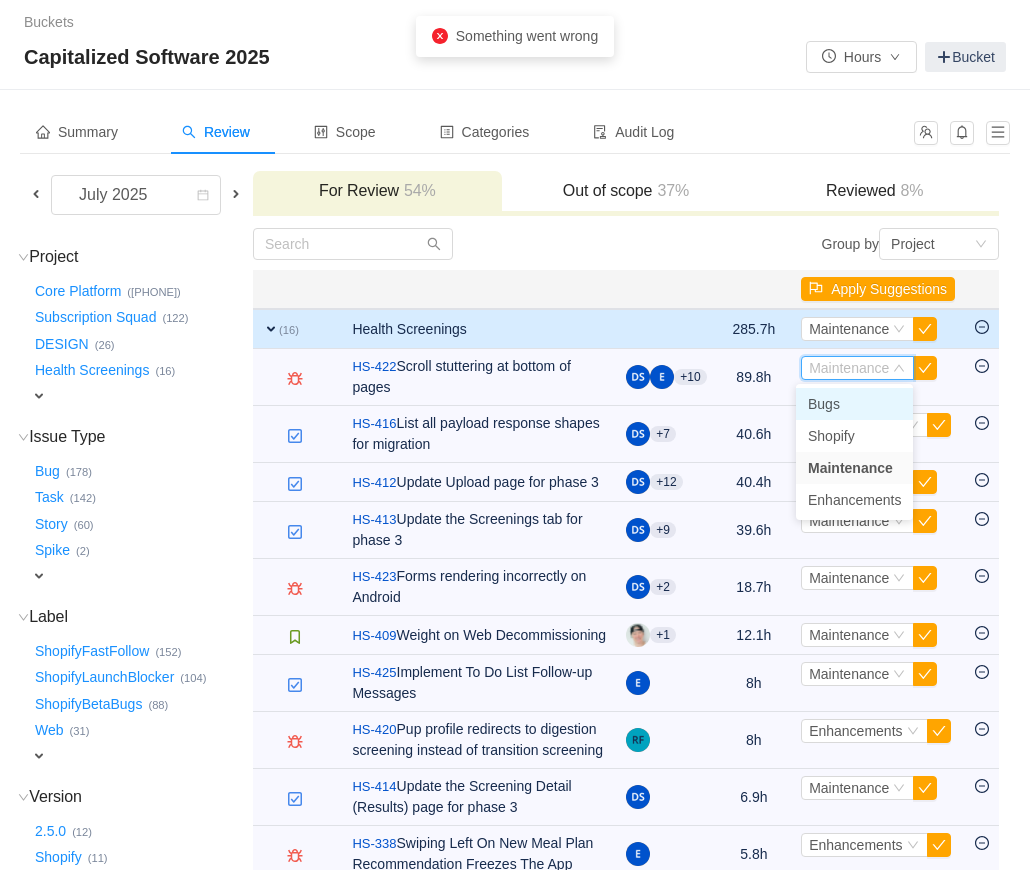 click on "Bugs" at bounding box center [854, 404] 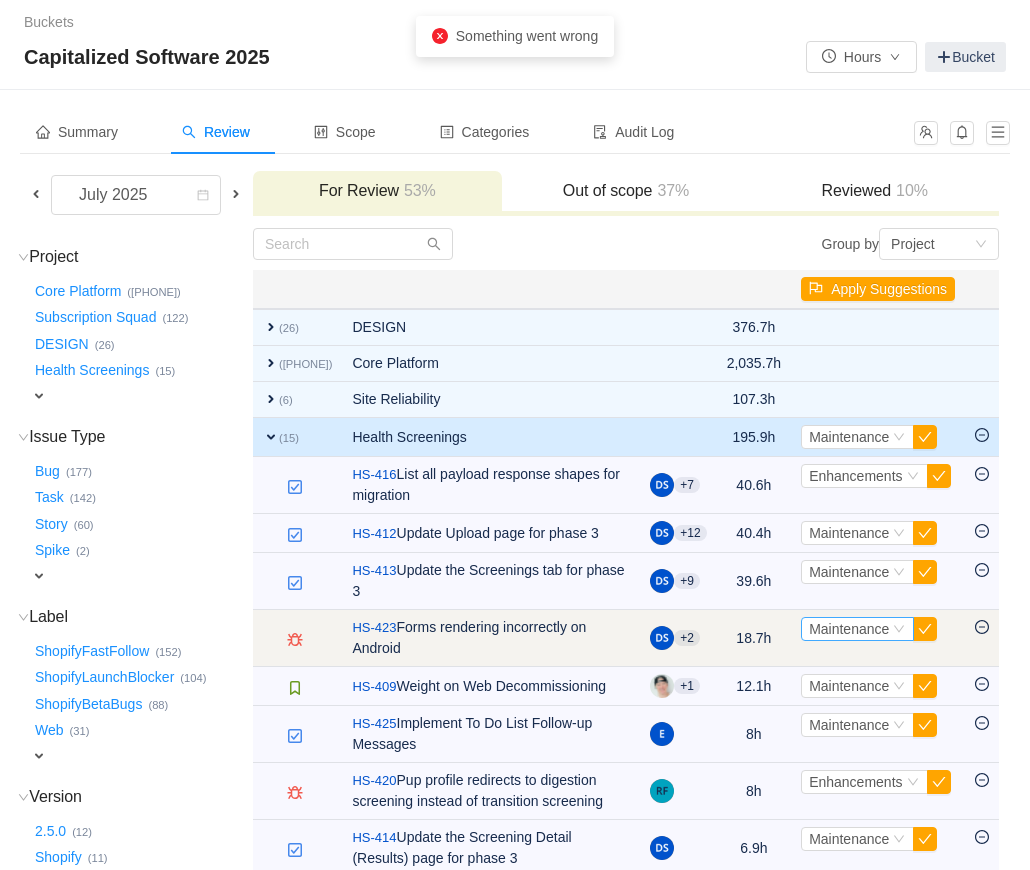 click on "Maintenance" at bounding box center [849, 629] 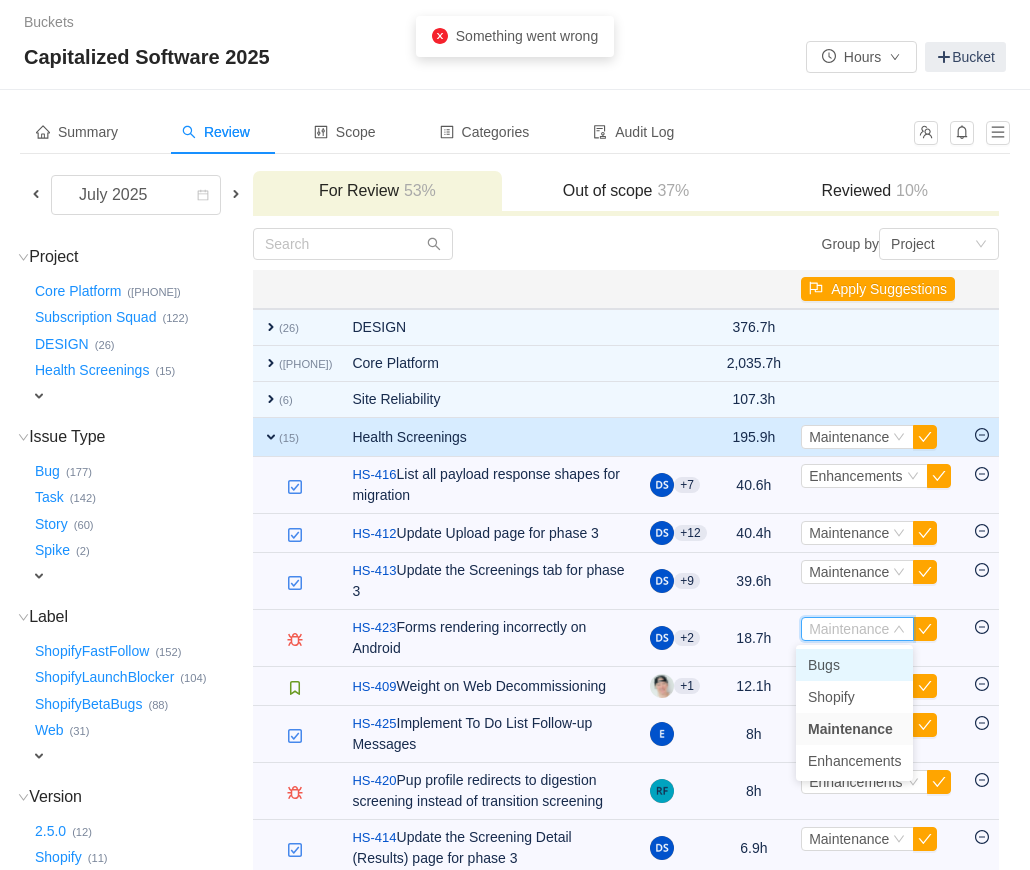 click on "Bugs" at bounding box center (824, 665) 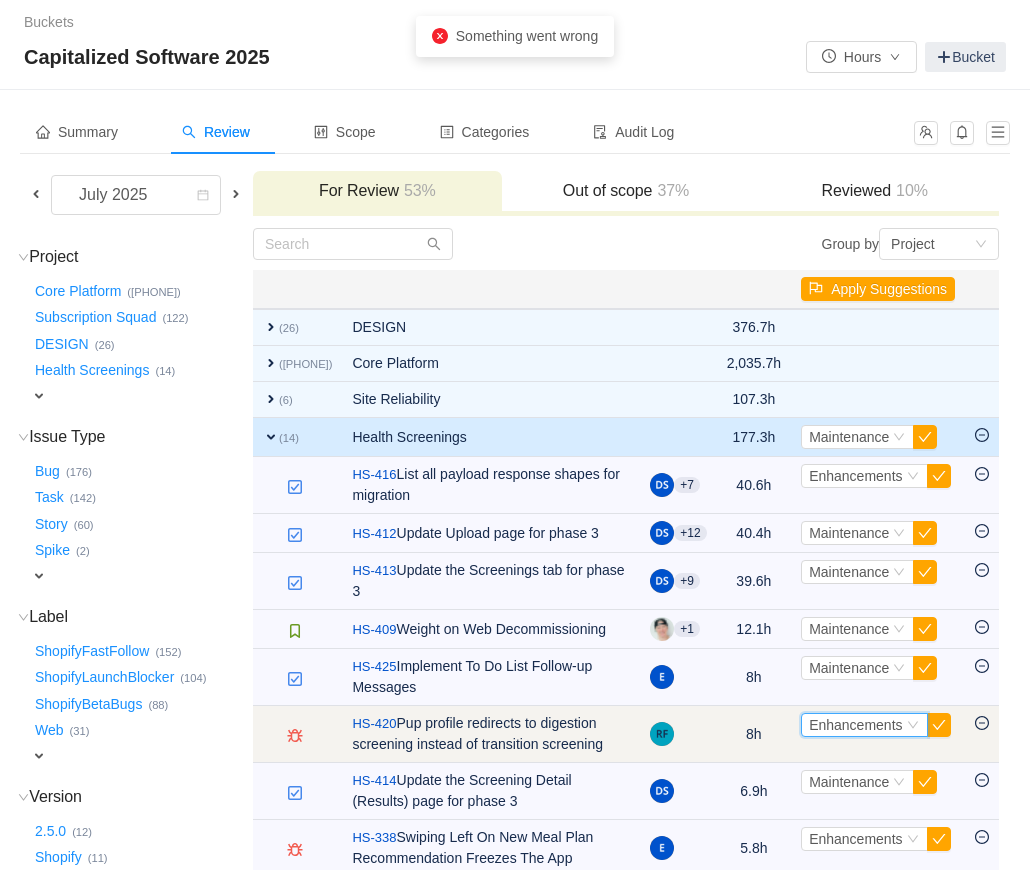 click on "Enhancements" at bounding box center (855, 725) 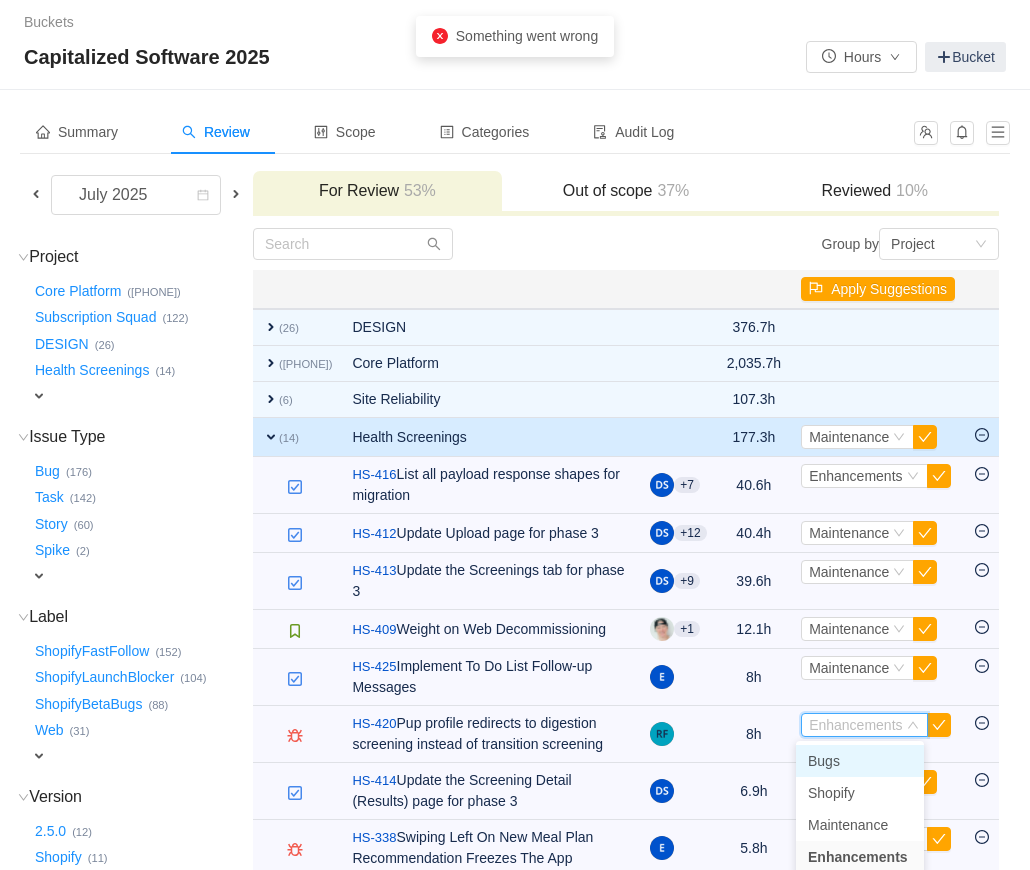 click on "Bugs" at bounding box center [824, 761] 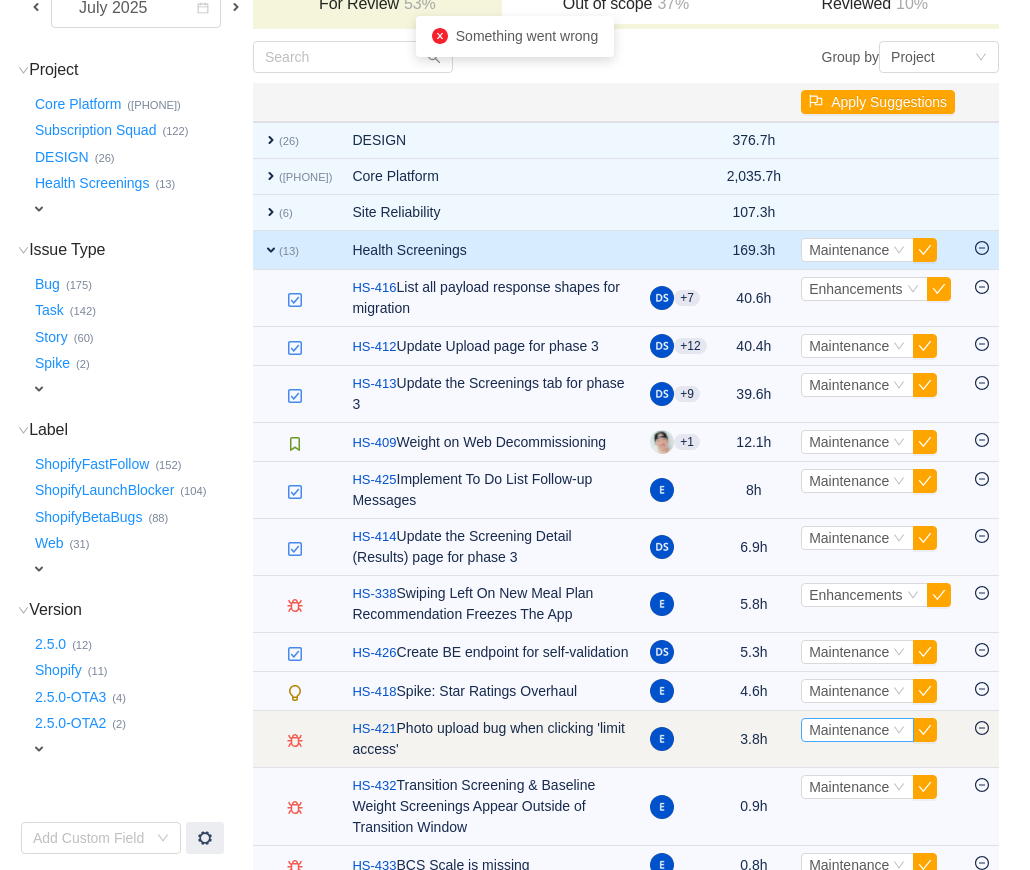 scroll, scrollTop: 191, scrollLeft: 0, axis: vertical 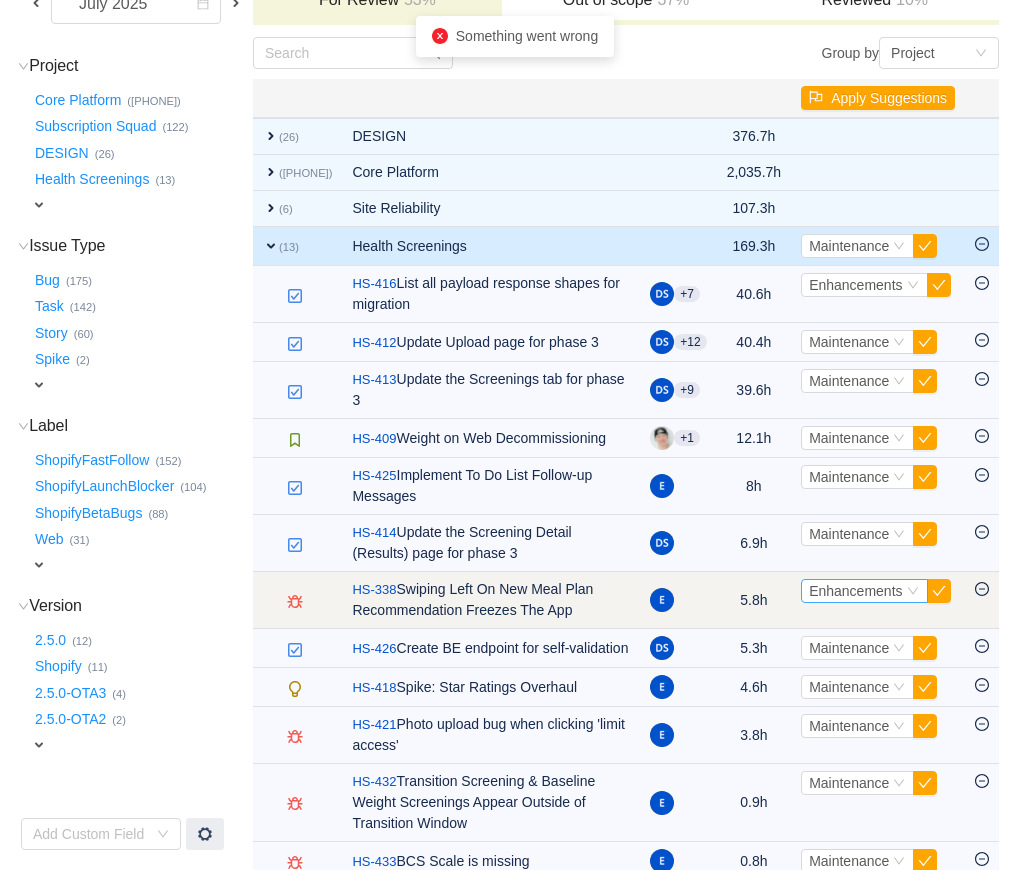 click on "Enhancements" at bounding box center [855, 591] 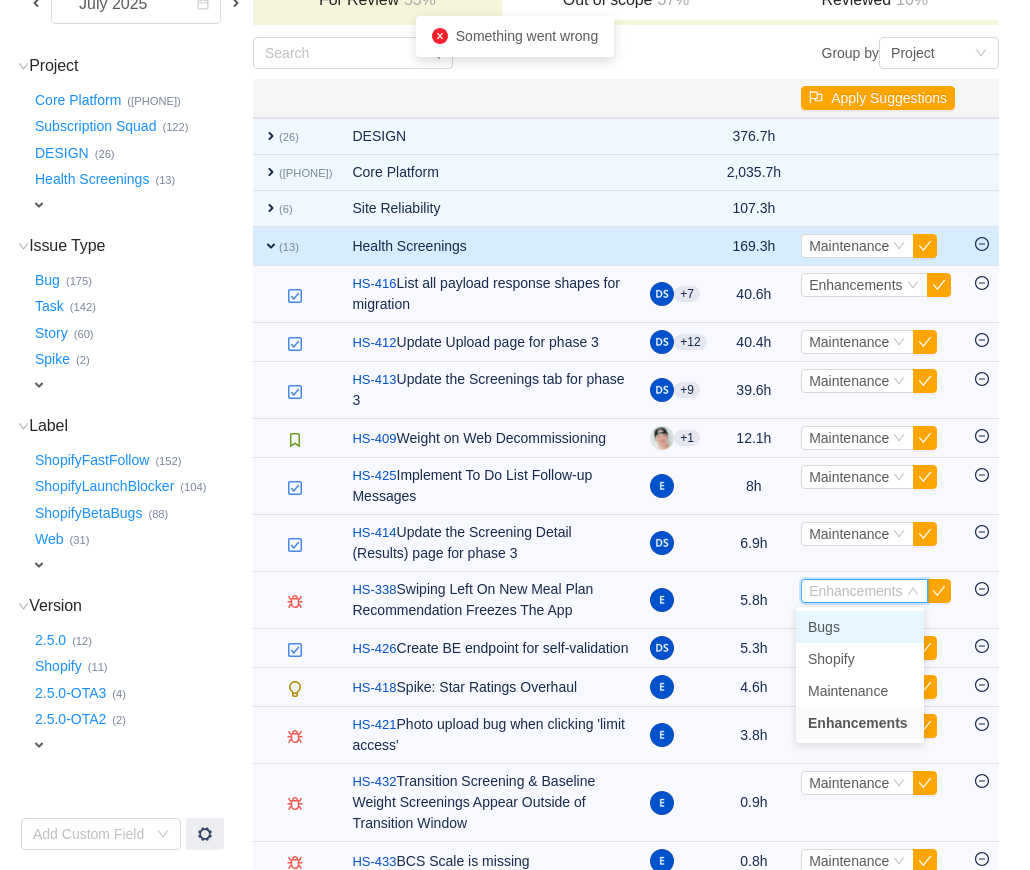 click on "Bugs" at bounding box center [860, 627] 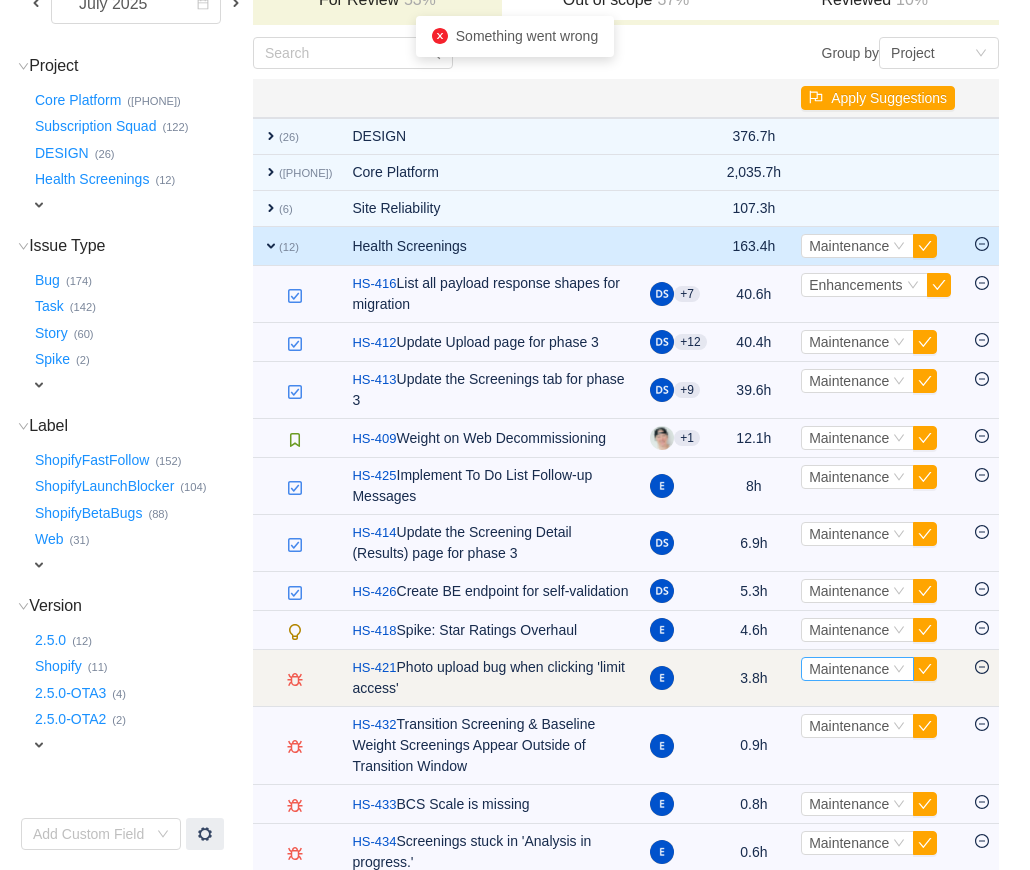 click on "Maintenance" at bounding box center [849, 669] 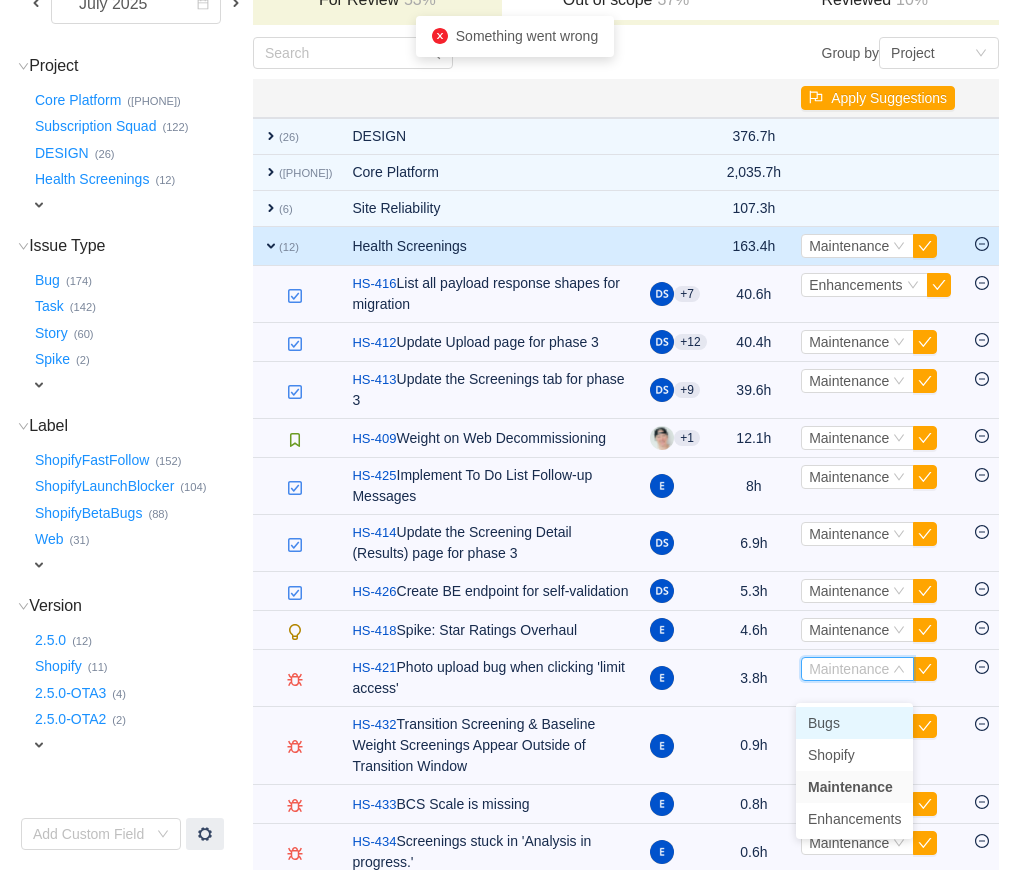 click on "Bugs" at bounding box center [824, 723] 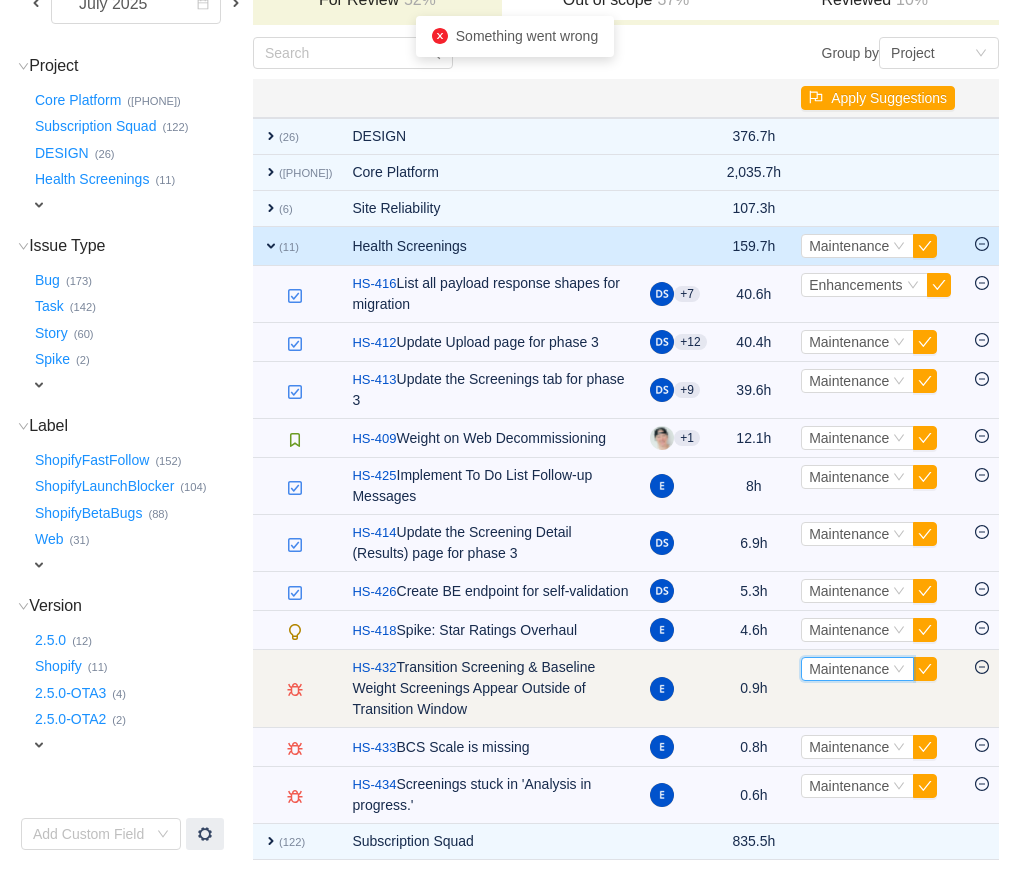 click on "Maintenance" at bounding box center (849, 669) 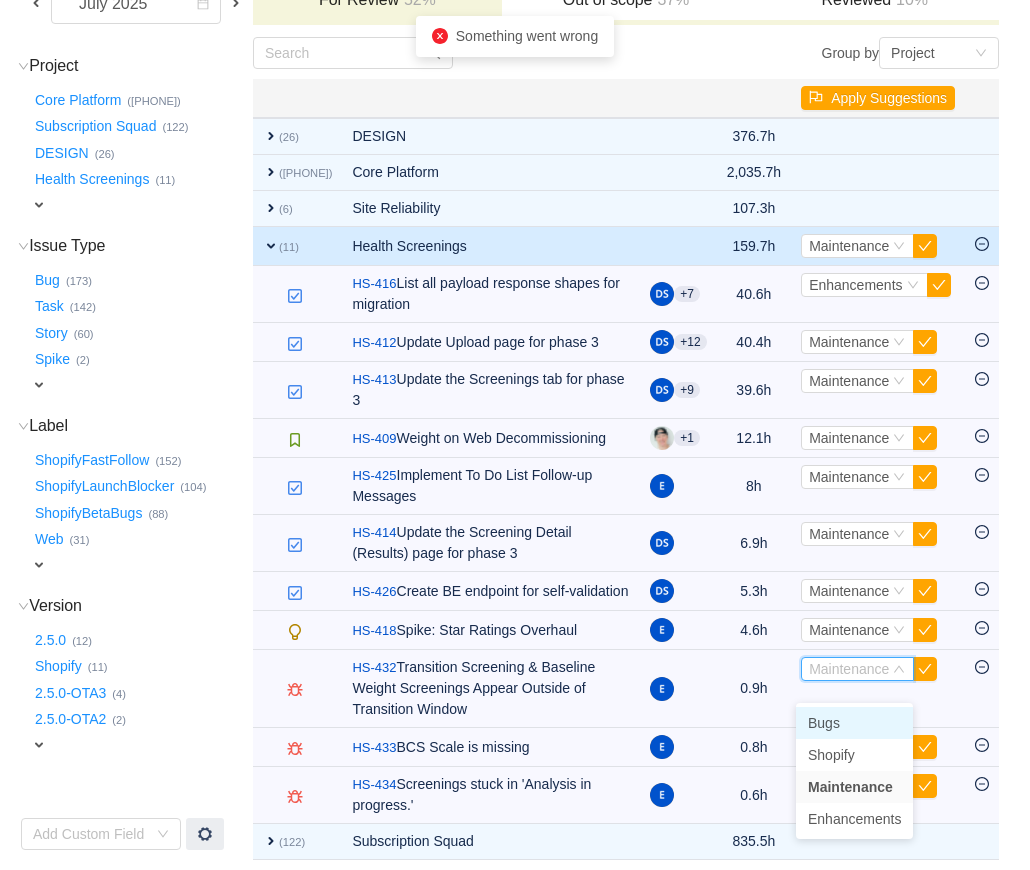 click on "Bugs" at bounding box center (824, 723) 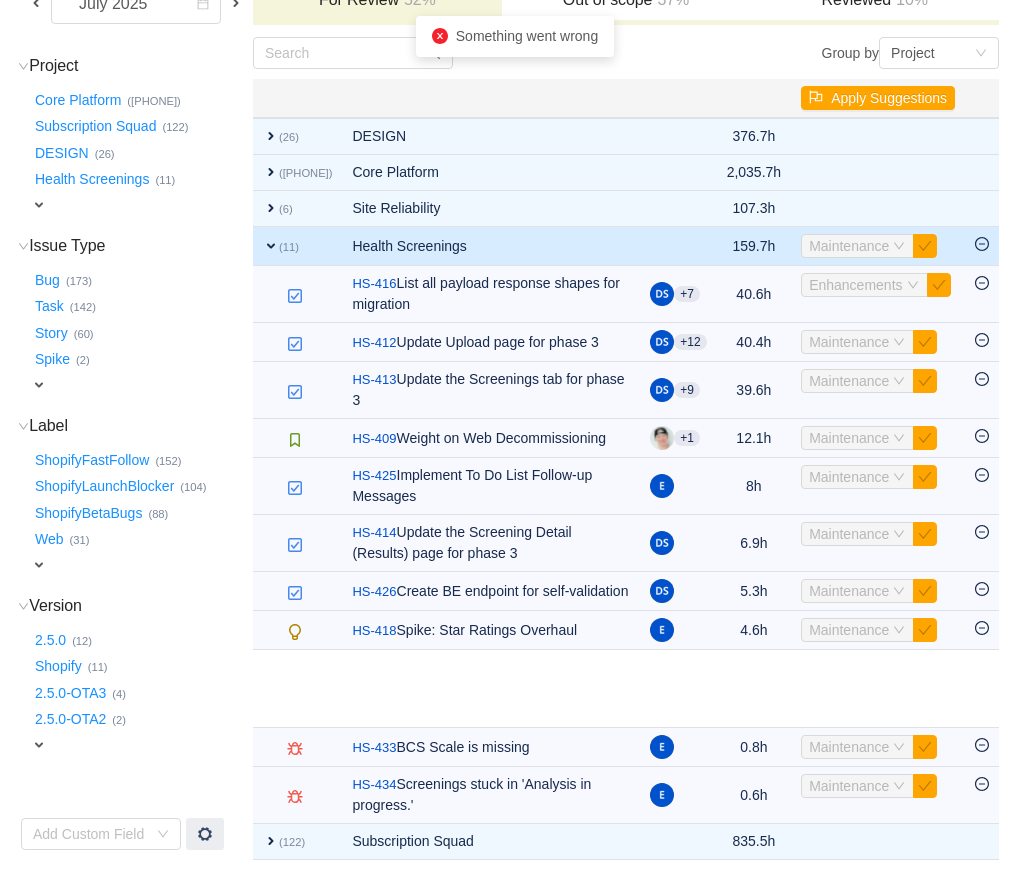 scroll, scrollTop: 184, scrollLeft: 0, axis: vertical 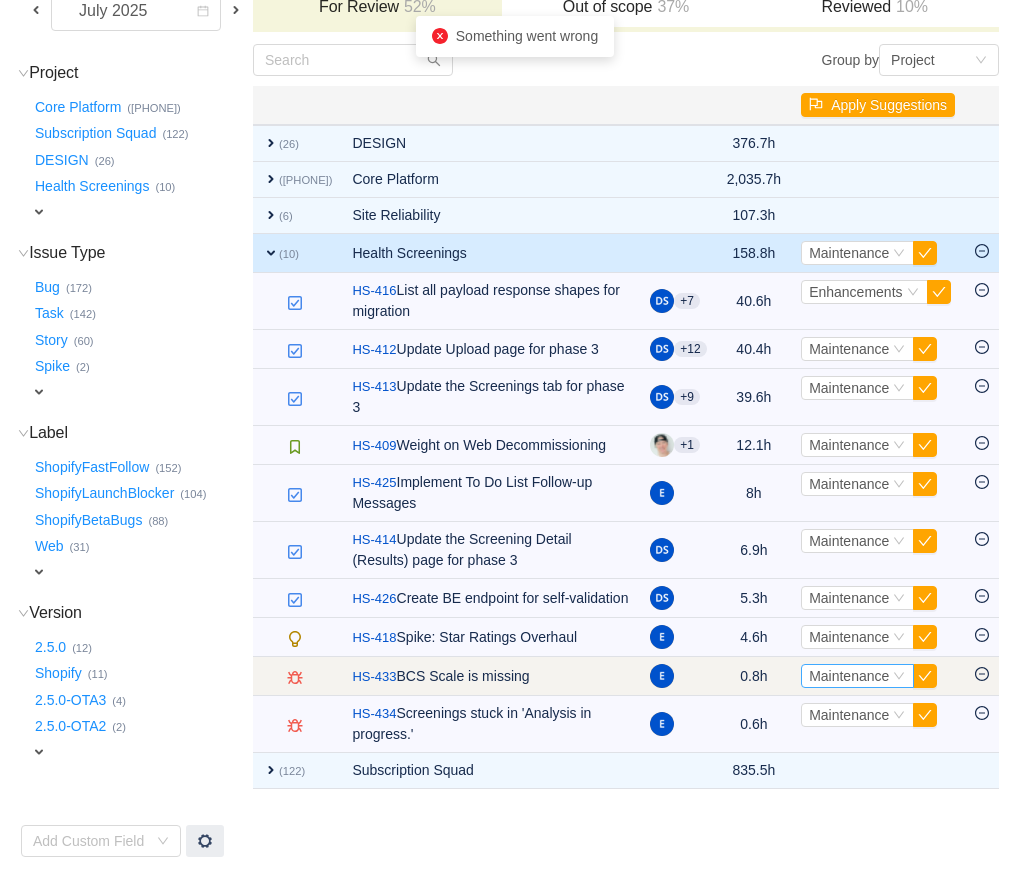 click on "Maintenance" at bounding box center (849, 676) 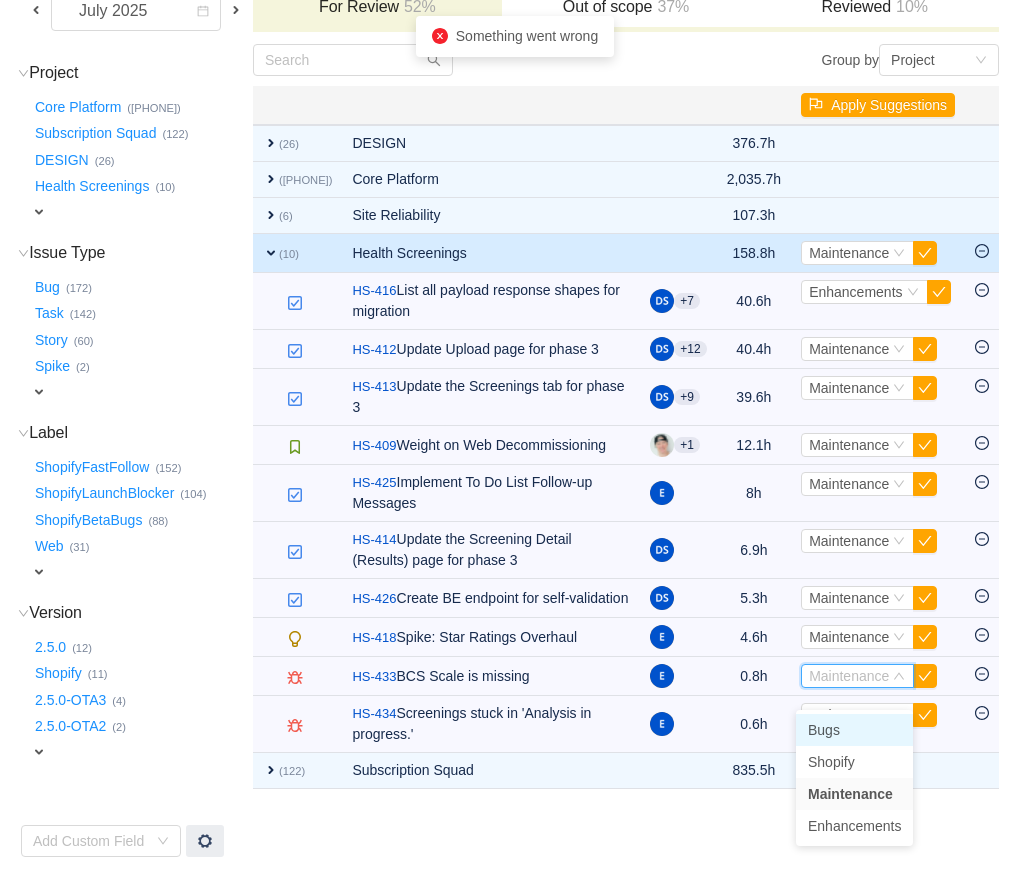 click on "Bugs" at bounding box center [824, 730] 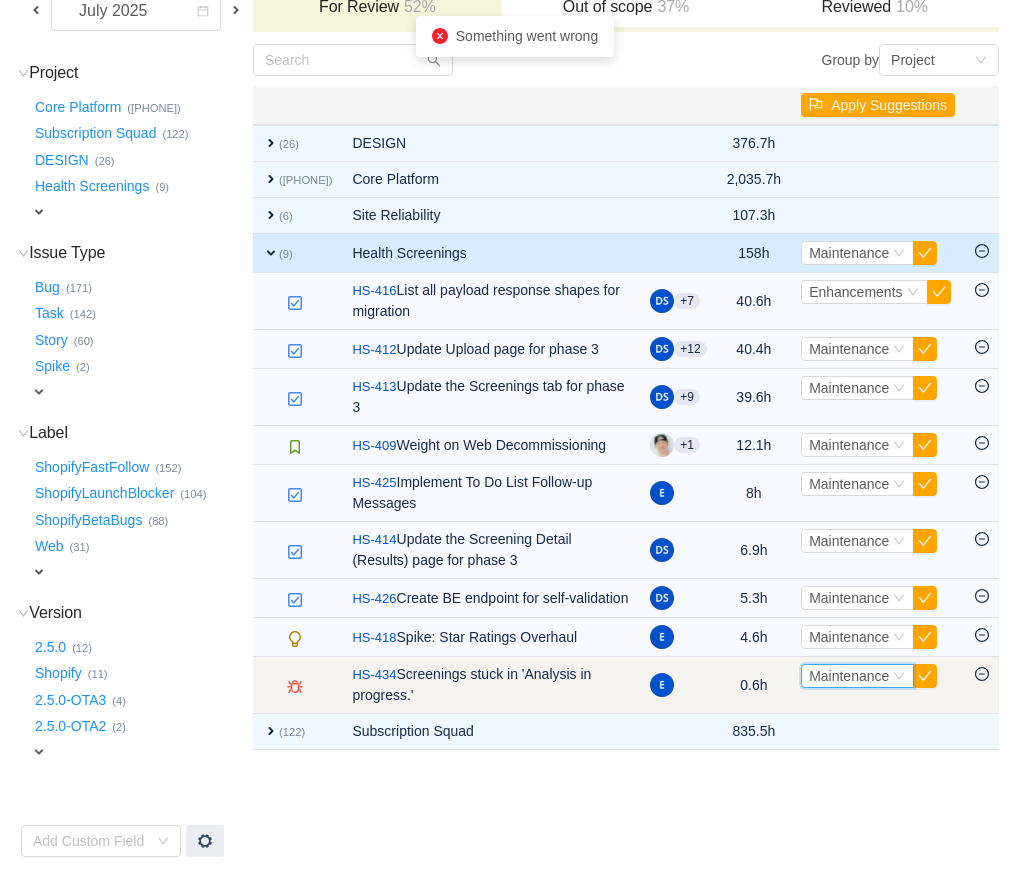 click on "Maintenance" at bounding box center (849, 676) 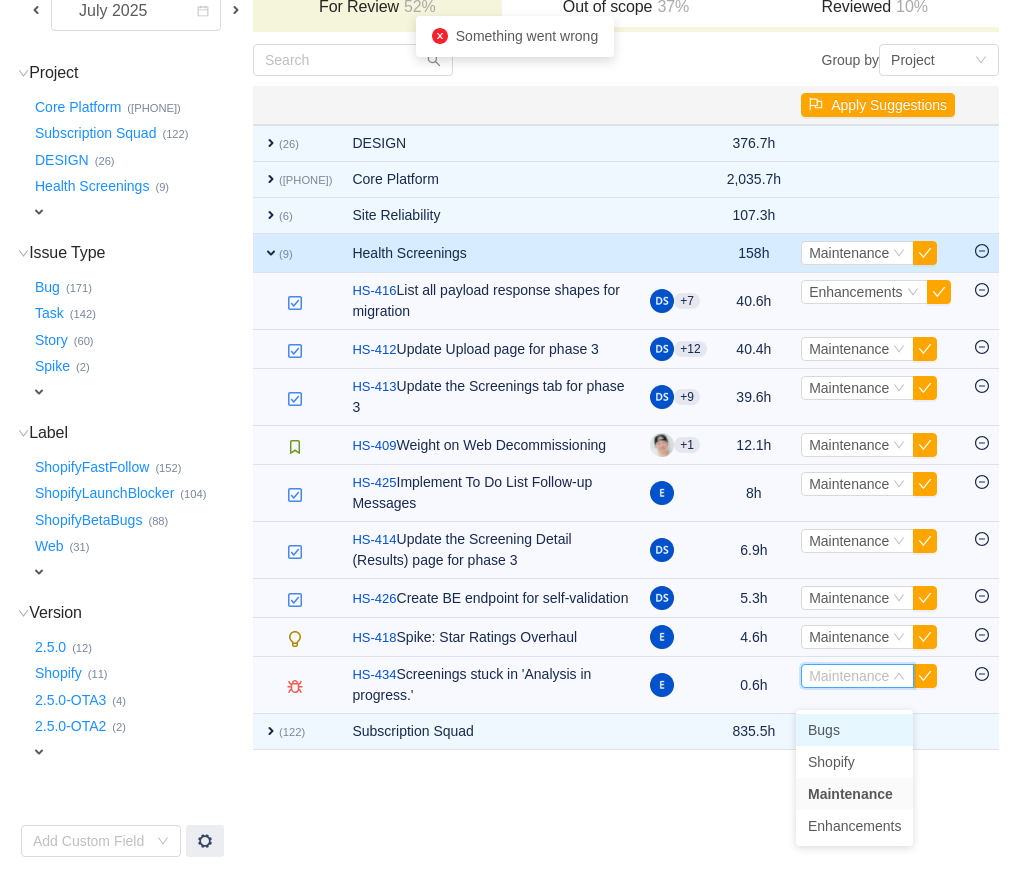 click on "Bugs" at bounding box center [824, 730] 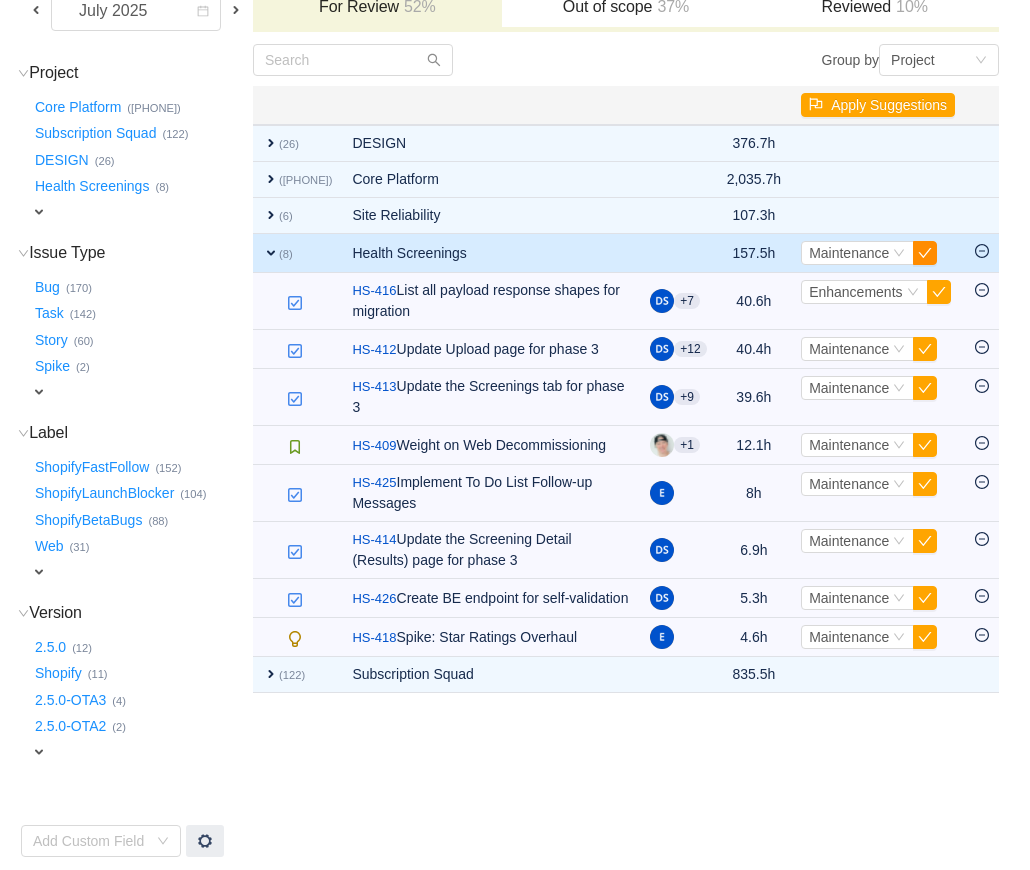 click at bounding box center [925, 253] 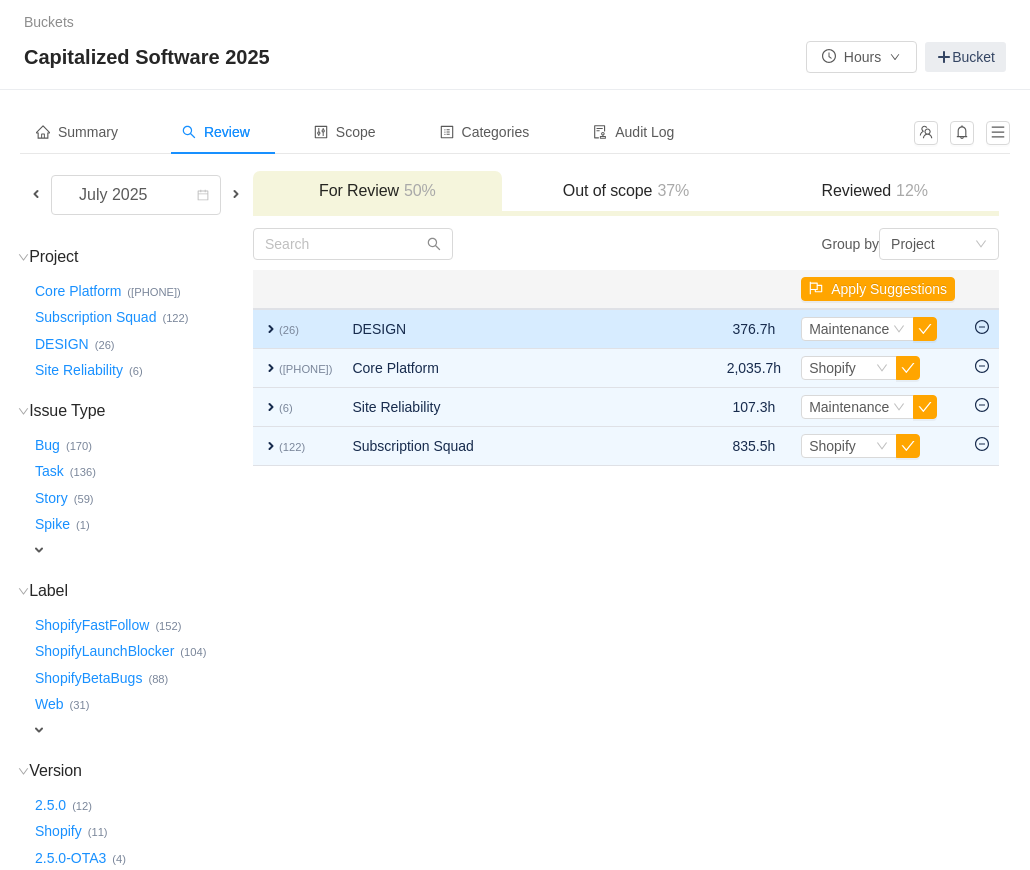 scroll, scrollTop: 0, scrollLeft: 0, axis: both 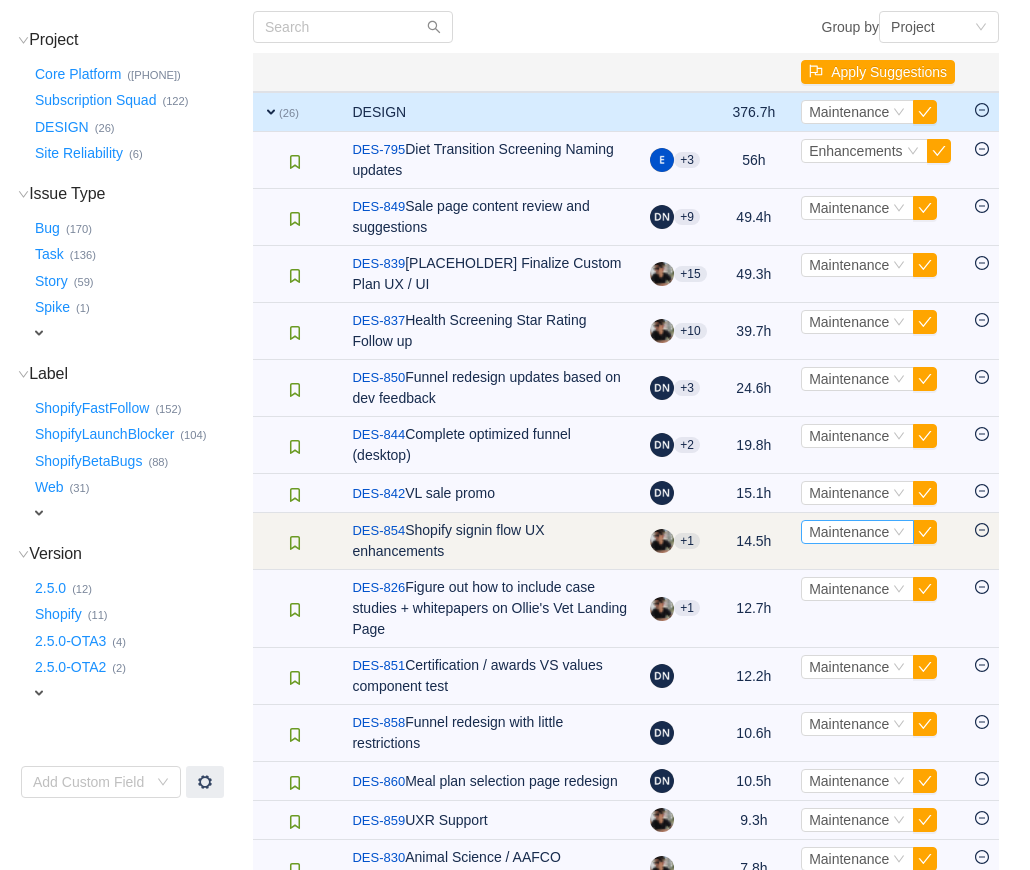 click on "Maintenance" at bounding box center [849, 532] 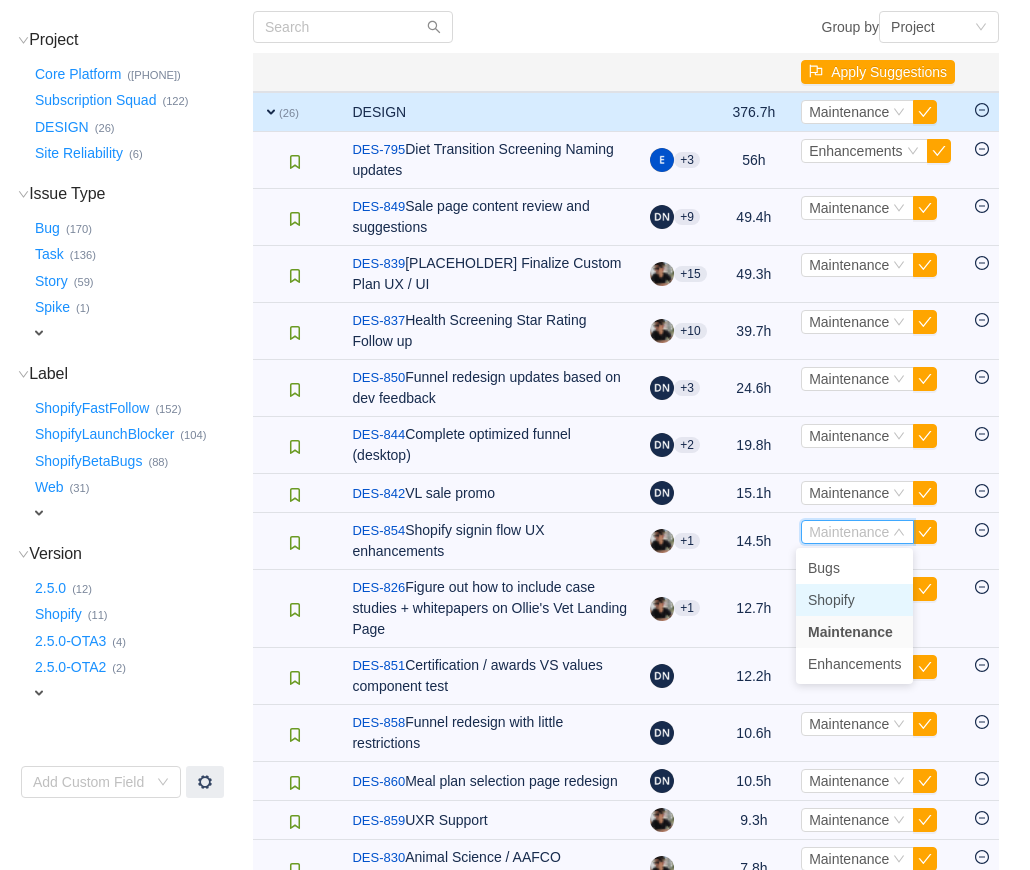 click on "Shopify" at bounding box center [831, 600] 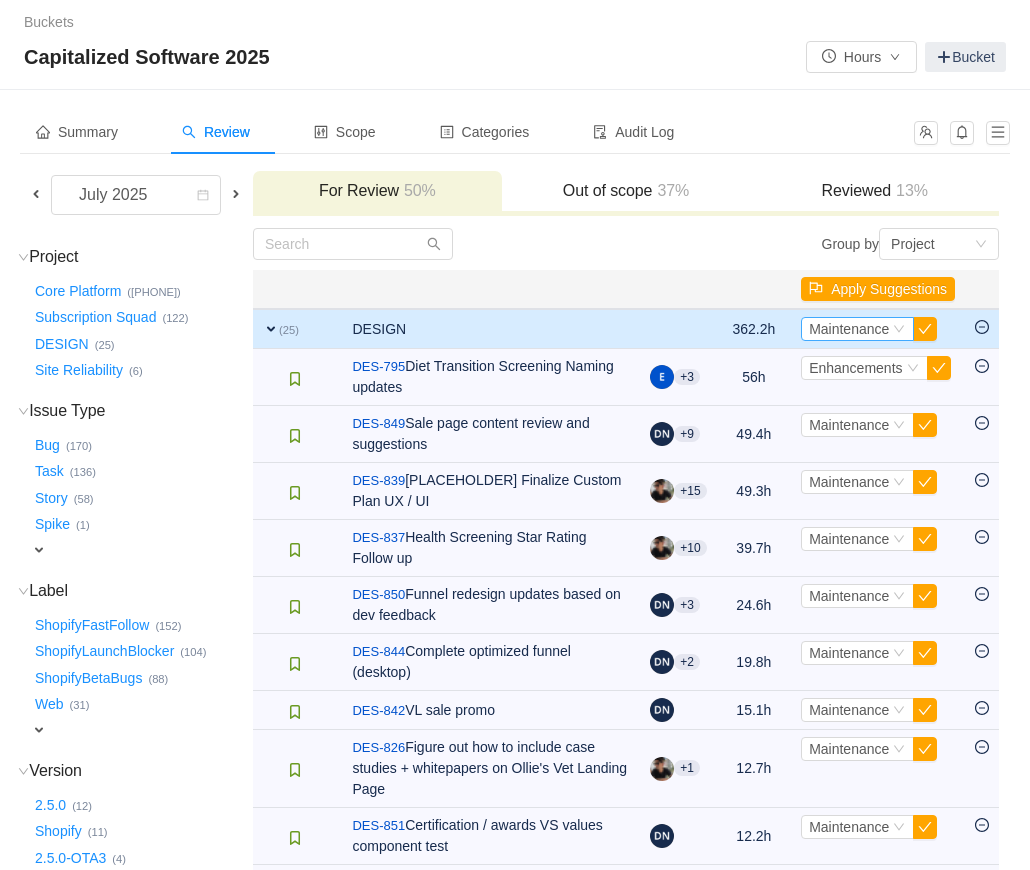 scroll, scrollTop: 0, scrollLeft: 0, axis: both 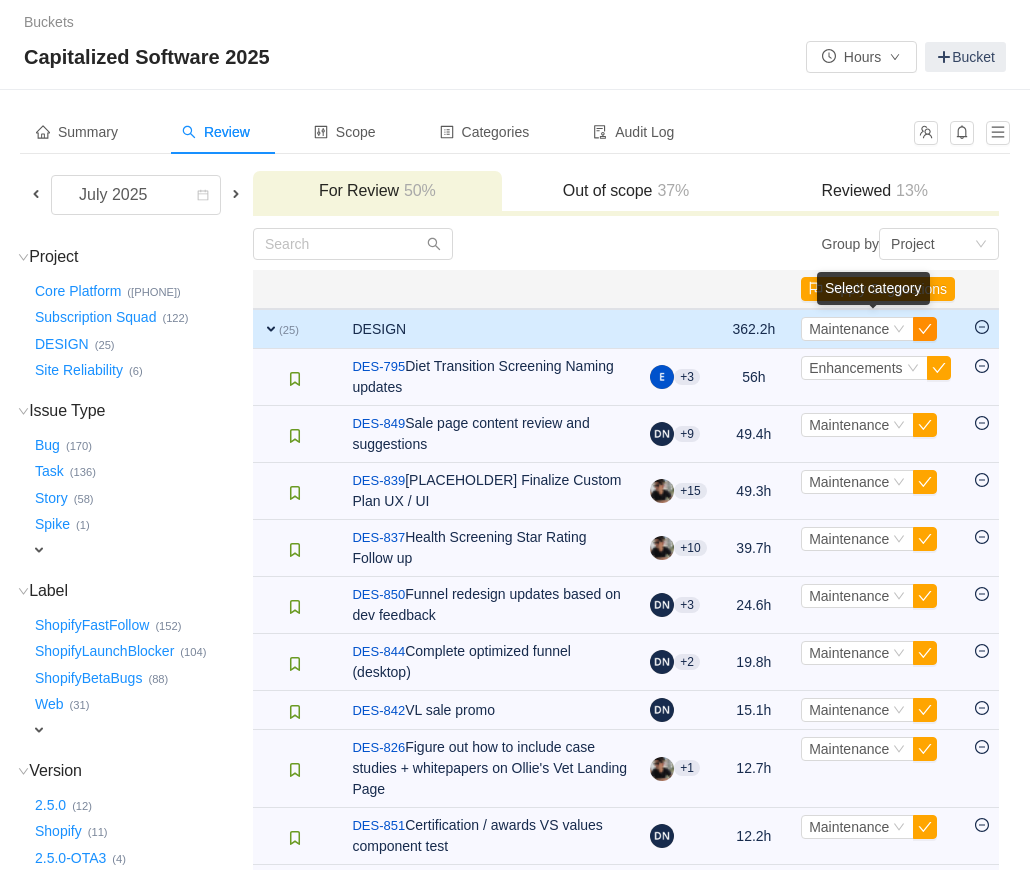 click at bounding box center [925, 329] 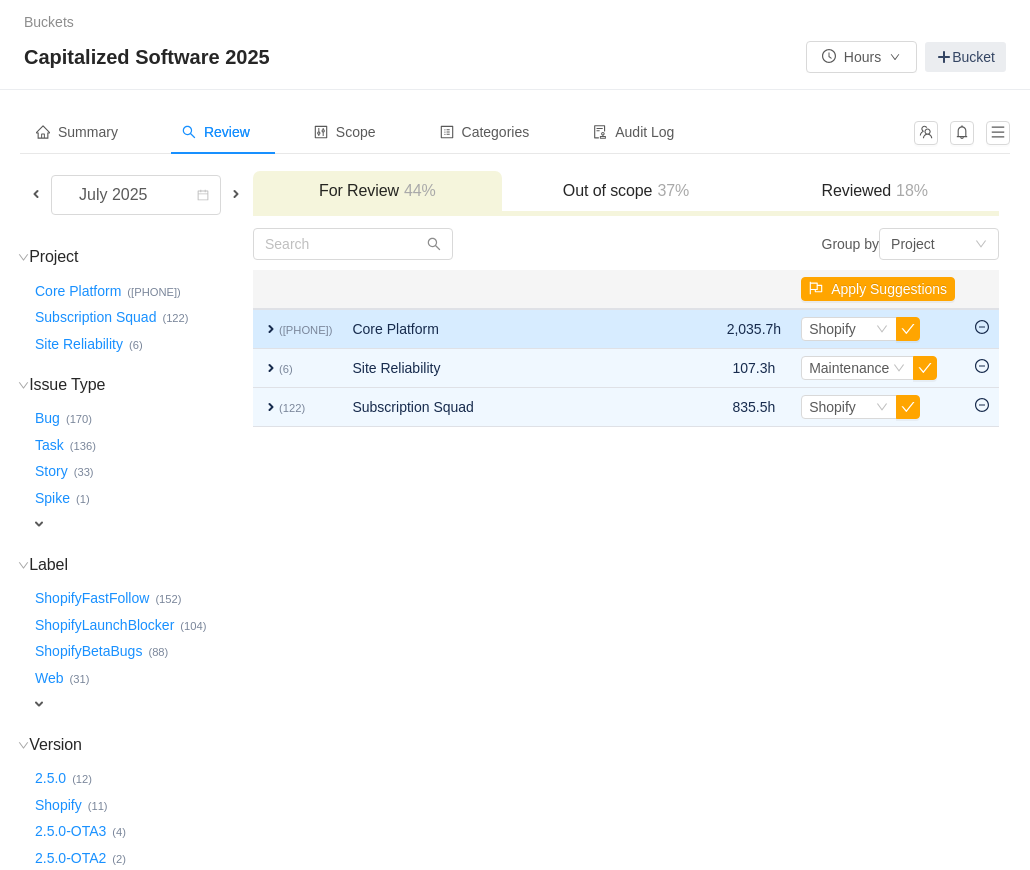 click on "expand (213)" at bounding box center [297, 329] 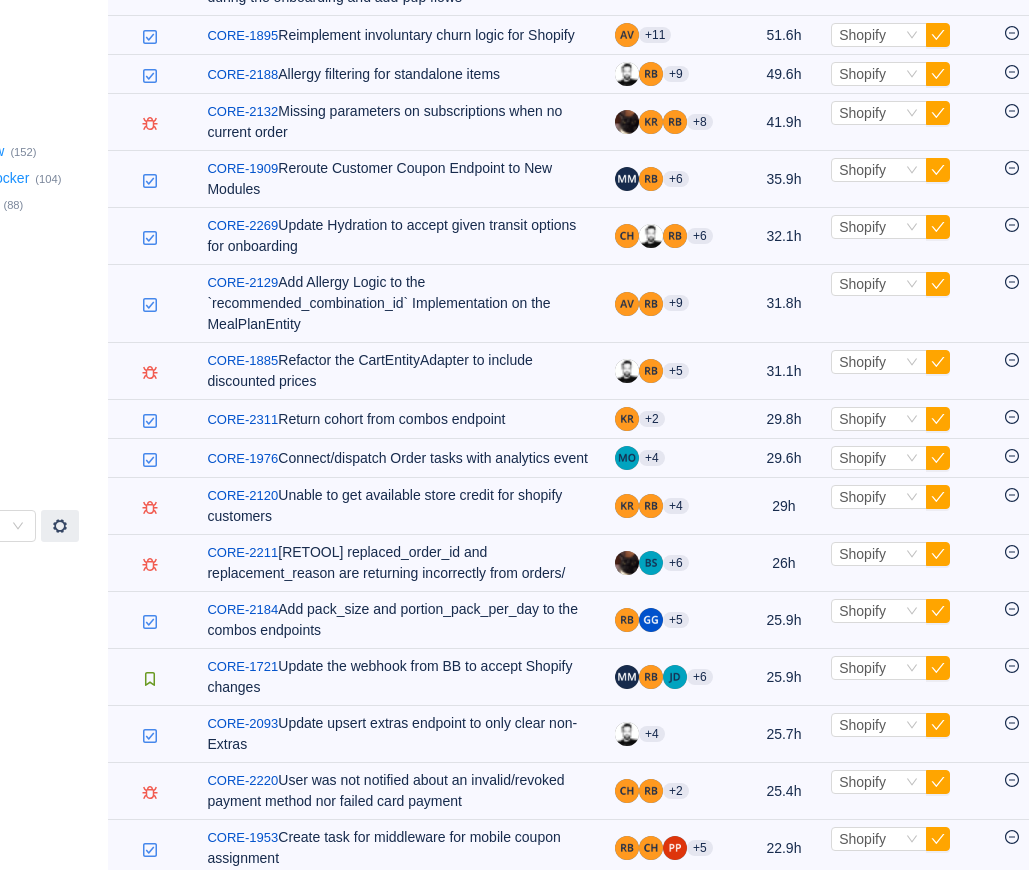 scroll, scrollTop: 165, scrollLeft: 153, axis: both 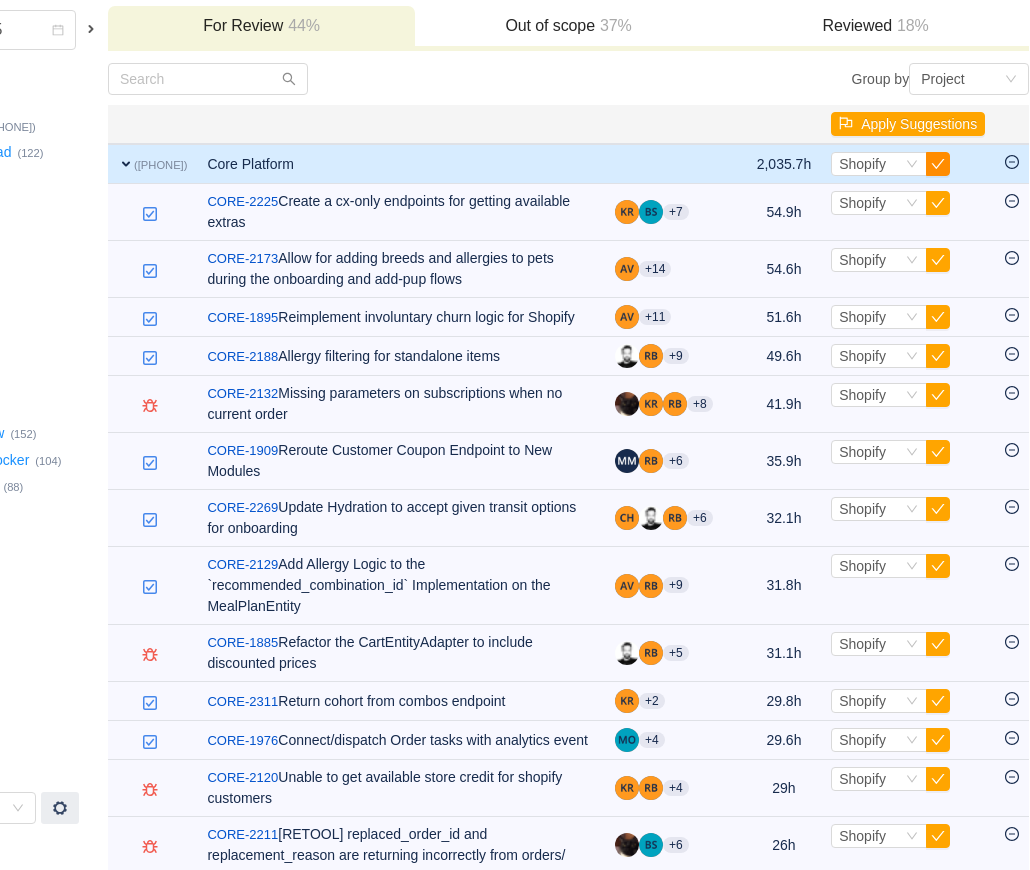 click at bounding box center (938, 164) 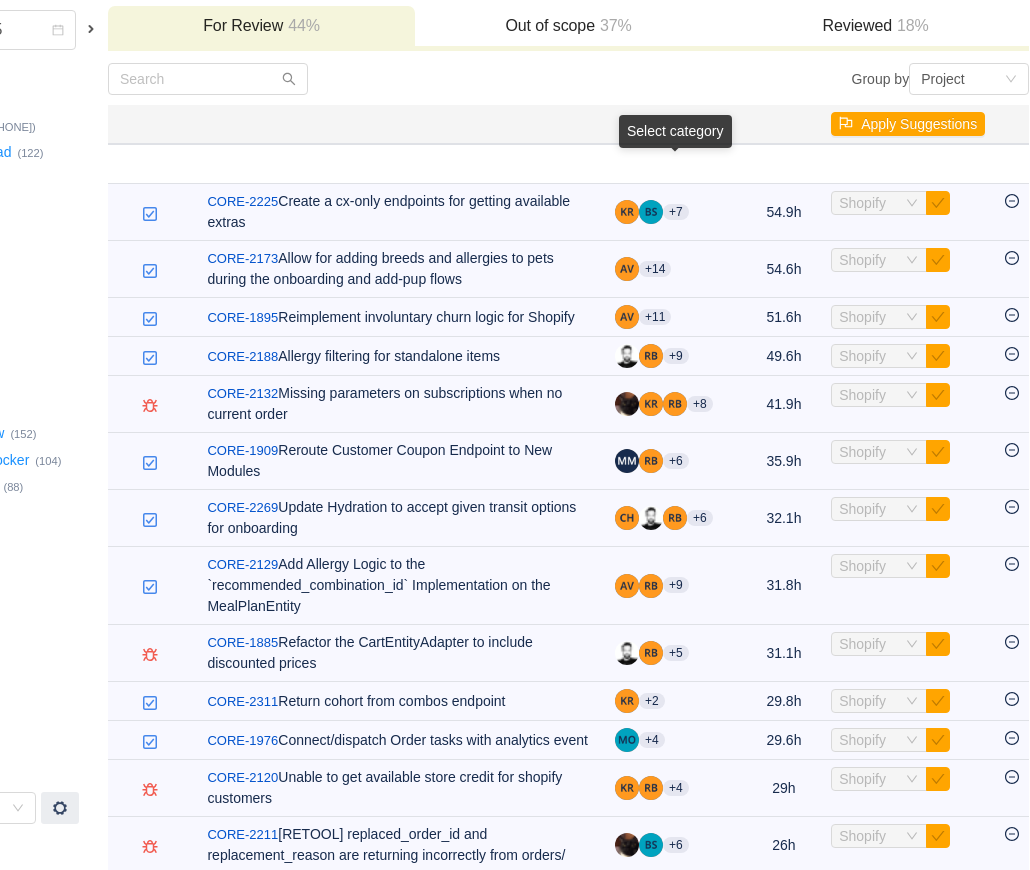 scroll, scrollTop: 80, scrollLeft: 0, axis: vertical 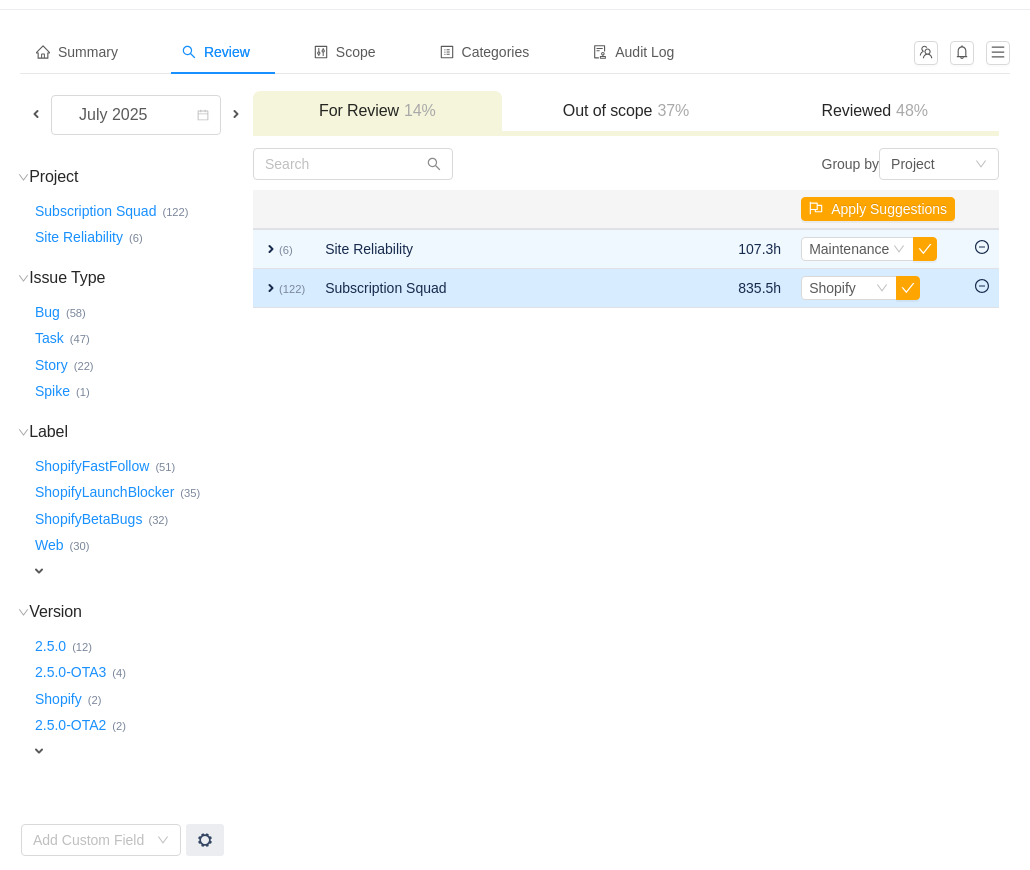 click on "expand" at bounding box center (271, 288) 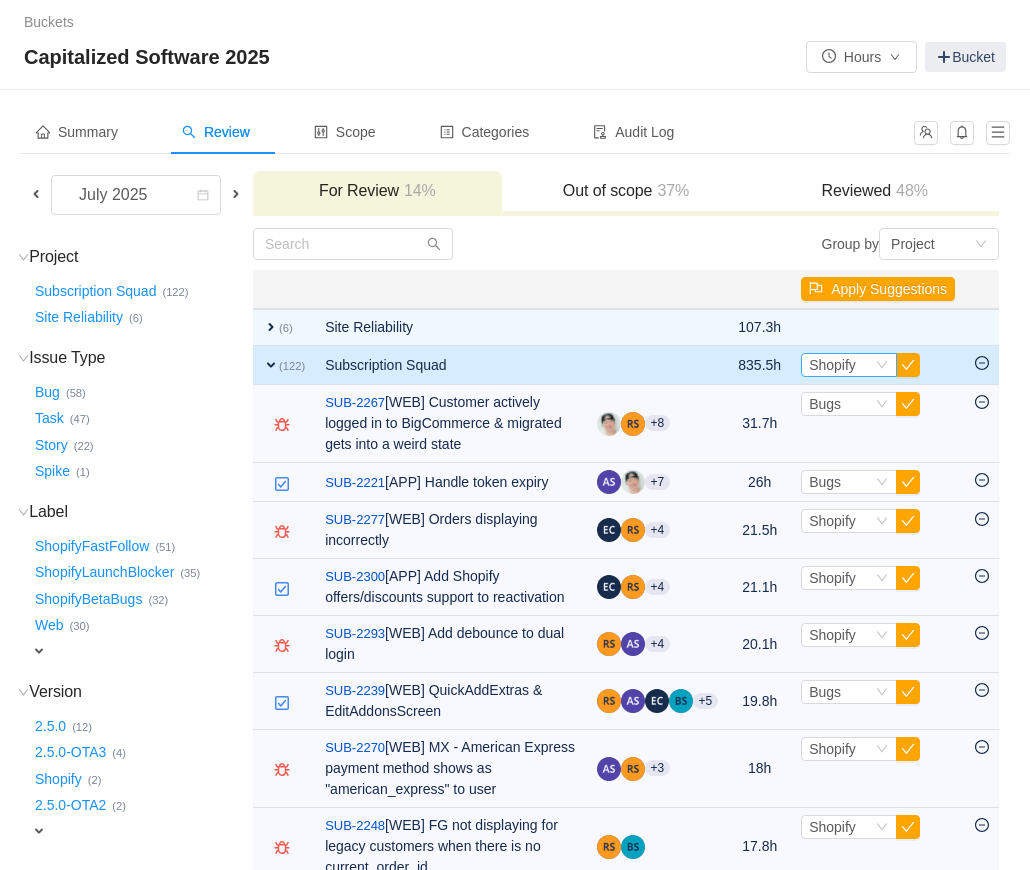 scroll, scrollTop: 0, scrollLeft: 0, axis: both 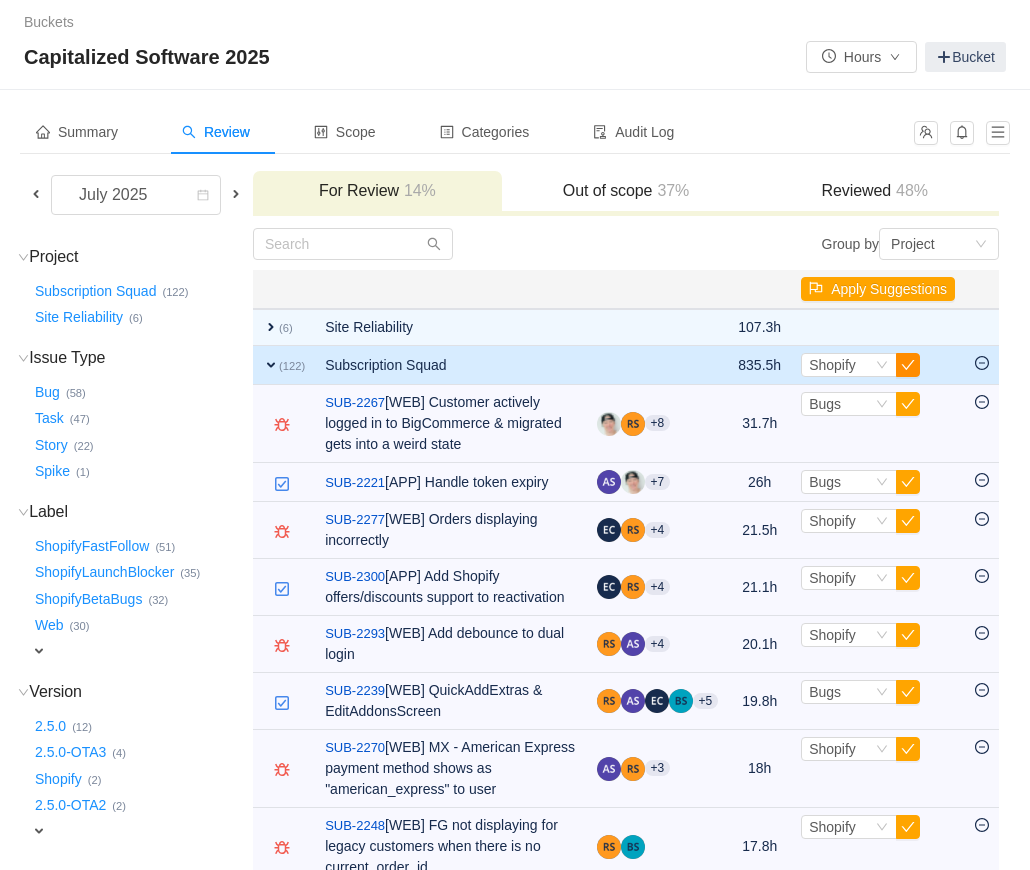 click at bounding box center (908, 365) 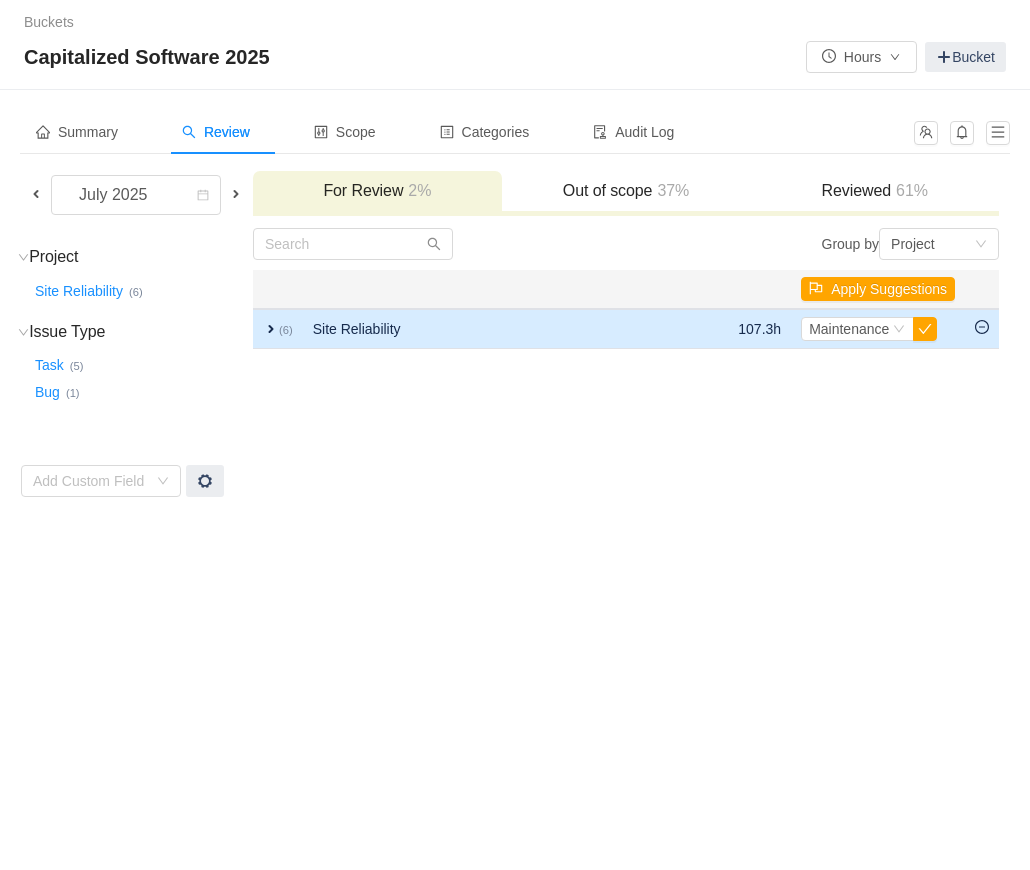 click on "(6)" at bounding box center [286, 330] 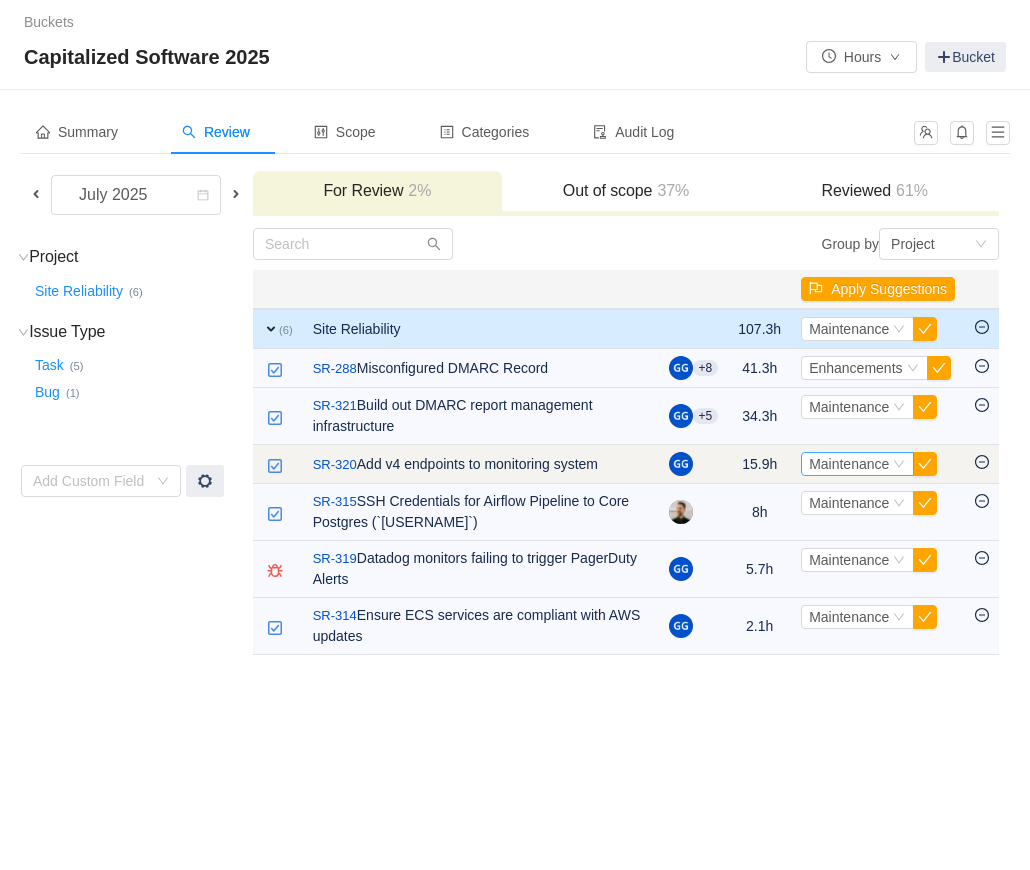click on "Maintenance" at bounding box center [849, 464] 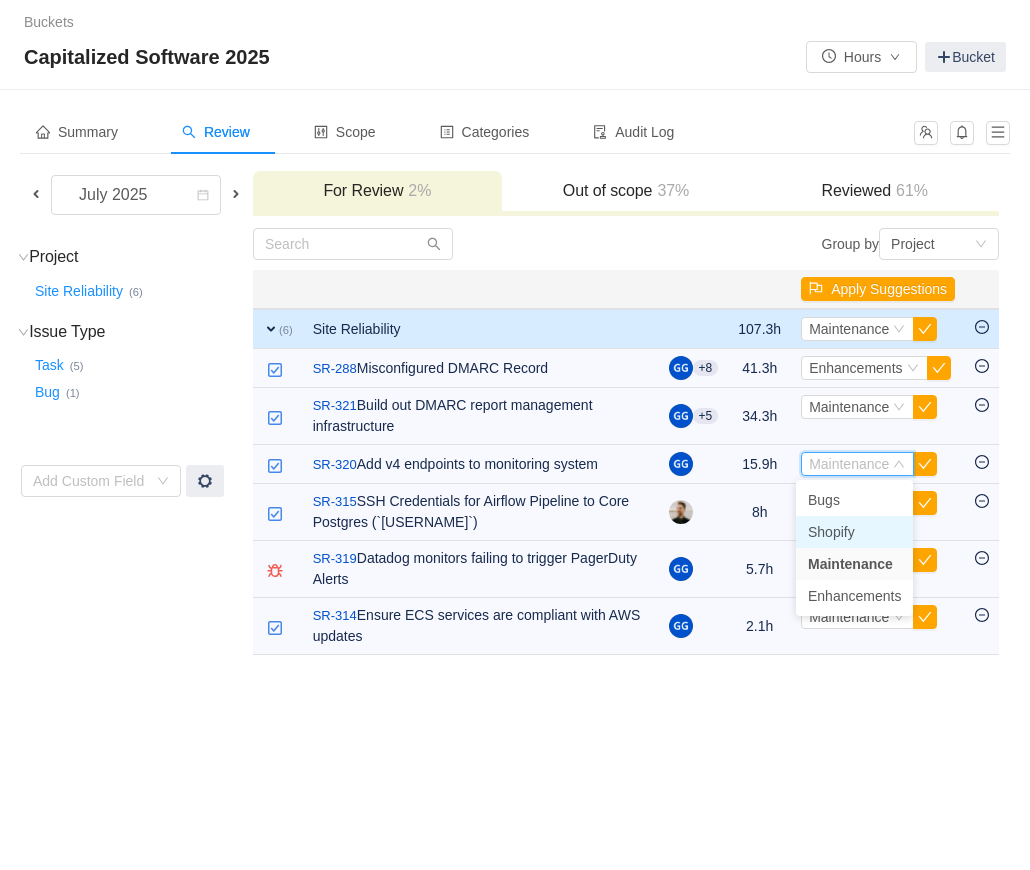 click on "Shopify" at bounding box center (831, 532) 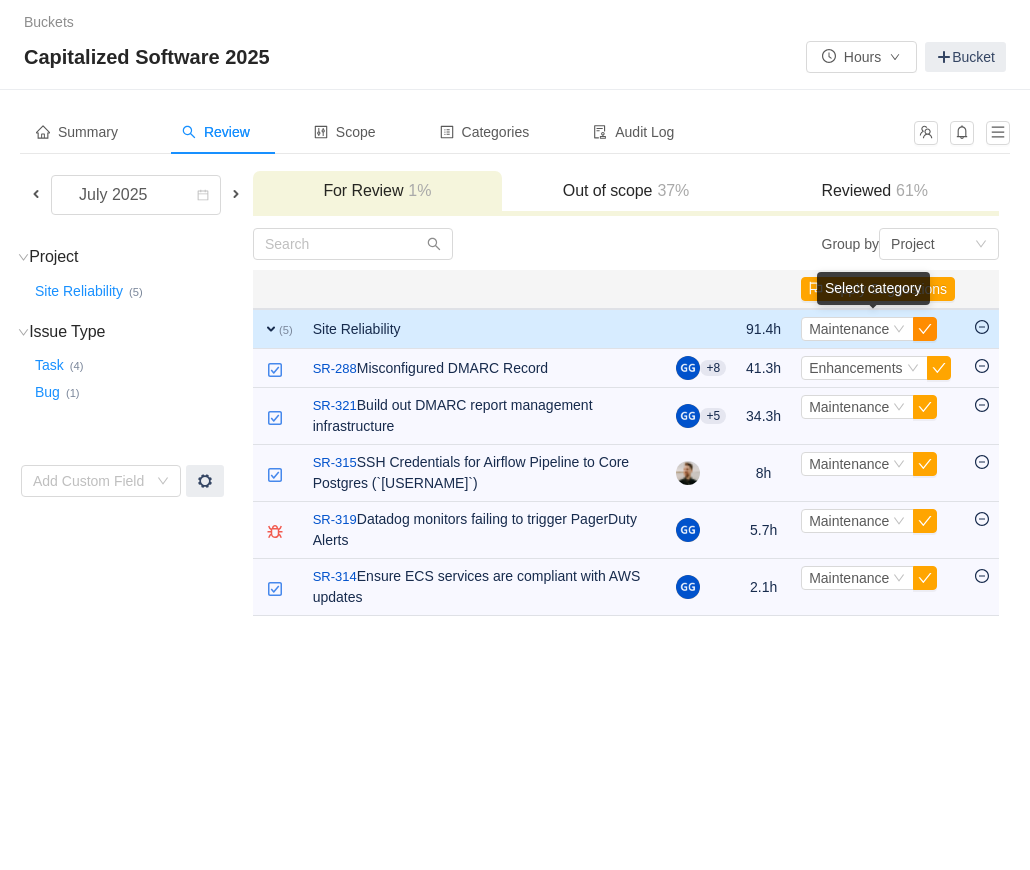 click at bounding box center [925, 329] 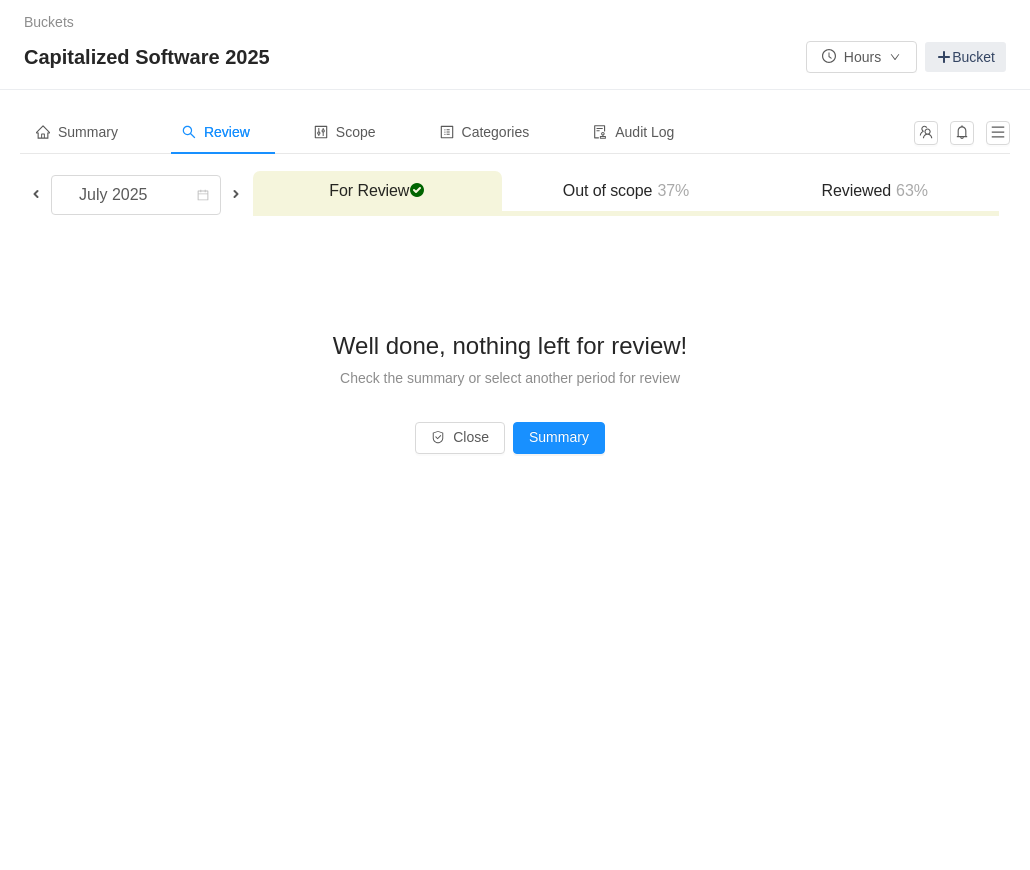 click on "Reviewed  63%" at bounding box center (874, 191) 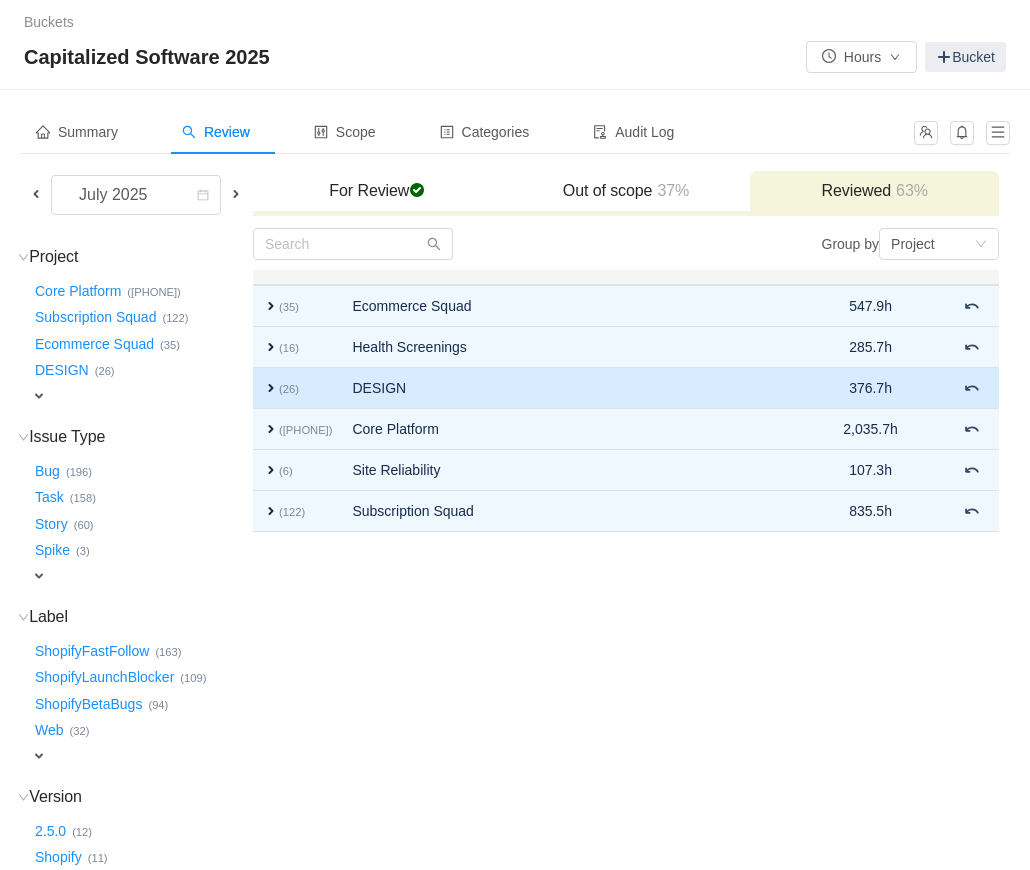 click on "expand" at bounding box center (271, 388) 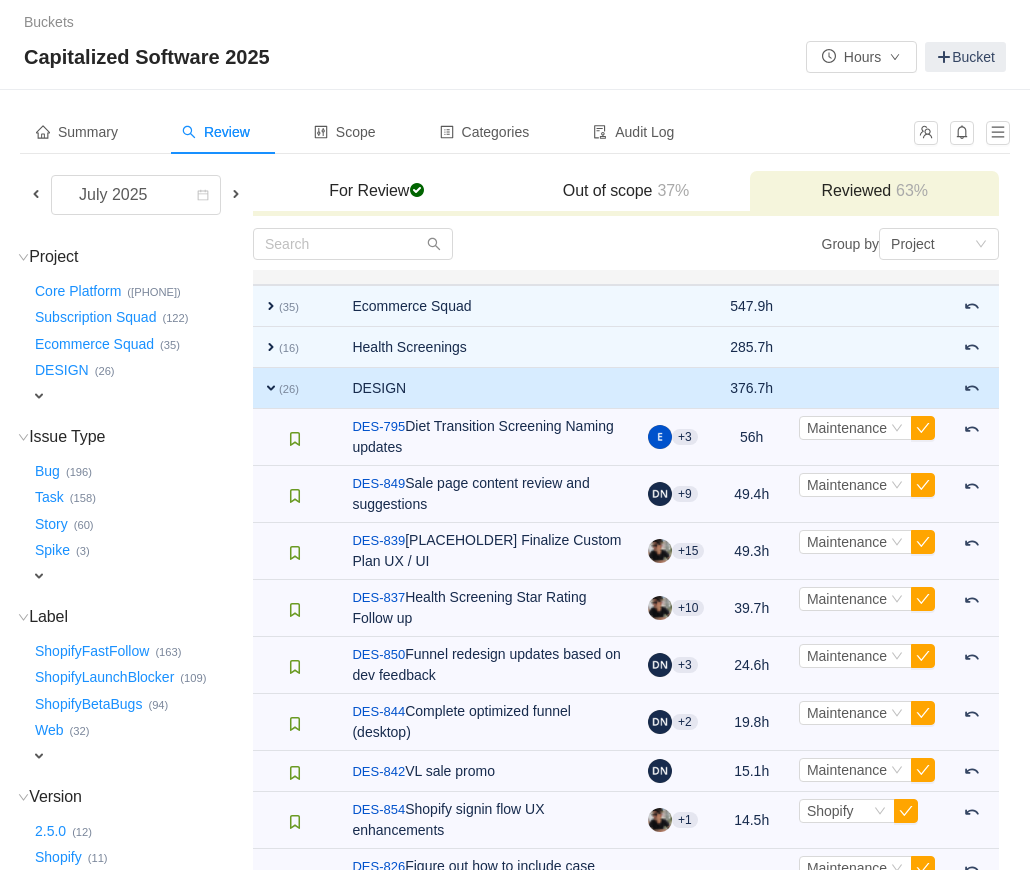 click on "expand" at bounding box center [271, 388] 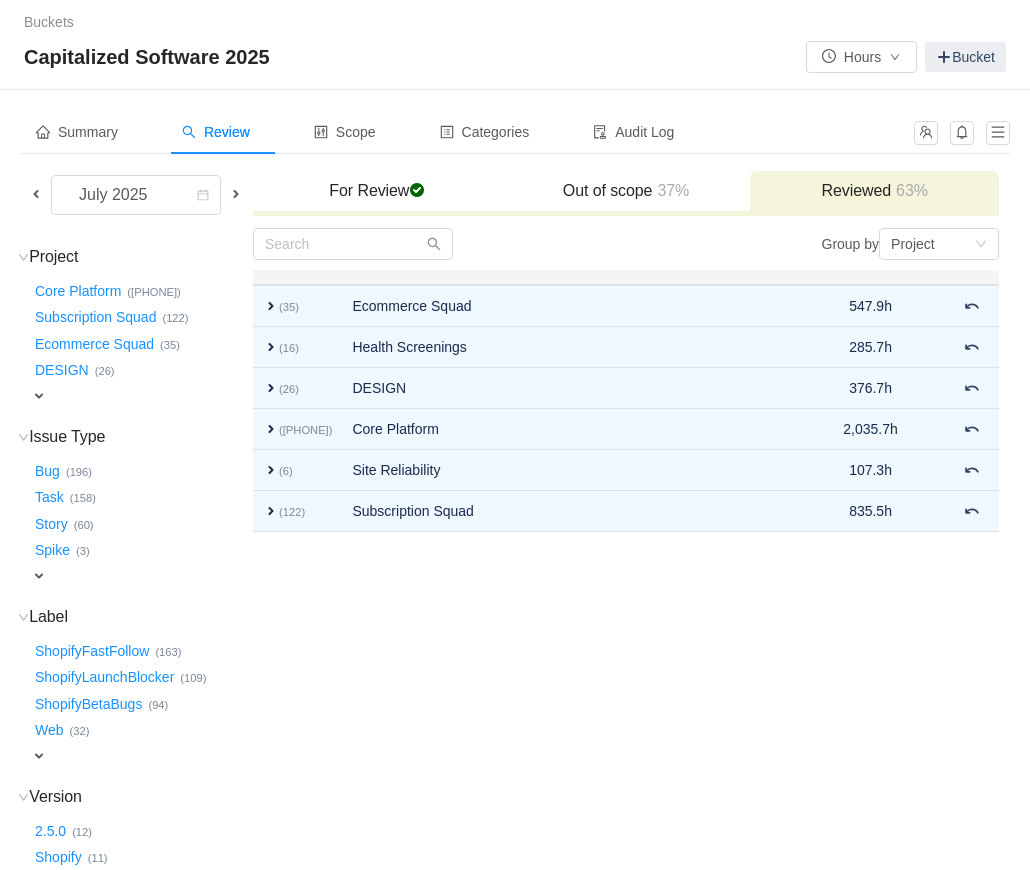 click at bounding box center (236, 194) 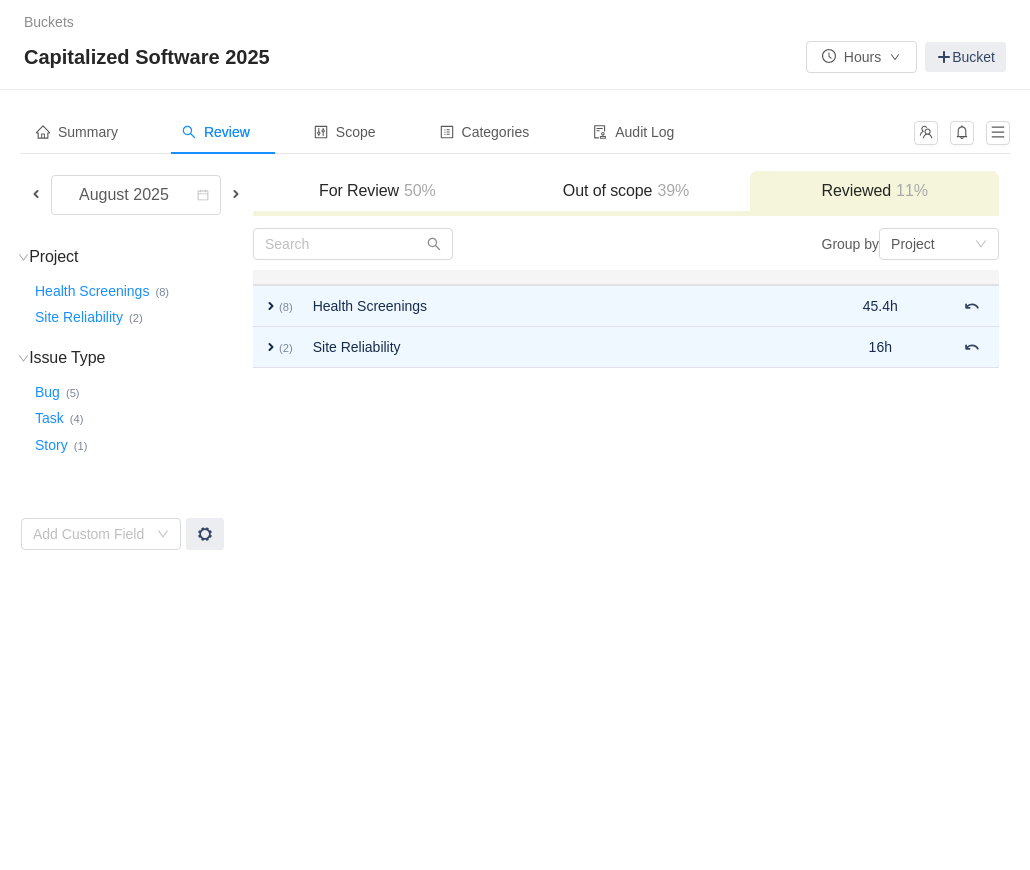 click on "Out of scope  39%" at bounding box center [626, 191] 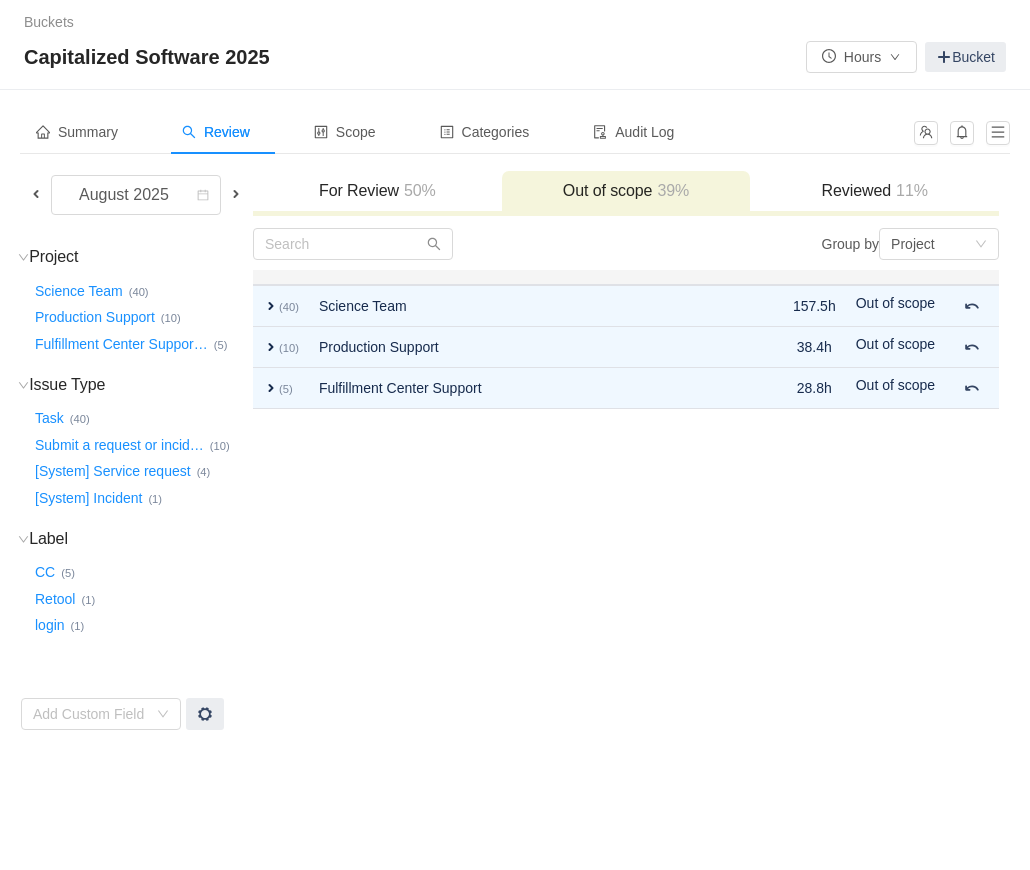 click on "50%" at bounding box center (417, 190) 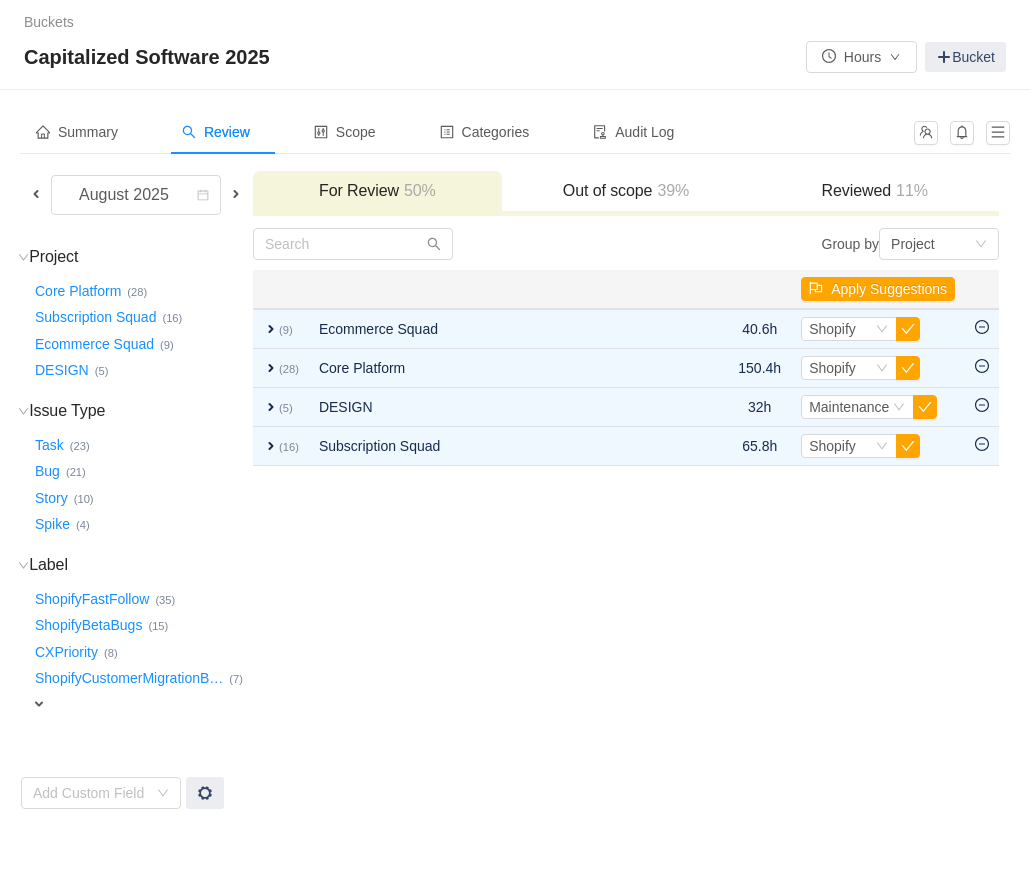 click on "Reviewed  11%" at bounding box center (874, 191) 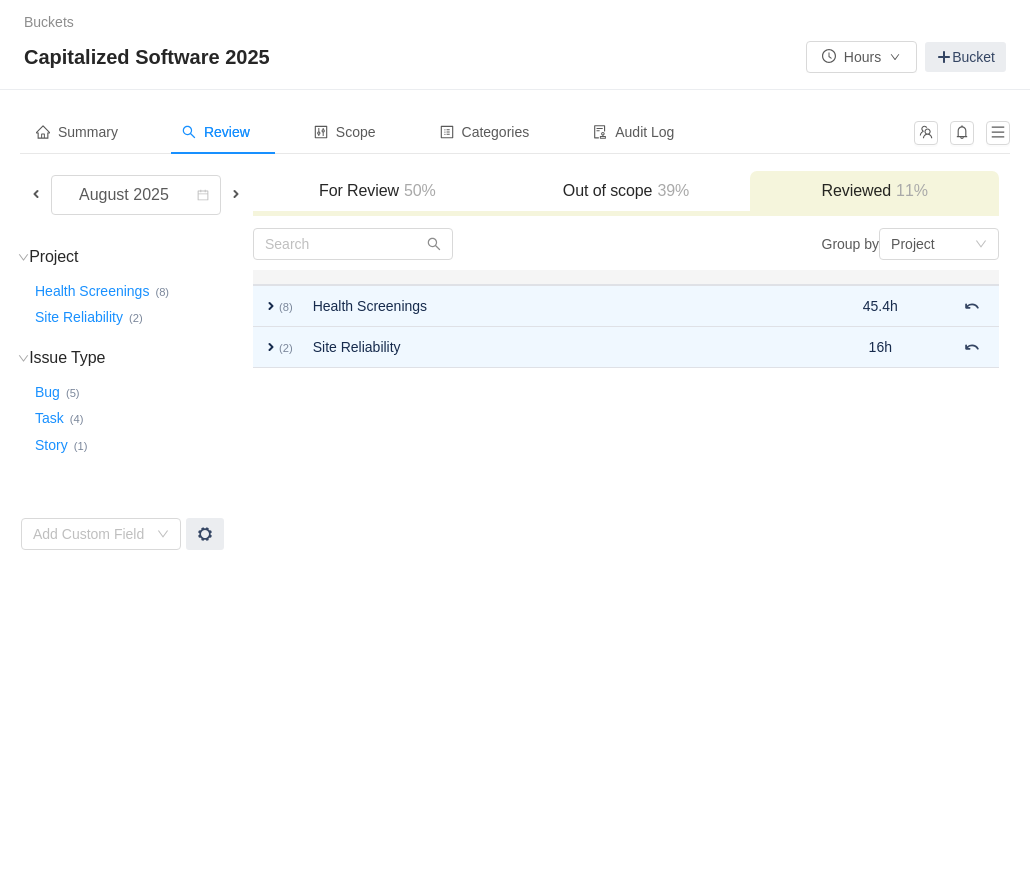 click on "Site Reliability … (2)" at bounding box center (141, 315) 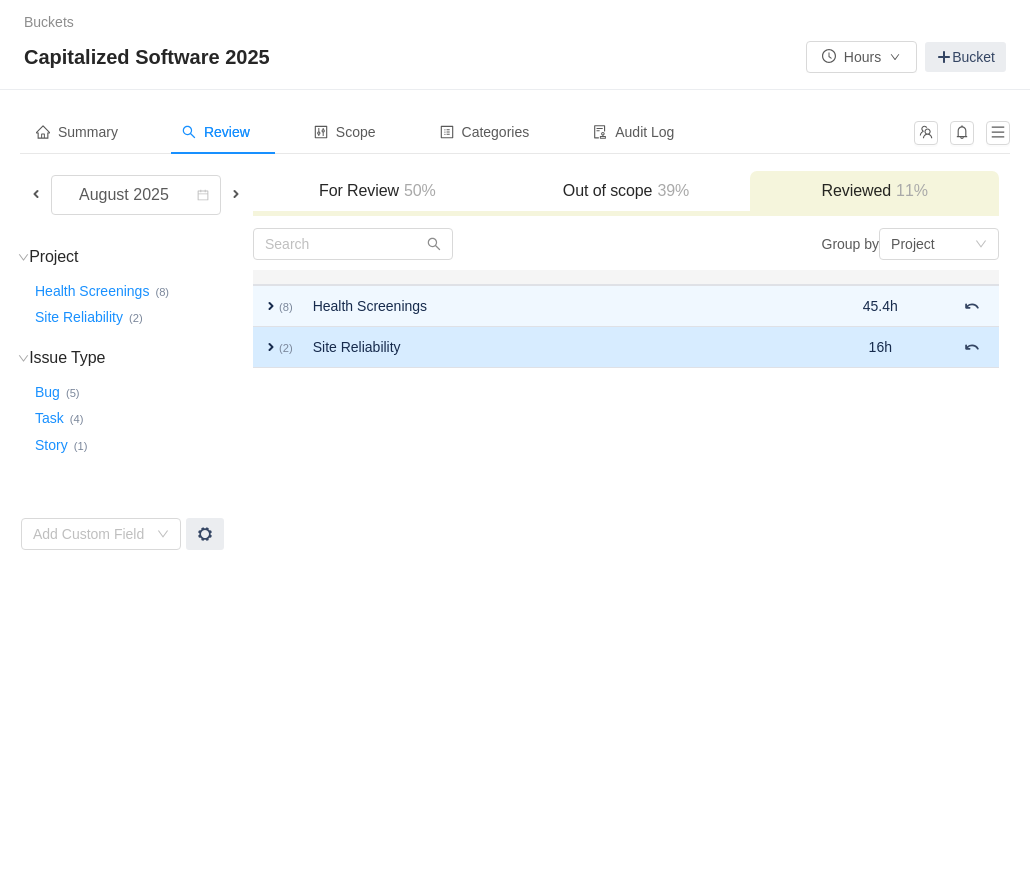 click on "expand" at bounding box center [271, 347] 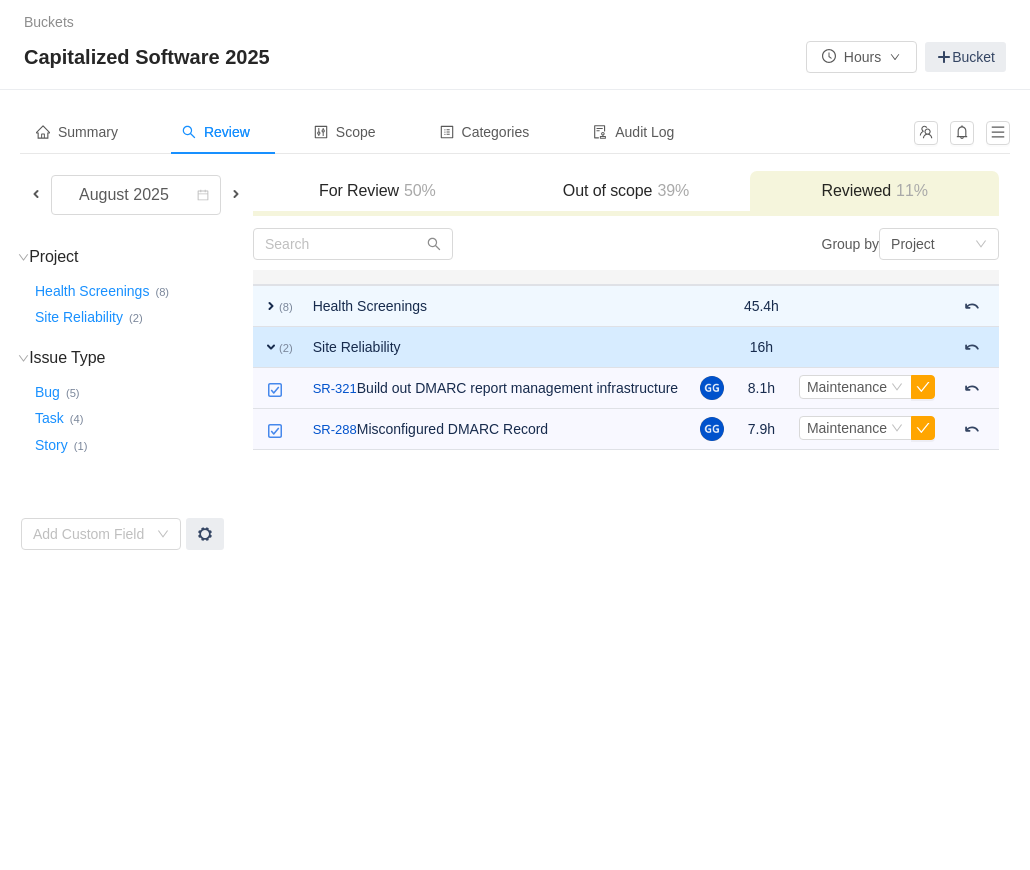 click on "expand" at bounding box center (271, 347) 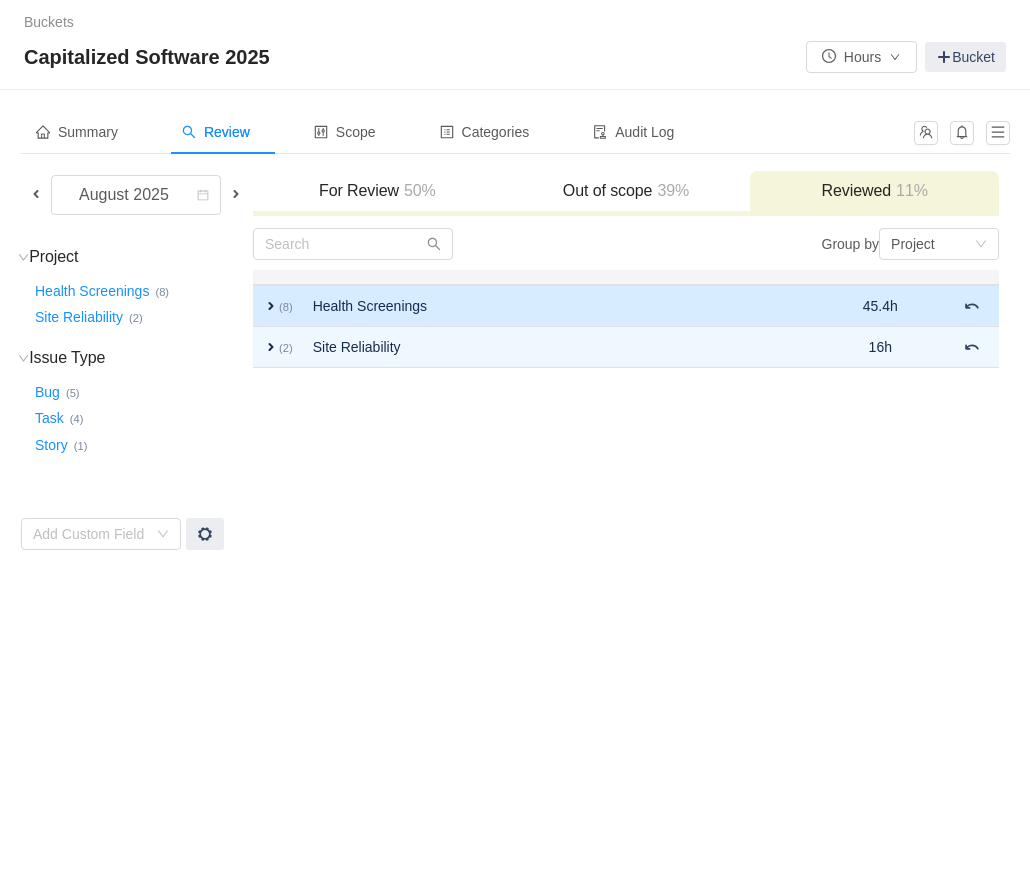 click on "expand" at bounding box center (271, 306) 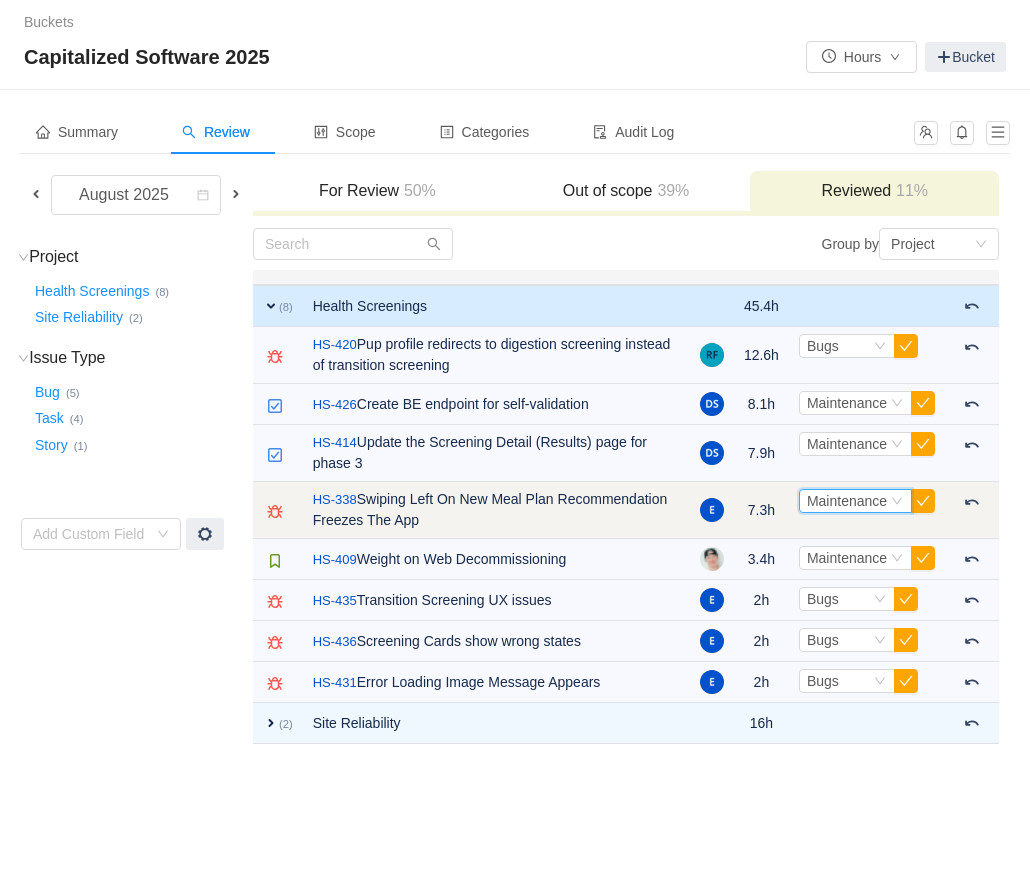 click on "Maintenance" at bounding box center [847, 501] 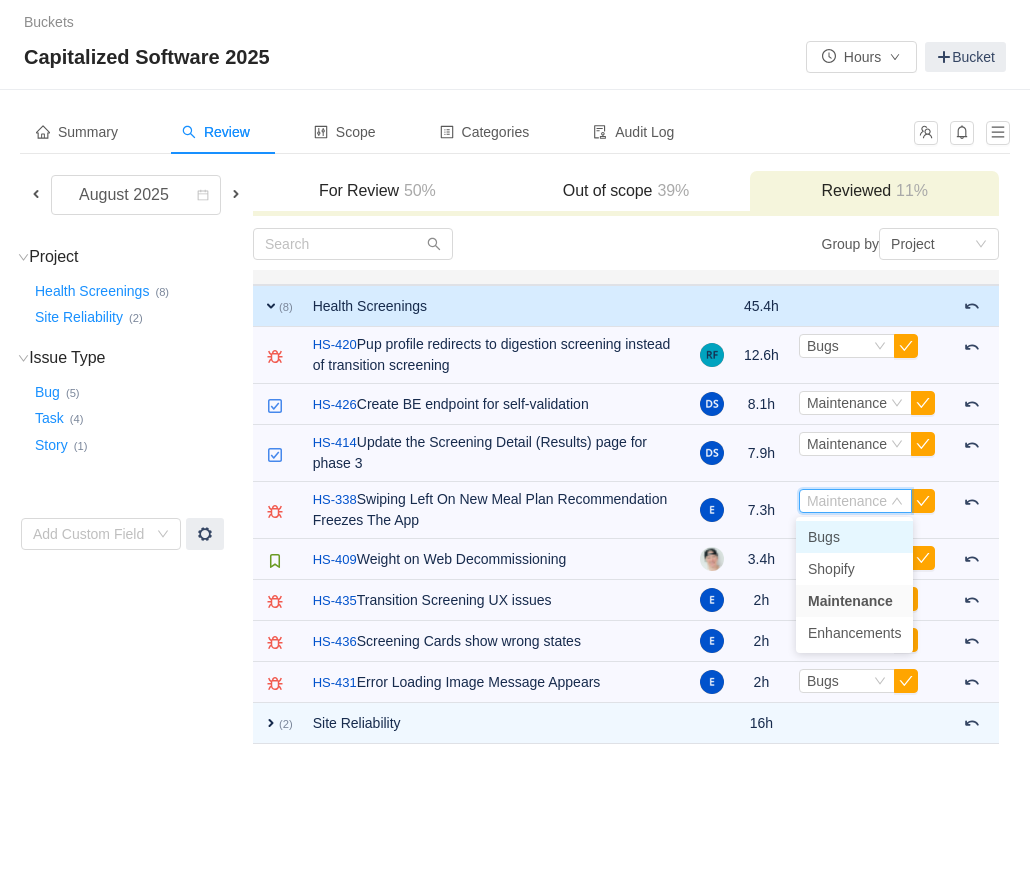 click on "Bugs" at bounding box center (824, 537) 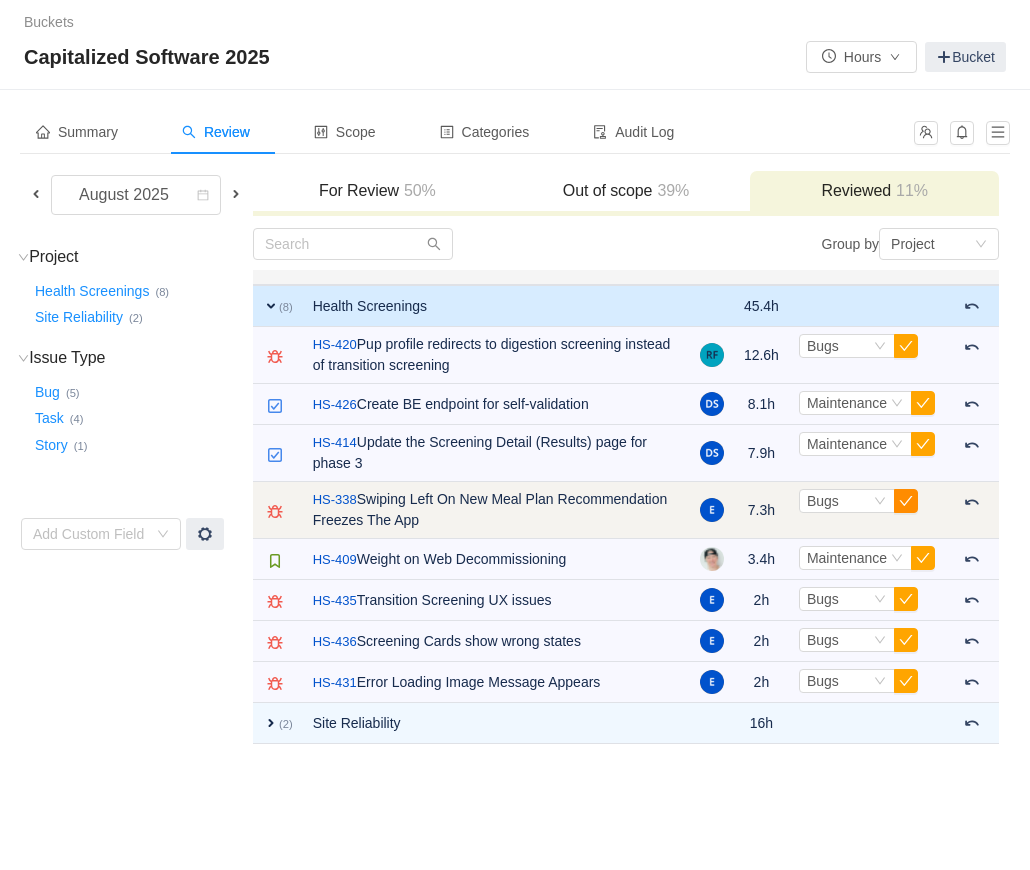 click at bounding box center [906, 501] 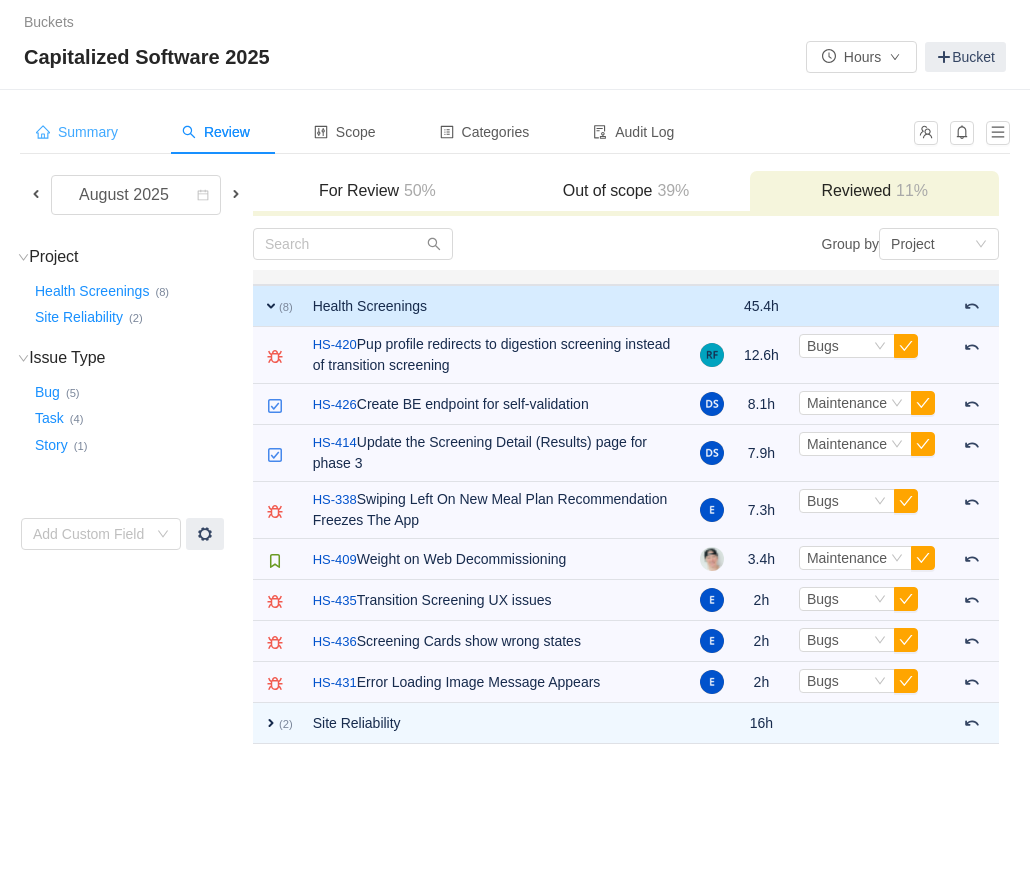 click on "Summary" at bounding box center [77, 132] 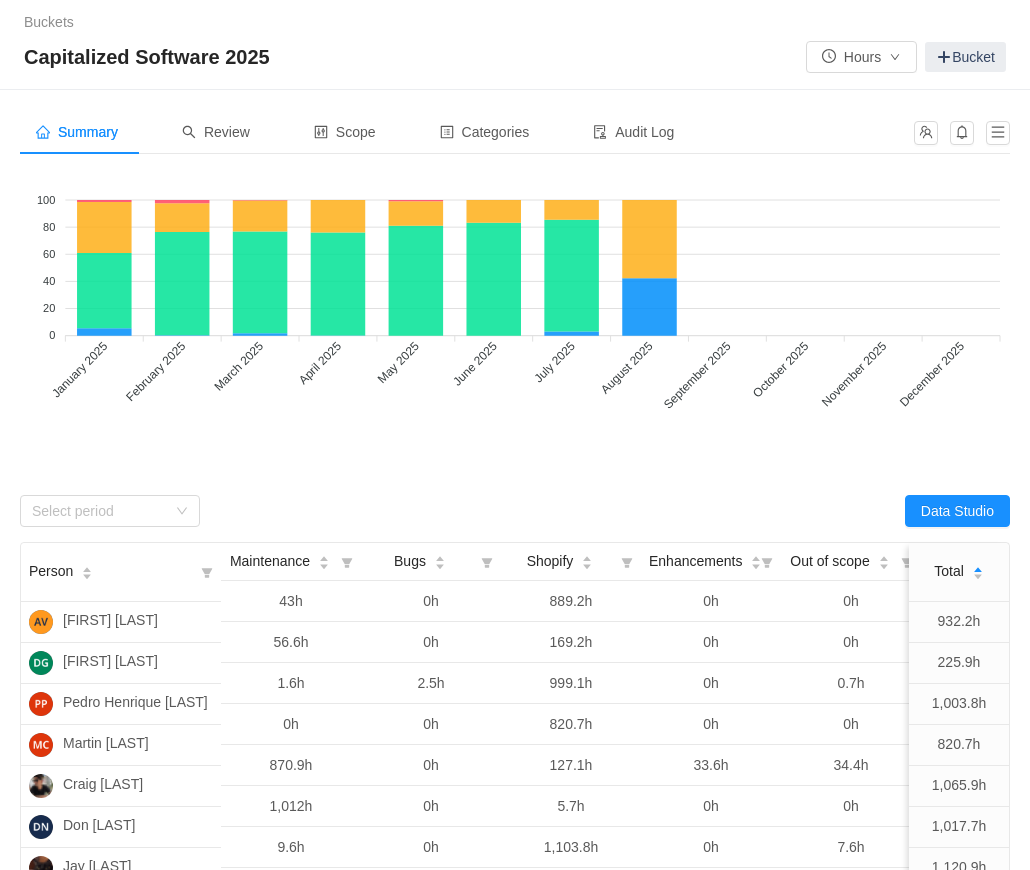 scroll, scrollTop: 0, scrollLeft: 0, axis: both 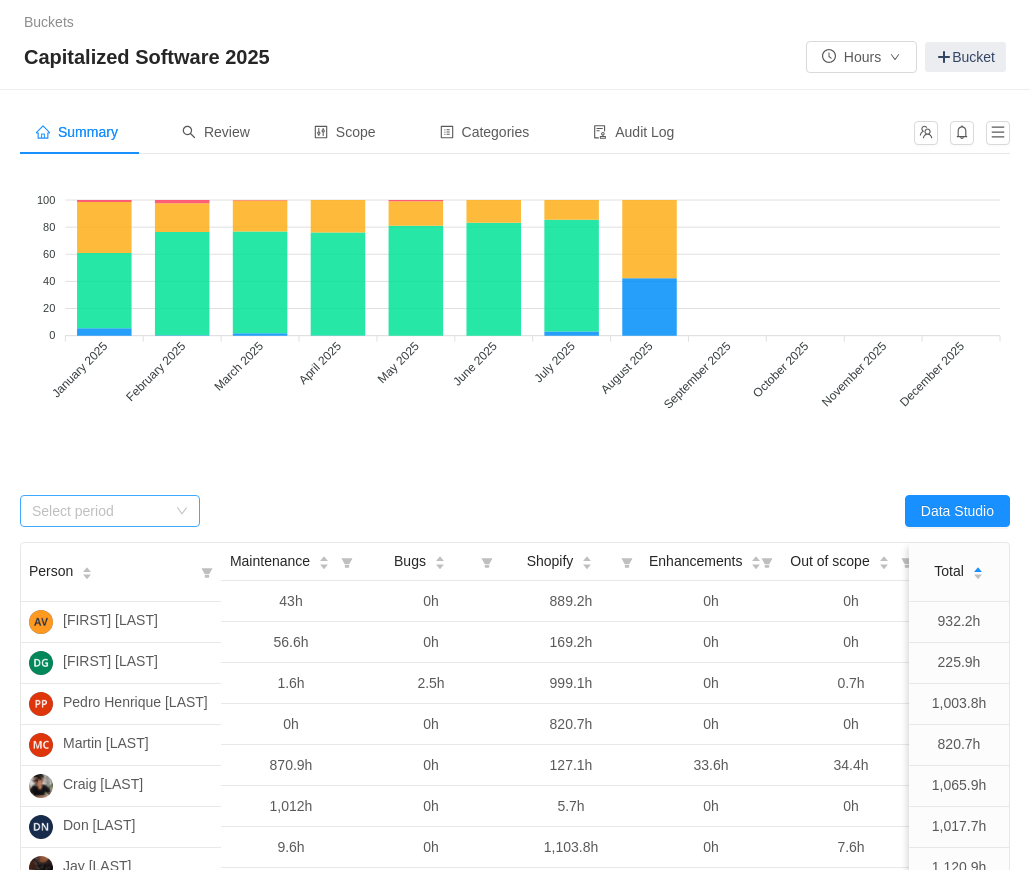 click on "Select period" at bounding box center [99, 511] 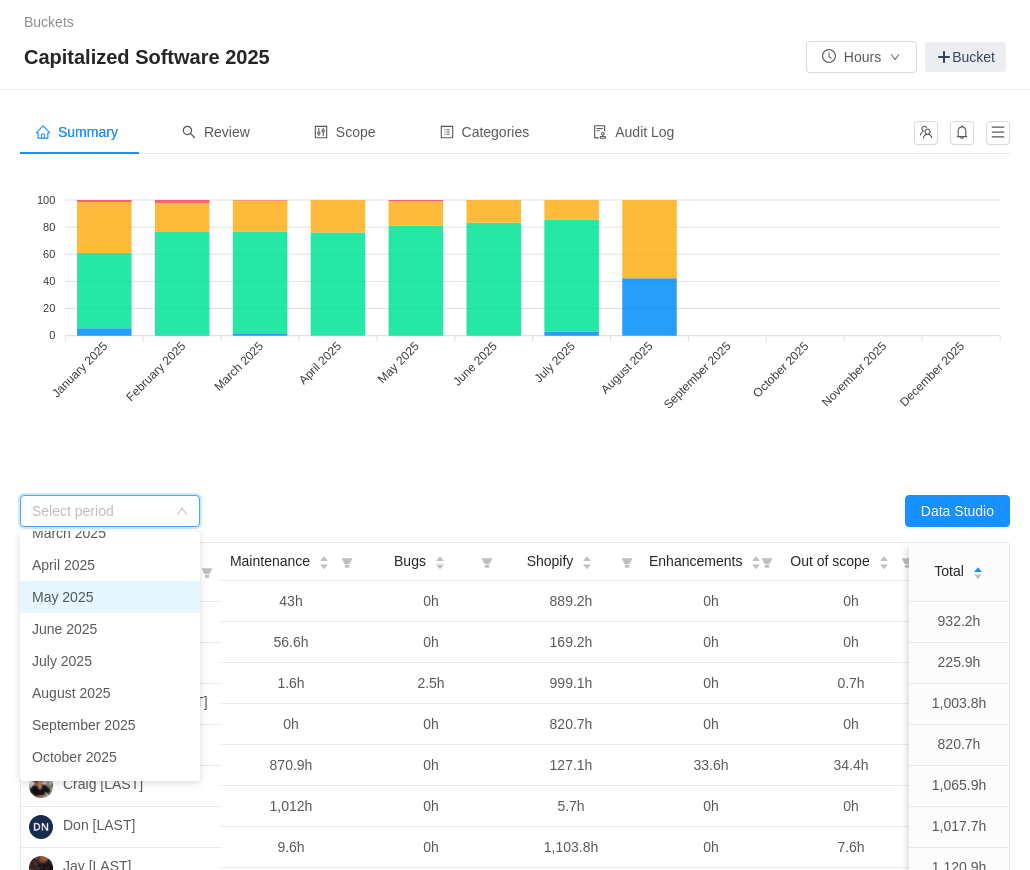 scroll, scrollTop: 89, scrollLeft: 0, axis: vertical 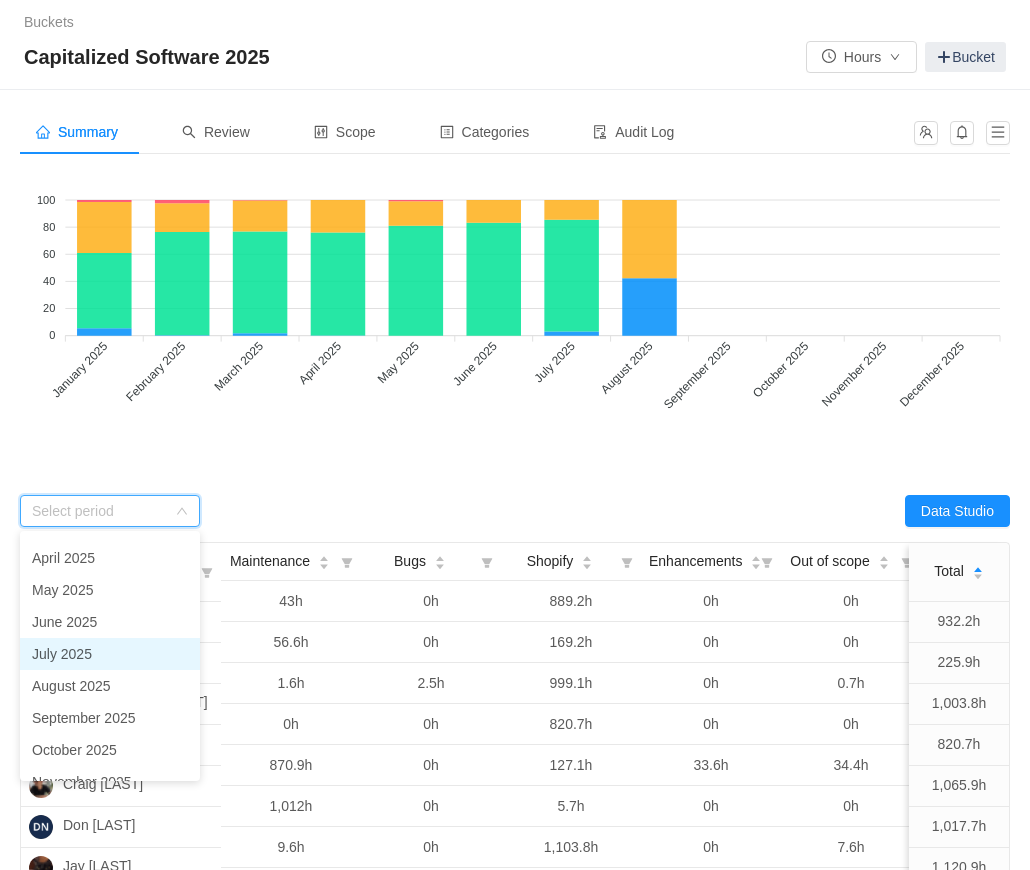 click on "July 2025" at bounding box center [110, 654] 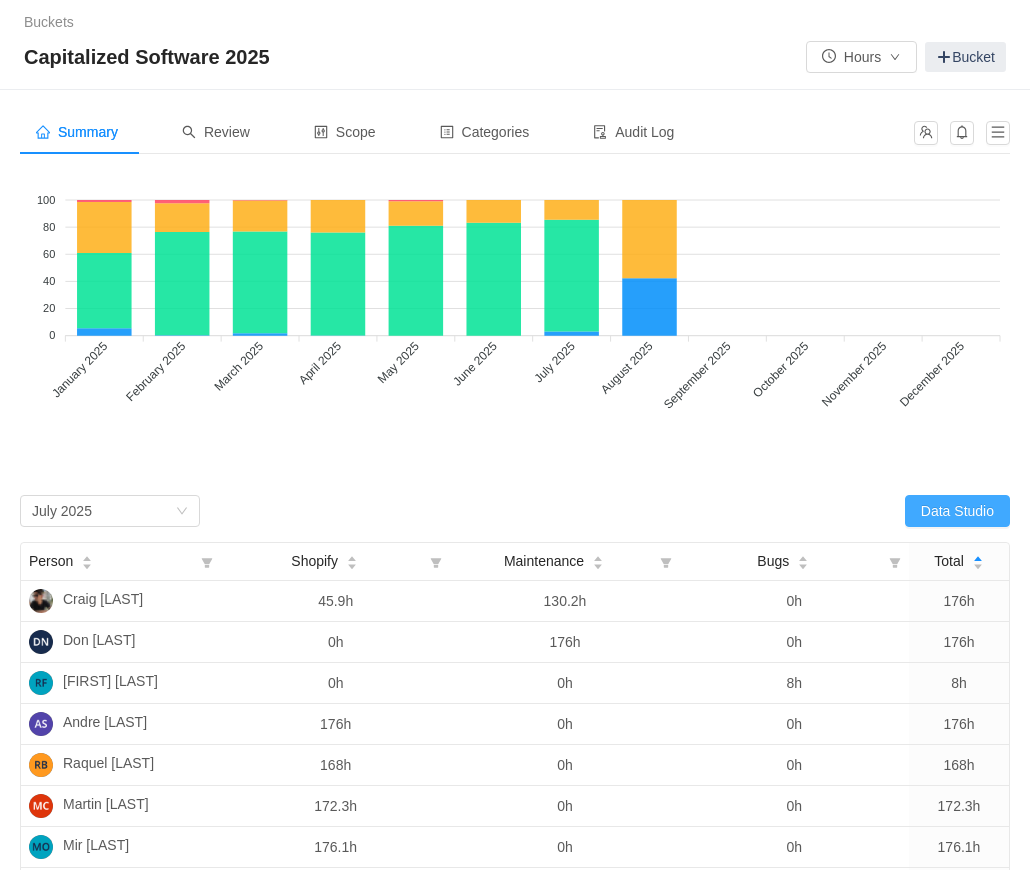 click on "Data Studio" at bounding box center (957, 511) 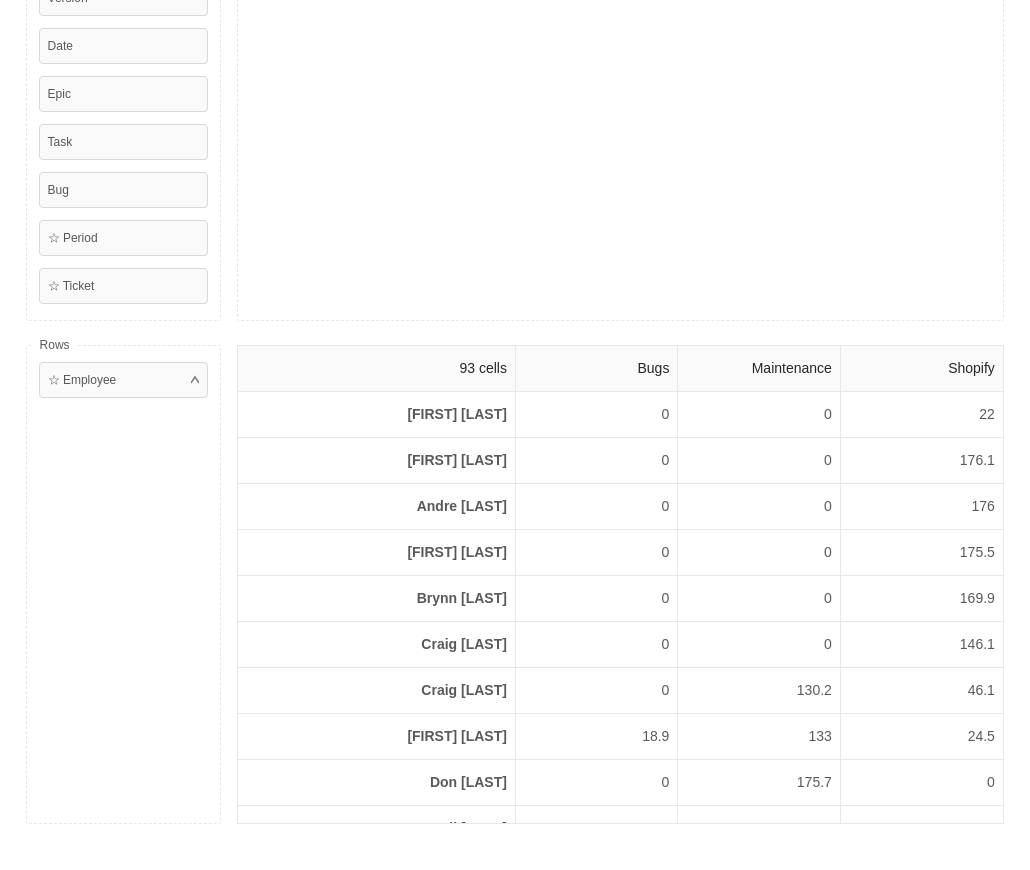 scroll, scrollTop: 357, scrollLeft: 0, axis: vertical 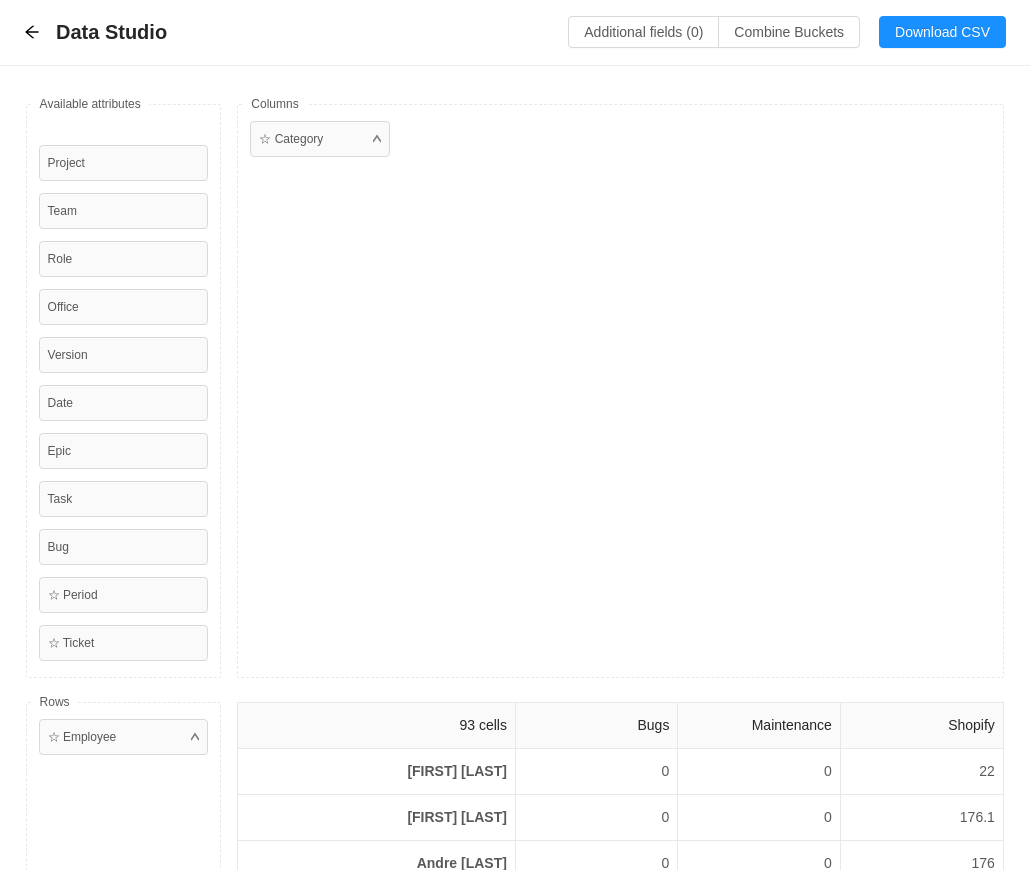type 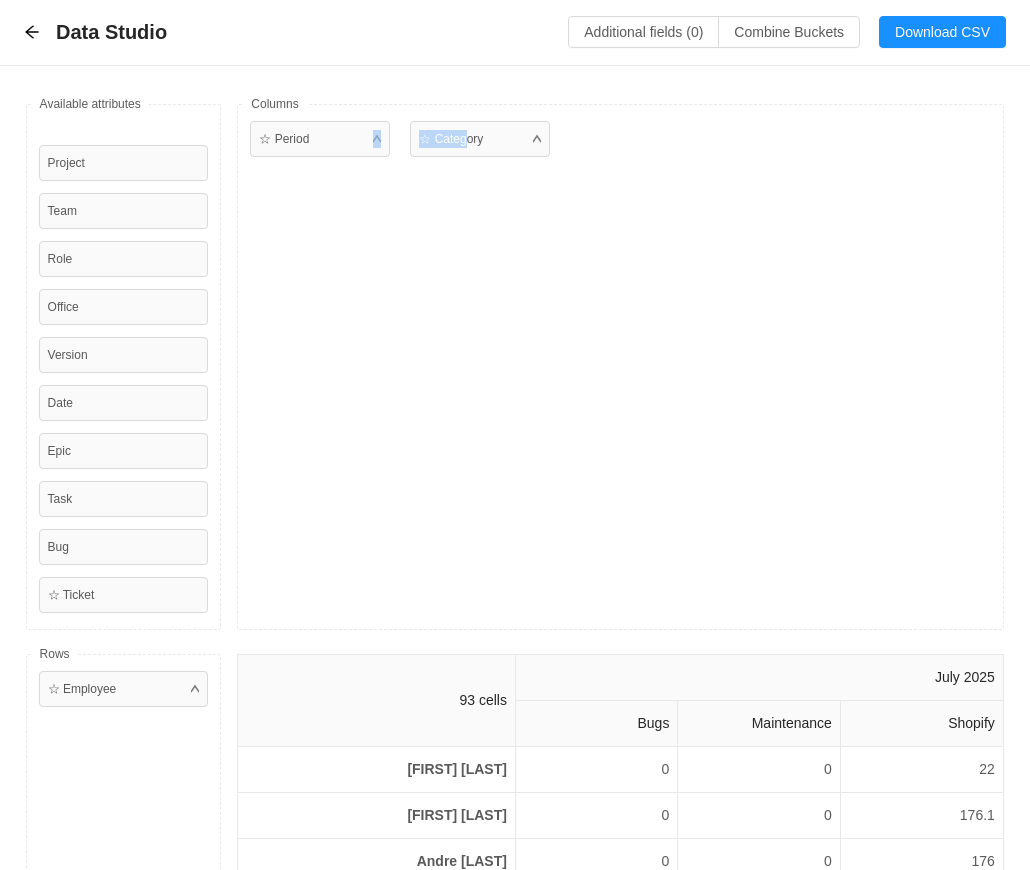 drag, startPoint x: 465, startPoint y: 145, endPoint x: 357, endPoint y: 149, distance: 108.07405 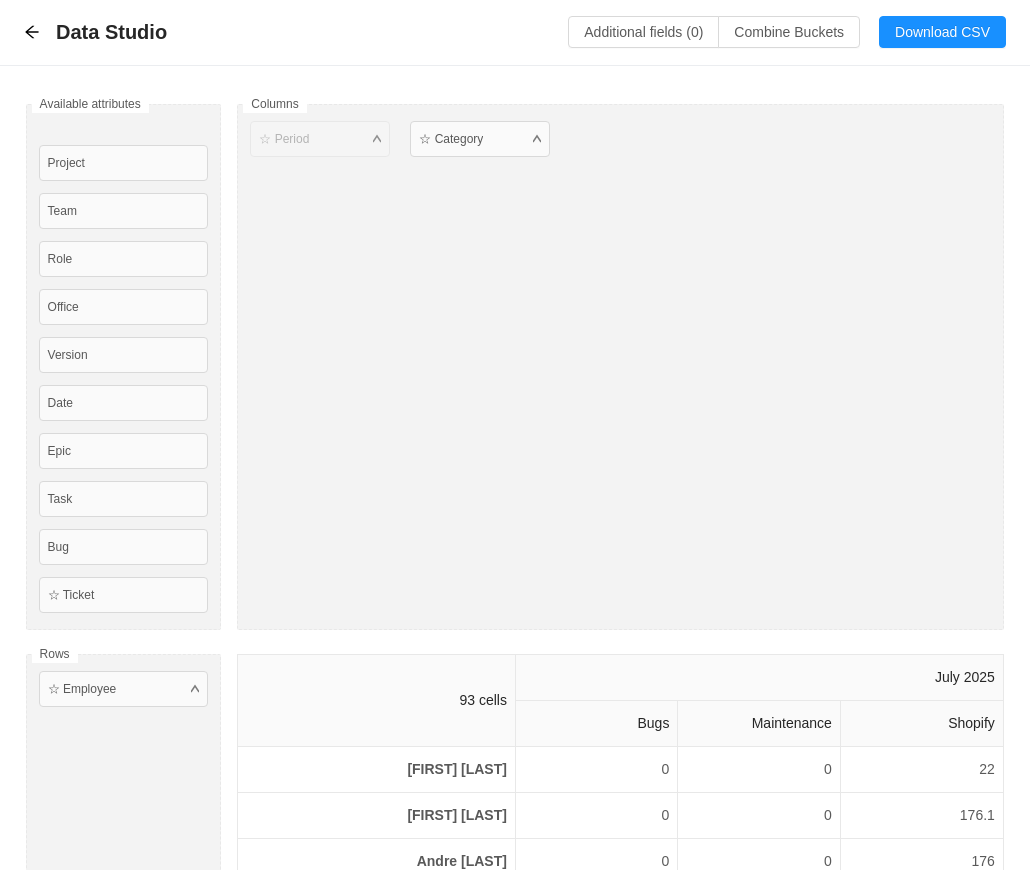 type 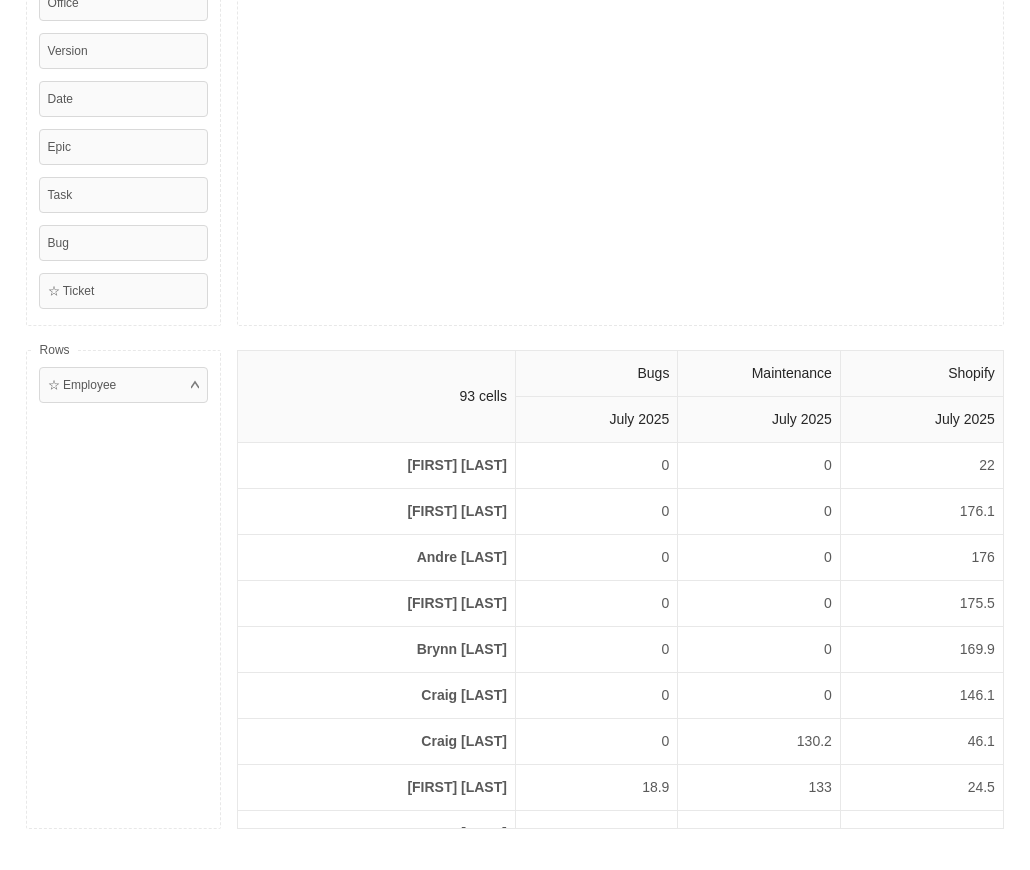 scroll, scrollTop: 306, scrollLeft: 0, axis: vertical 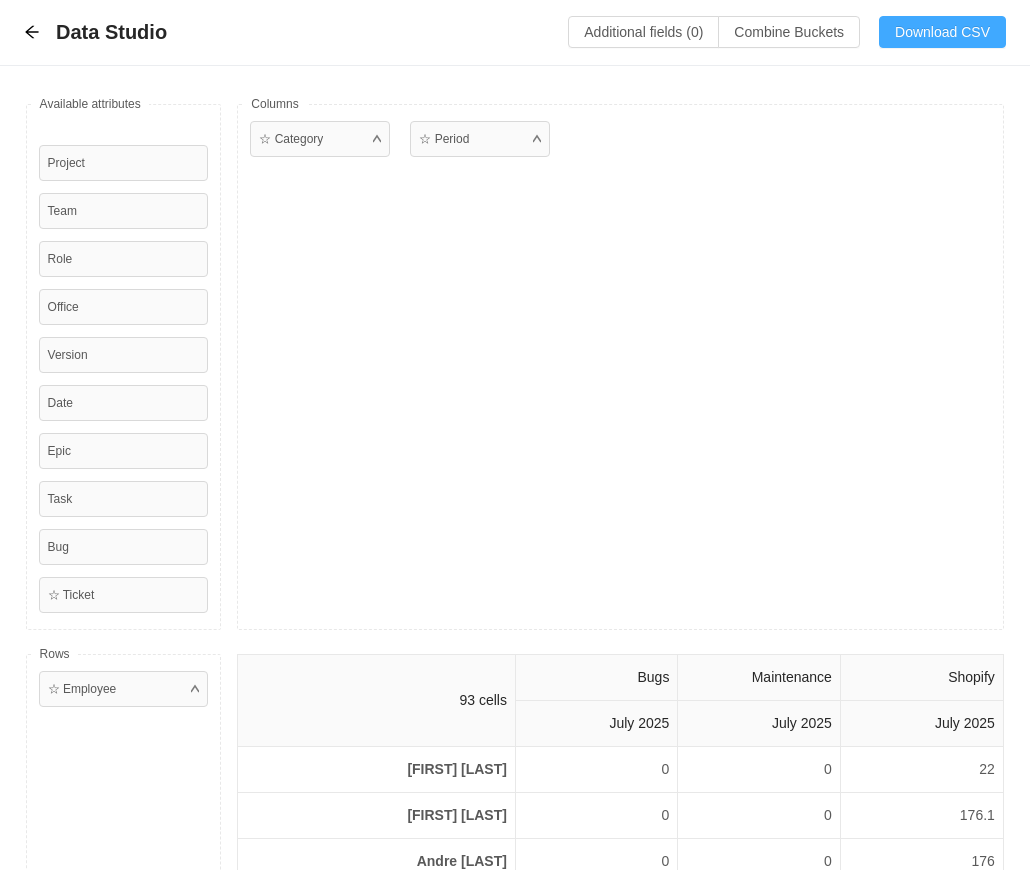 click on "Download CSV" at bounding box center [942, 32] 